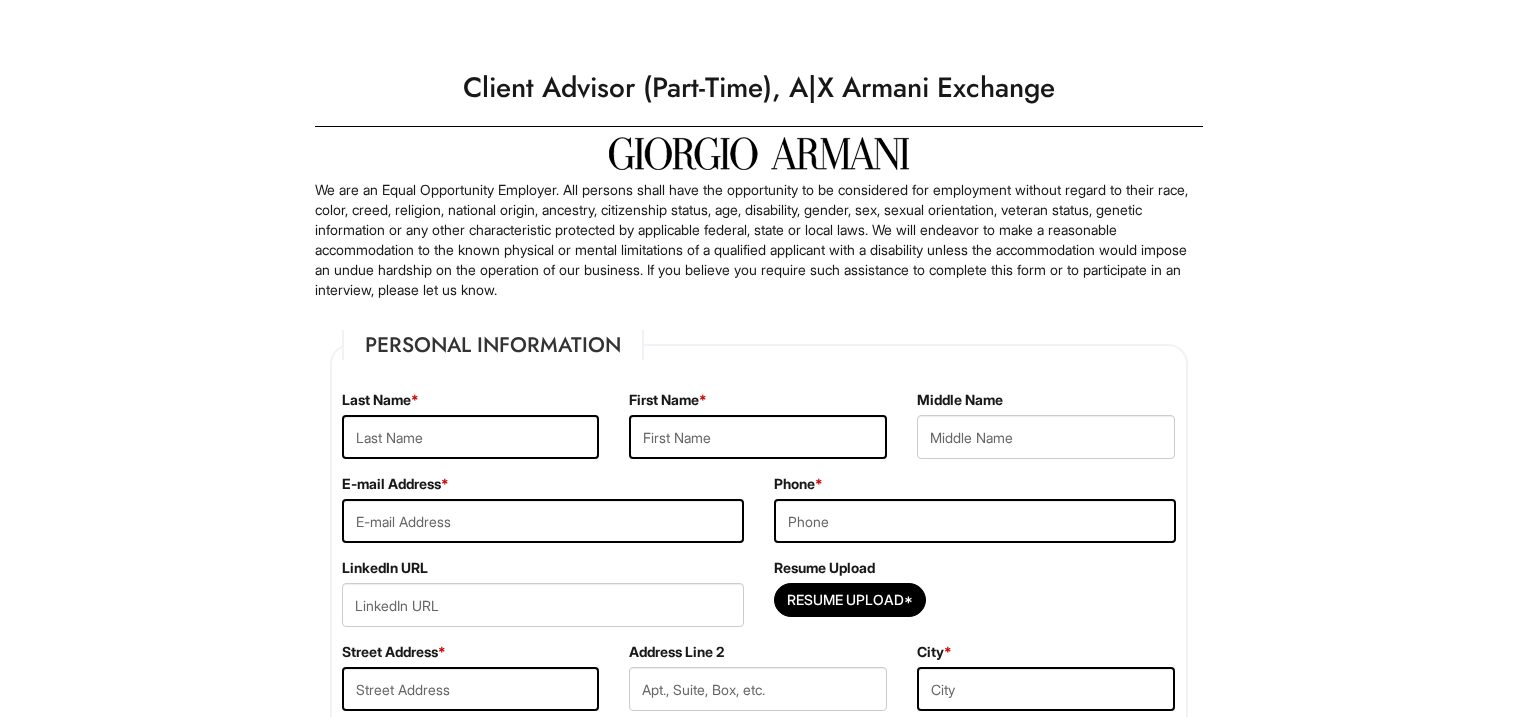 scroll, scrollTop: 0, scrollLeft: 0, axis: both 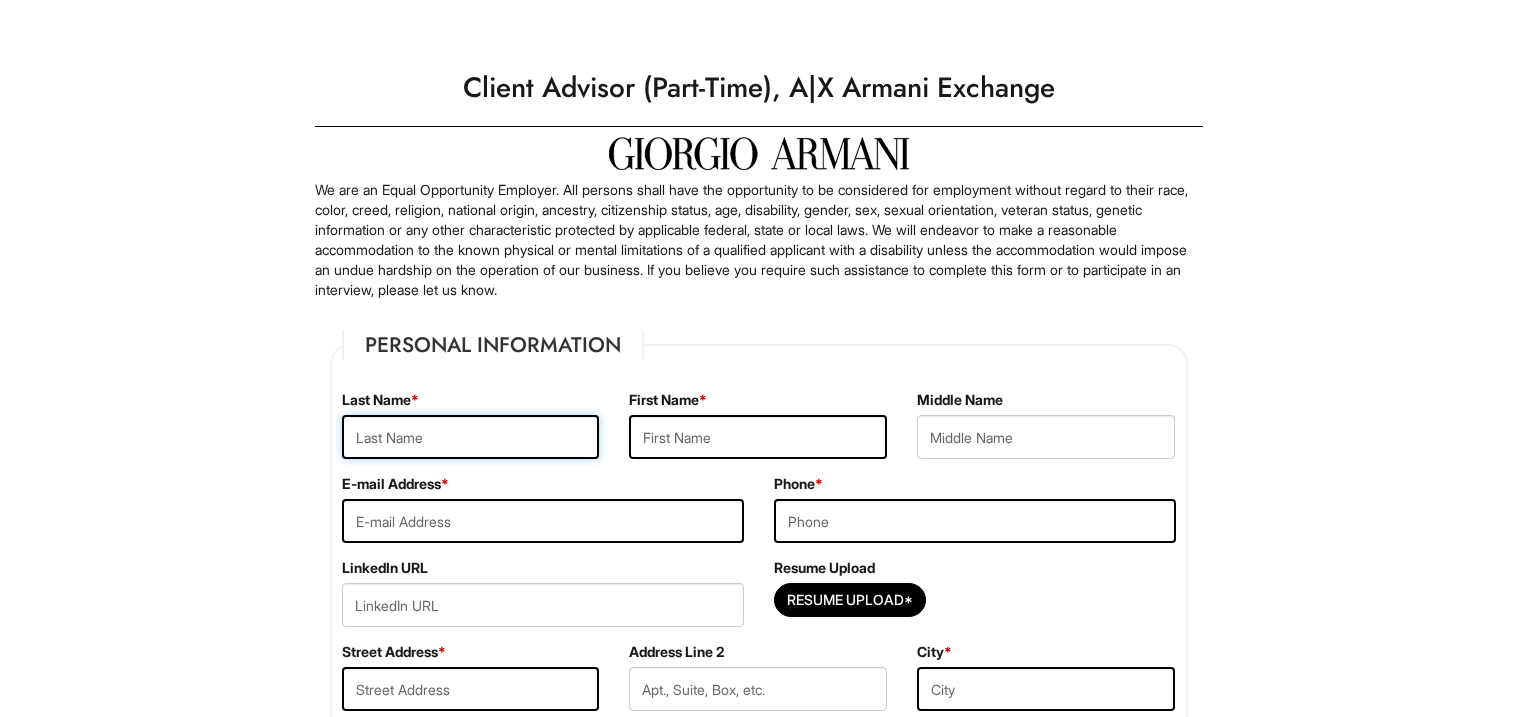 click at bounding box center (471, 437) 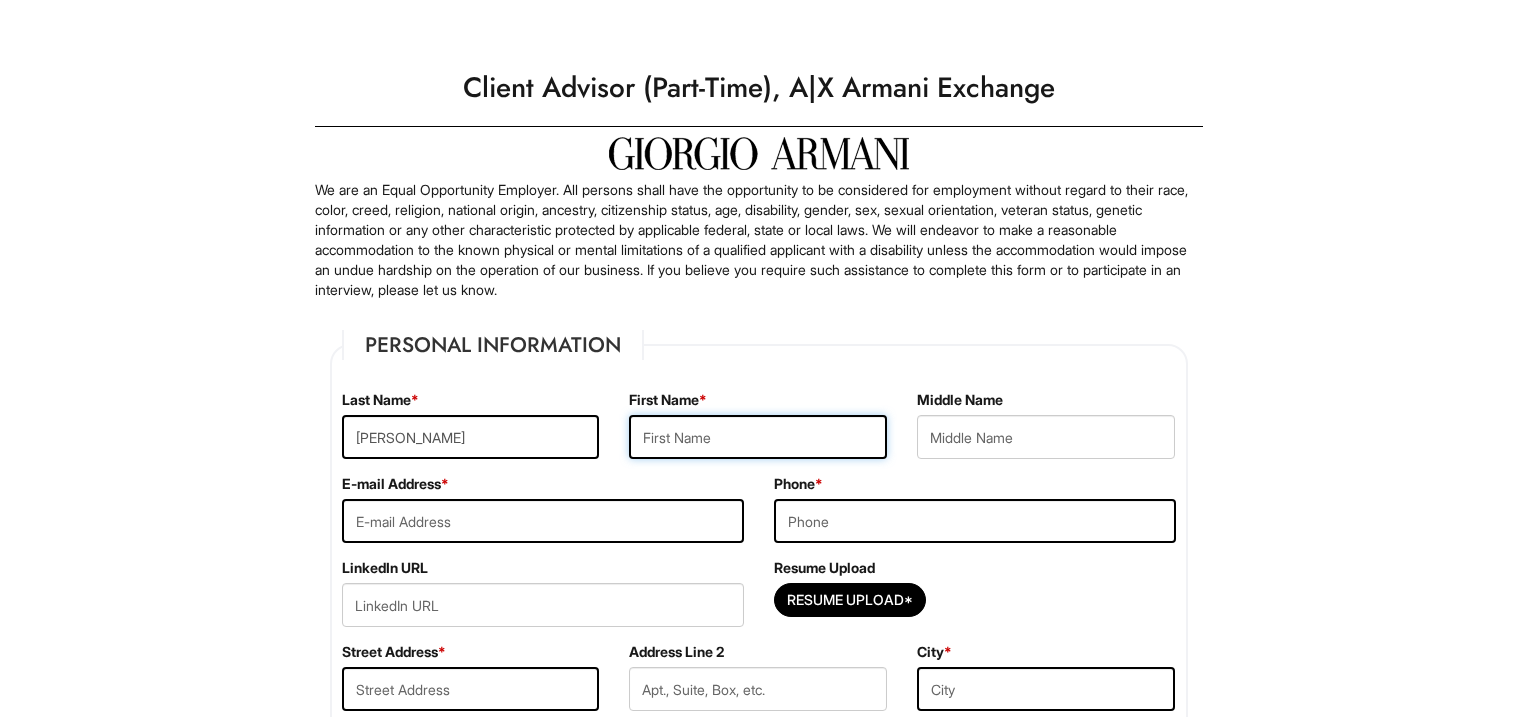 type on "Angela" 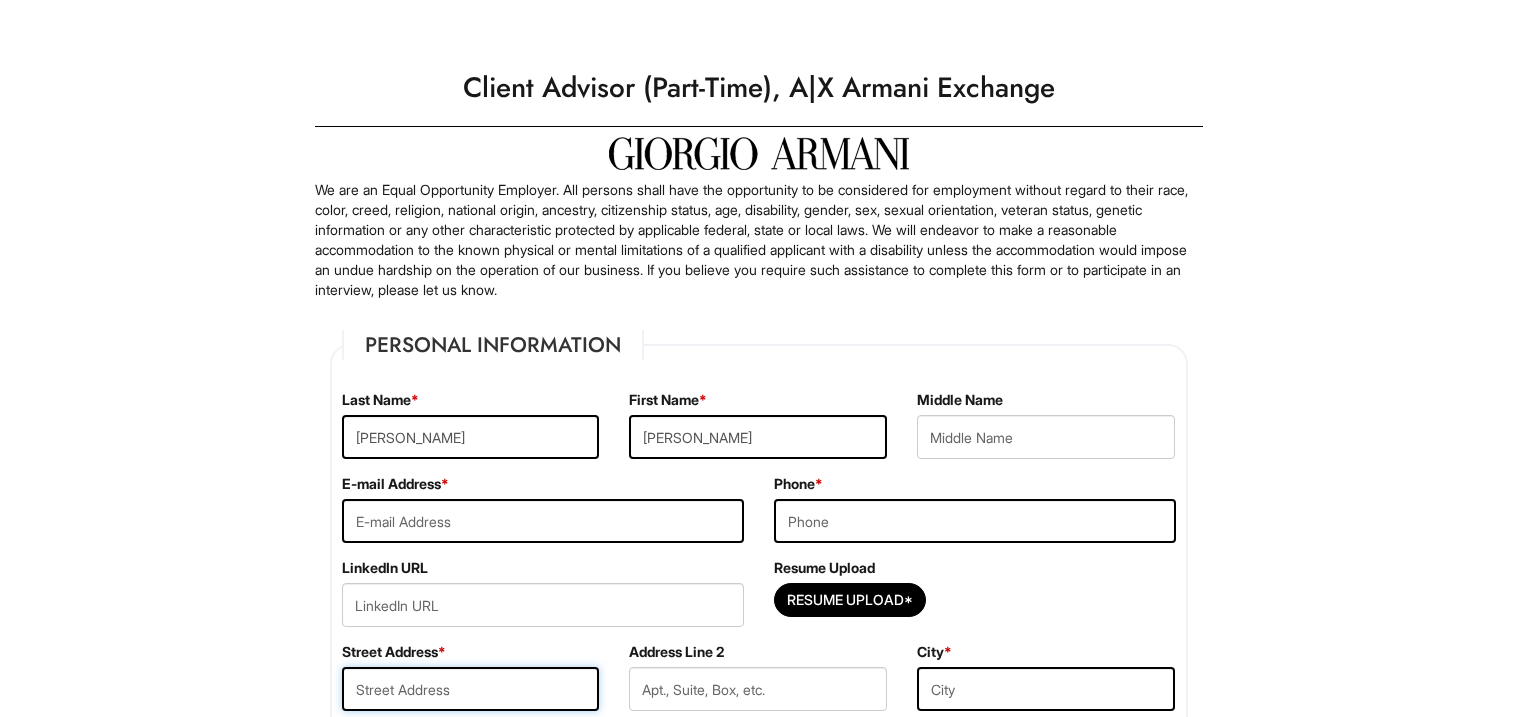 type on "17014 Boyton Lane" 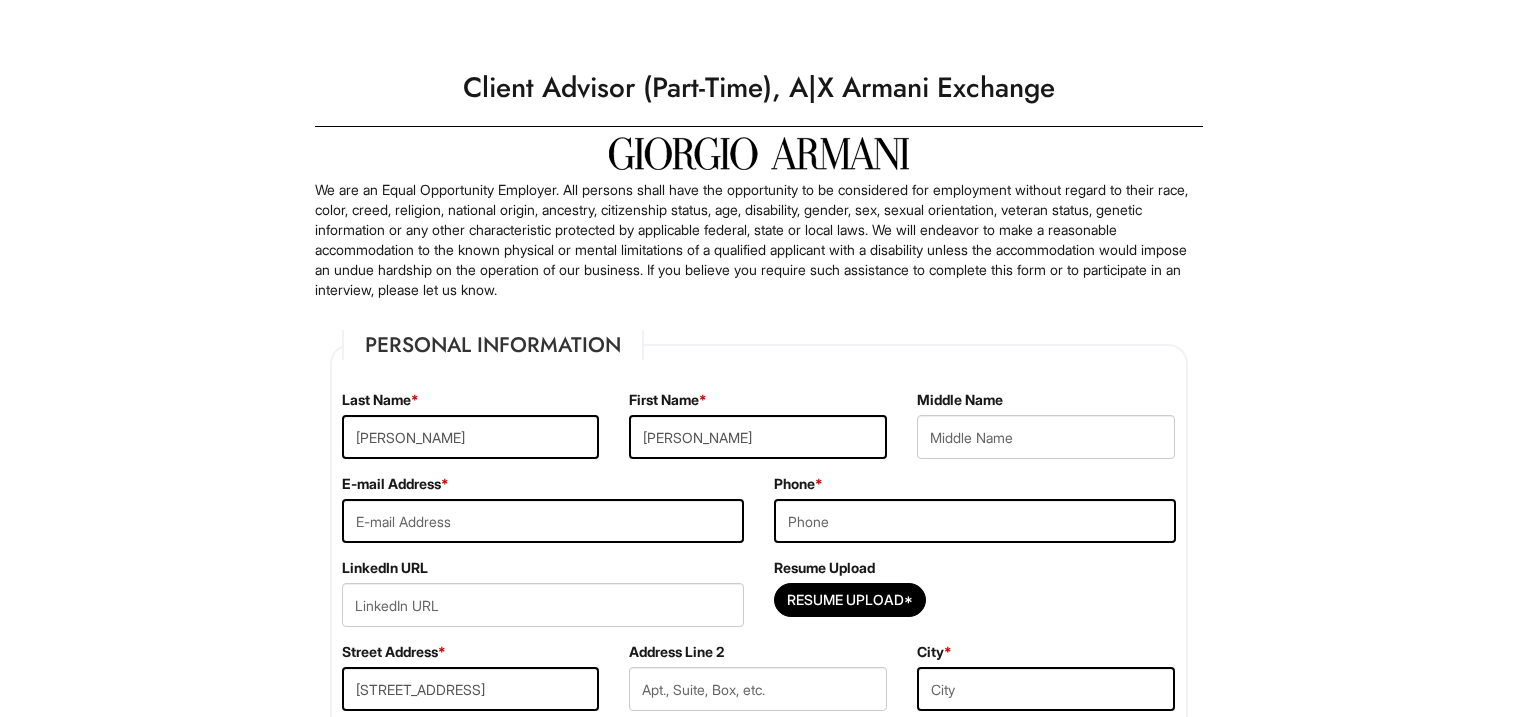 type on "Spring" 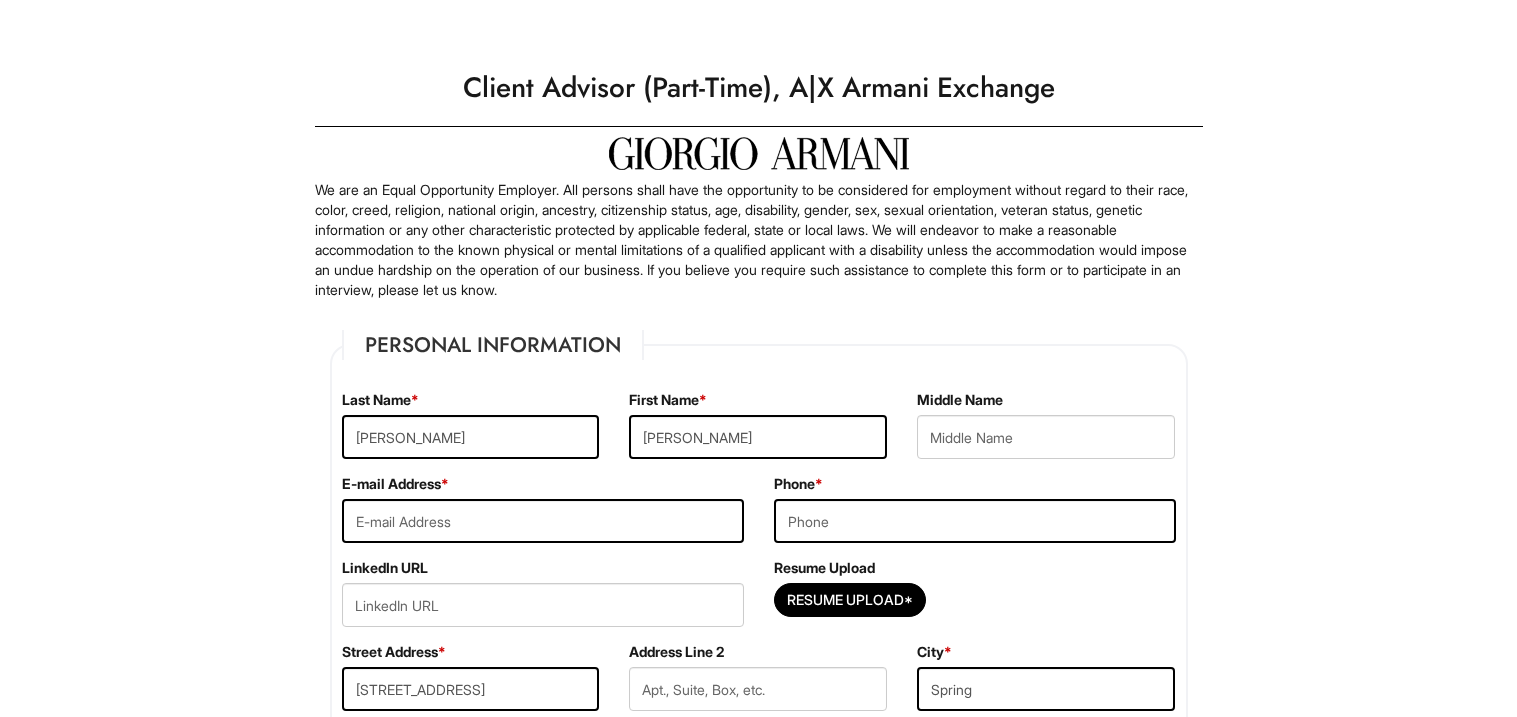 select on "TX" 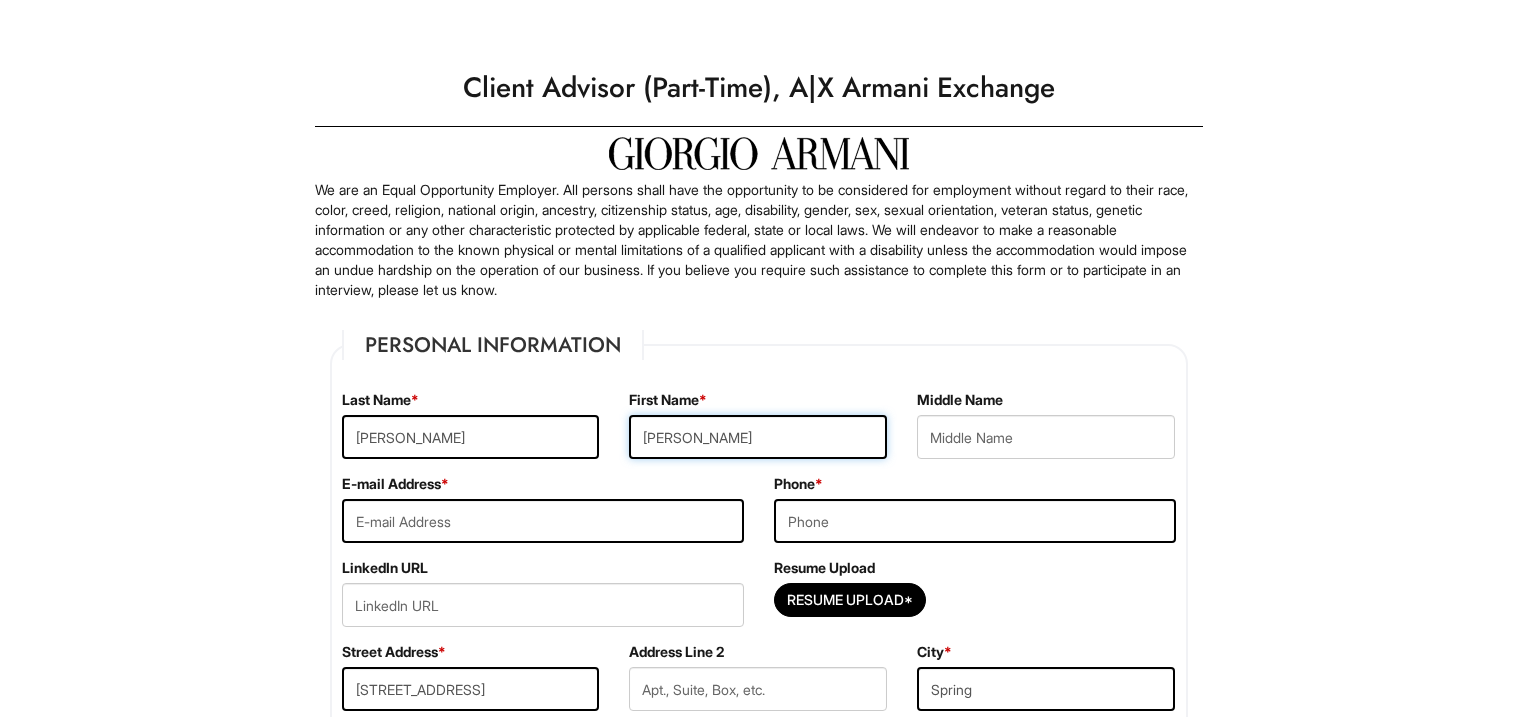 click on "Angela" at bounding box center (758, 437) 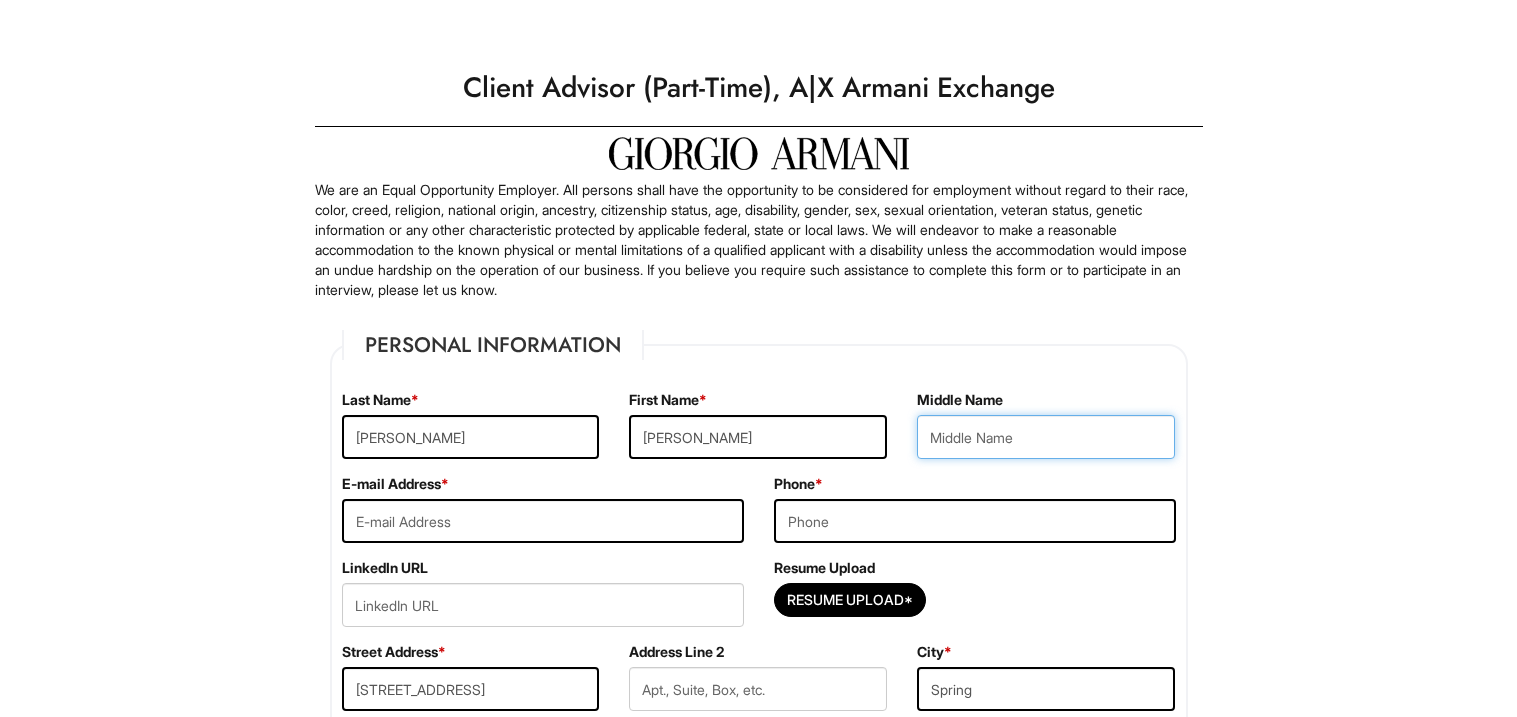 click at bounding box center (1046, 437) 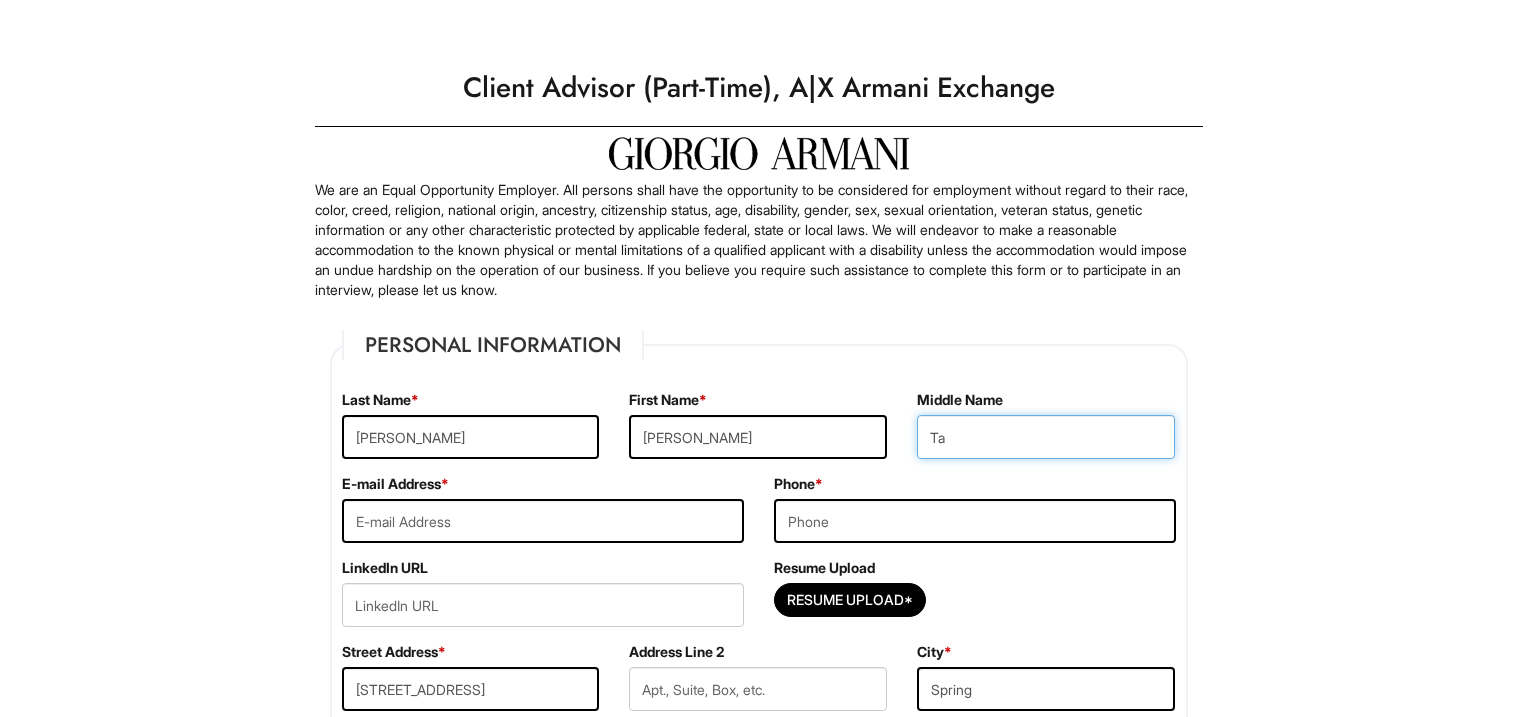 type on "T" 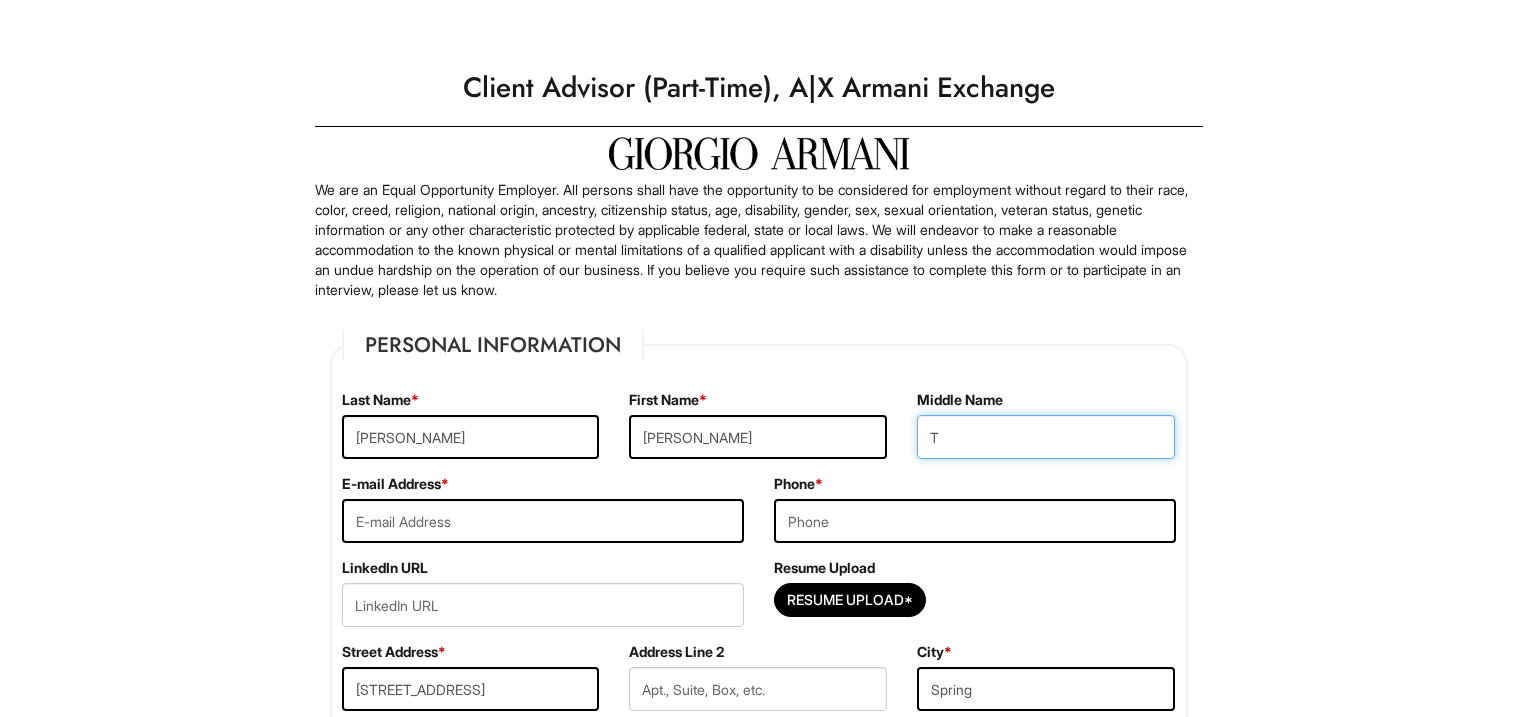 type 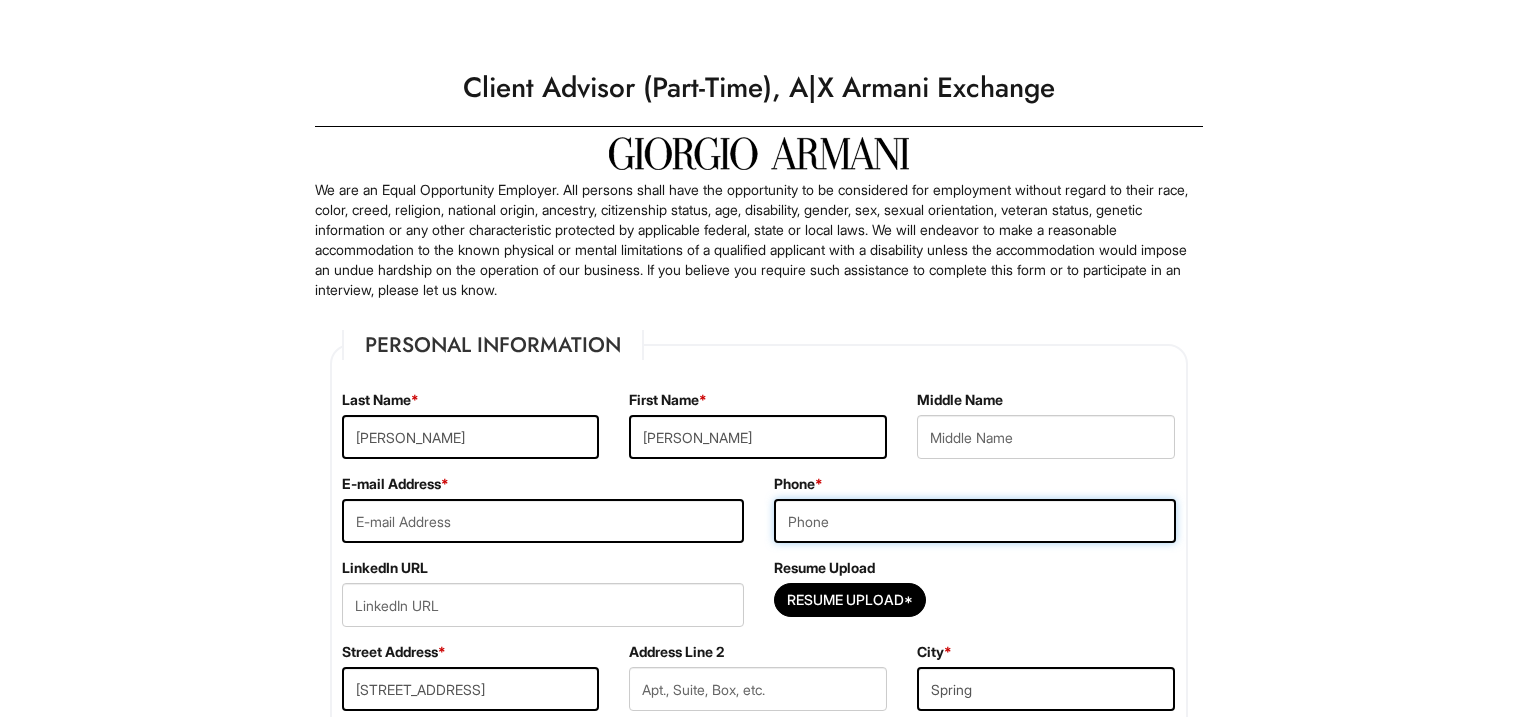 click at bounding box center [975, 521] 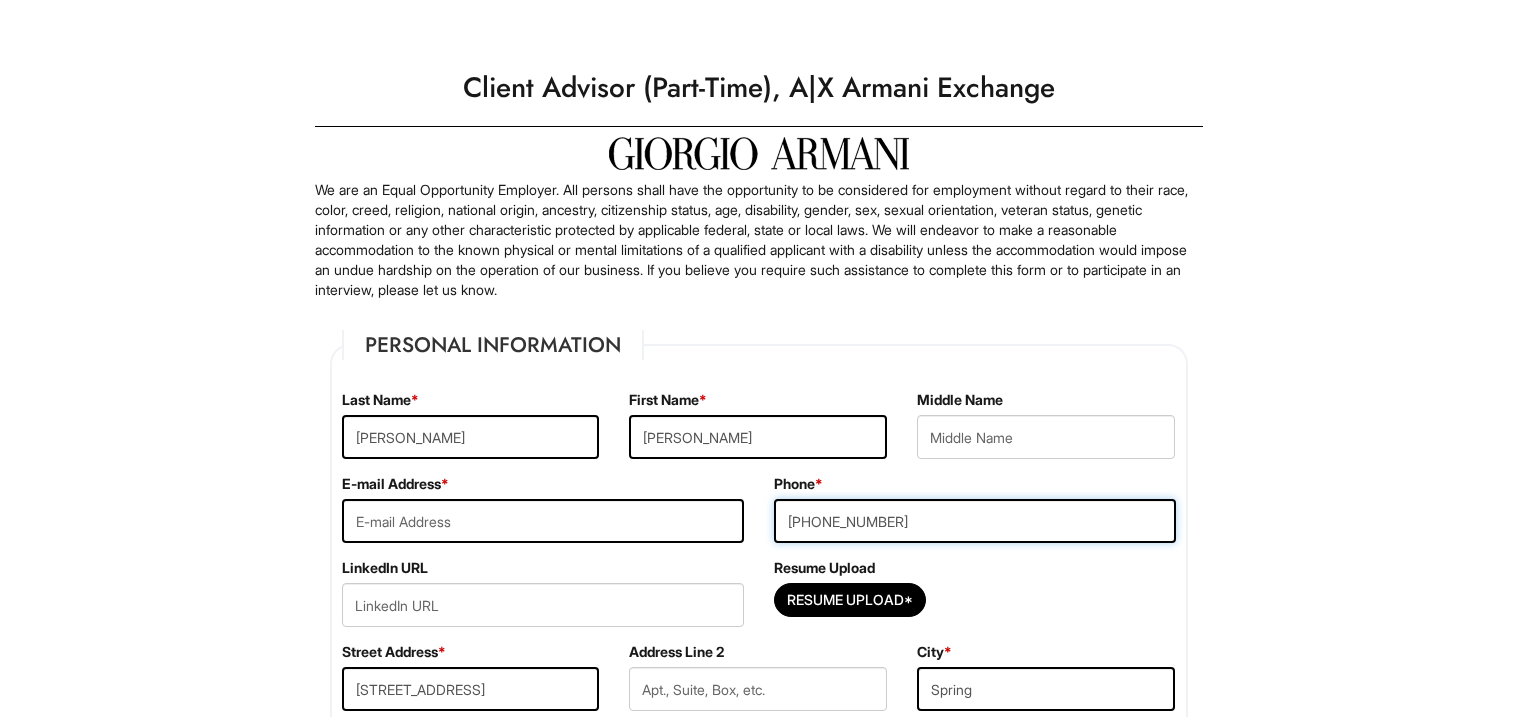 type on "347-327-1649" 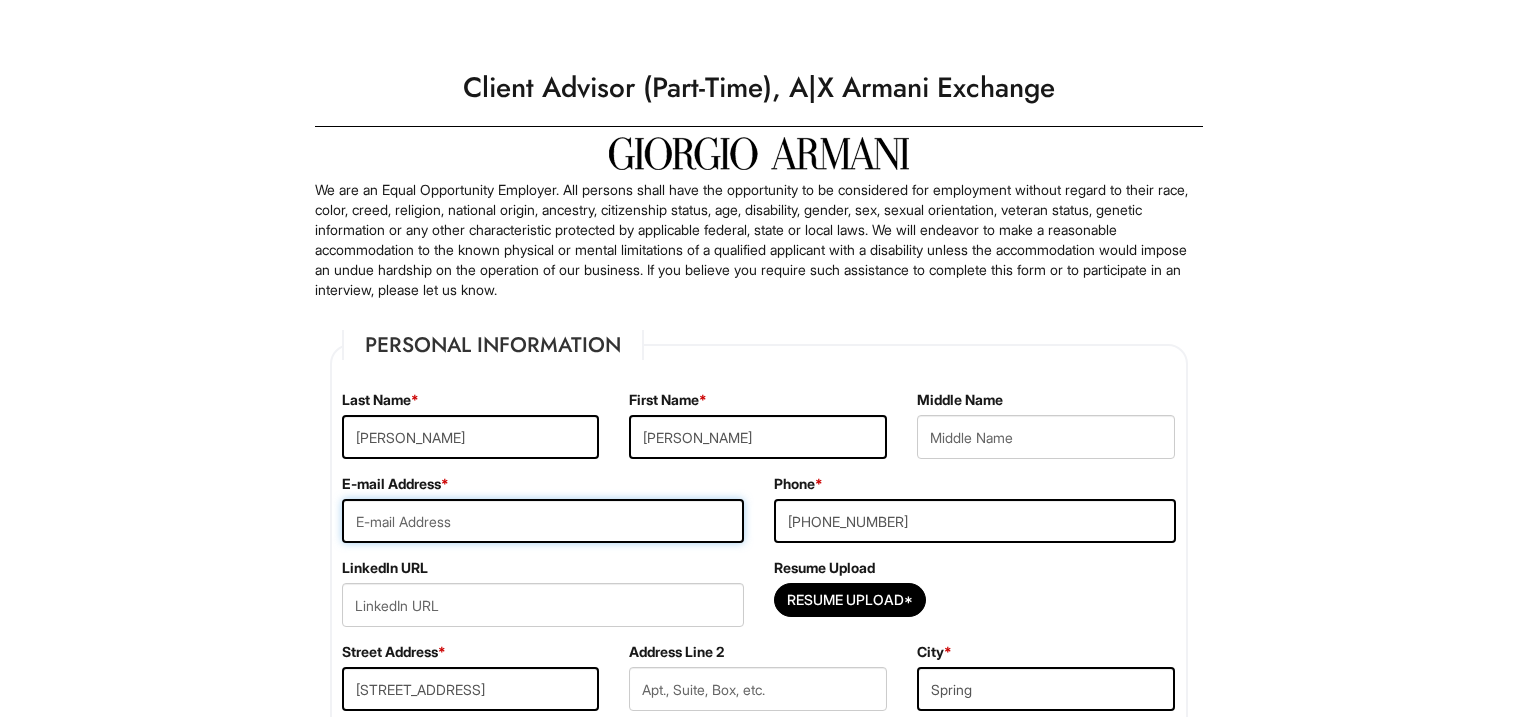 click at bounding box center (543, 521) 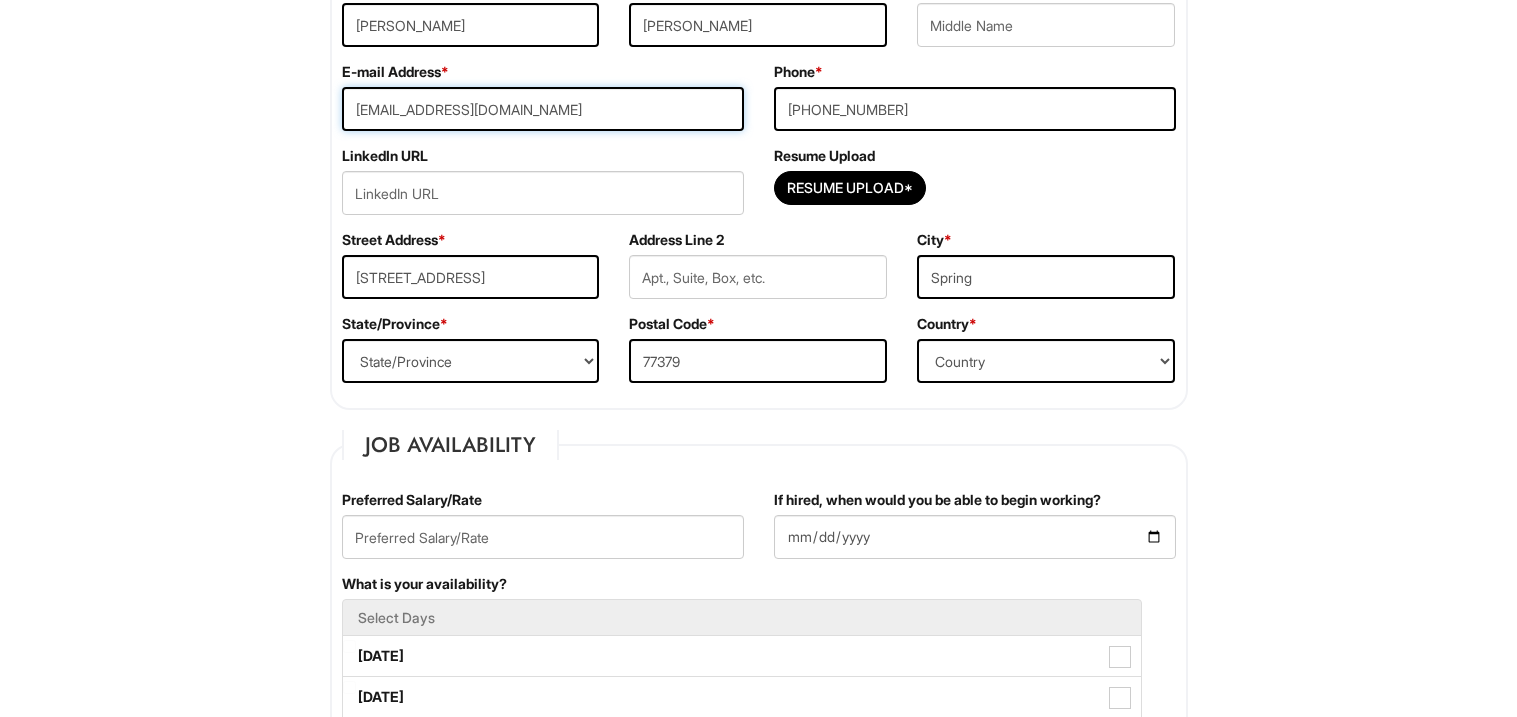 scroll, scrollTop: 416, scrollLeft: 0, axis: vertical 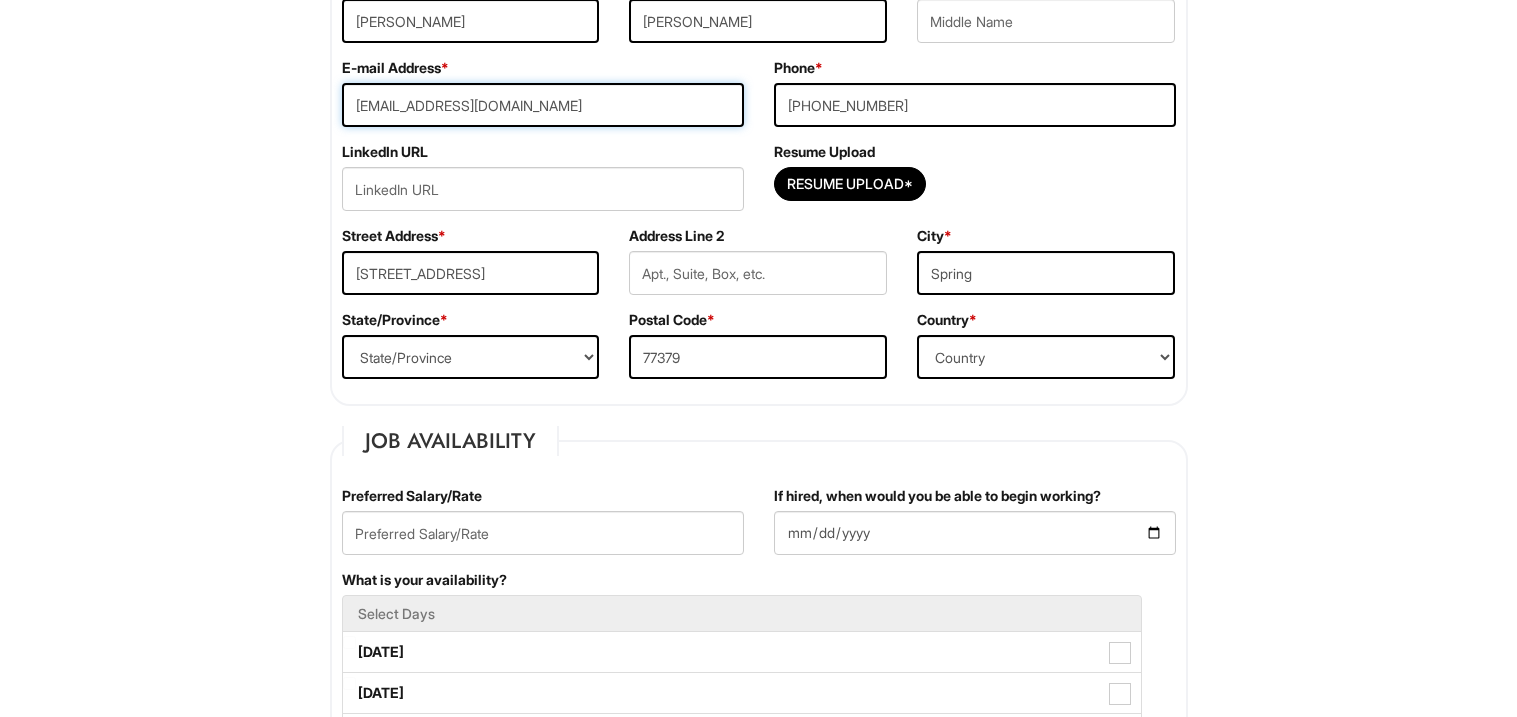 type on "backupnuggie@gmail.com" 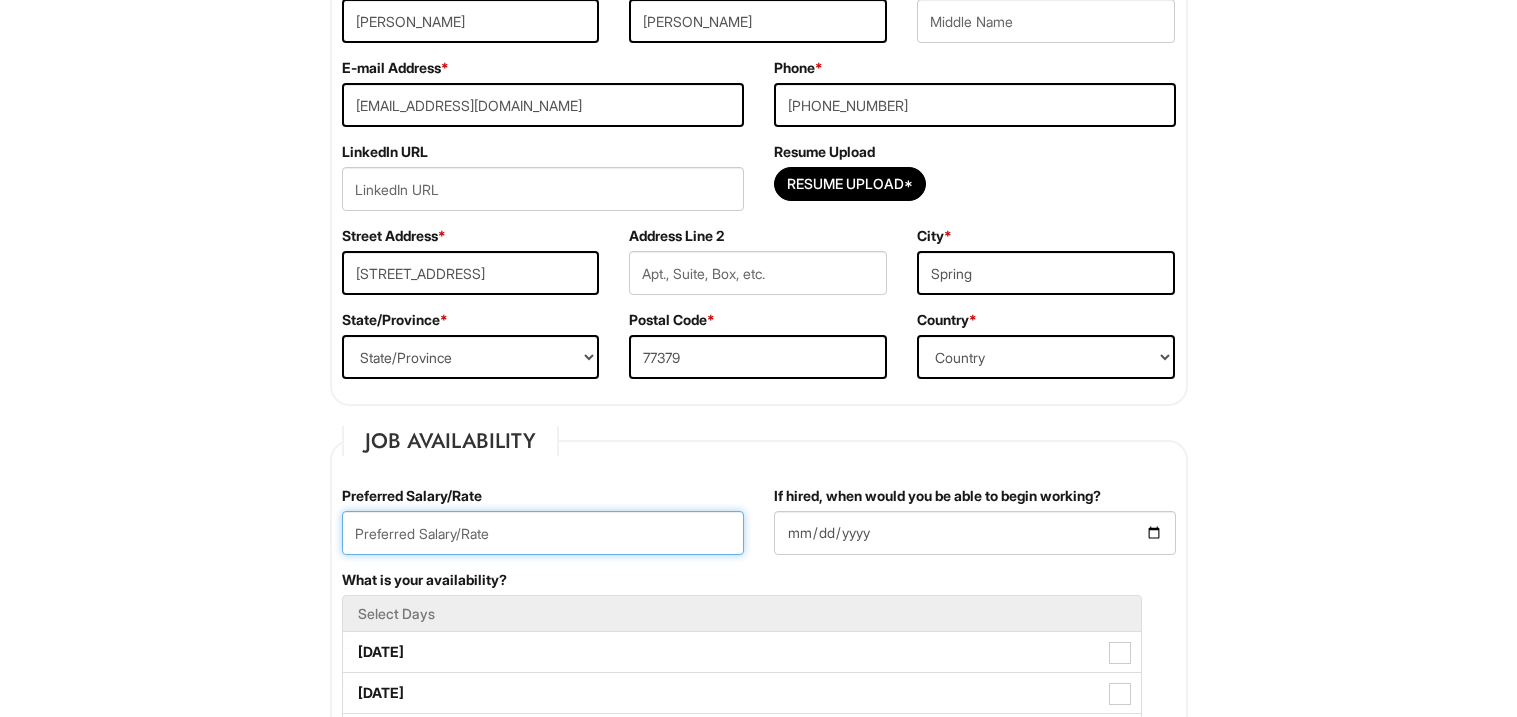 click at bounding box center (543, 533) 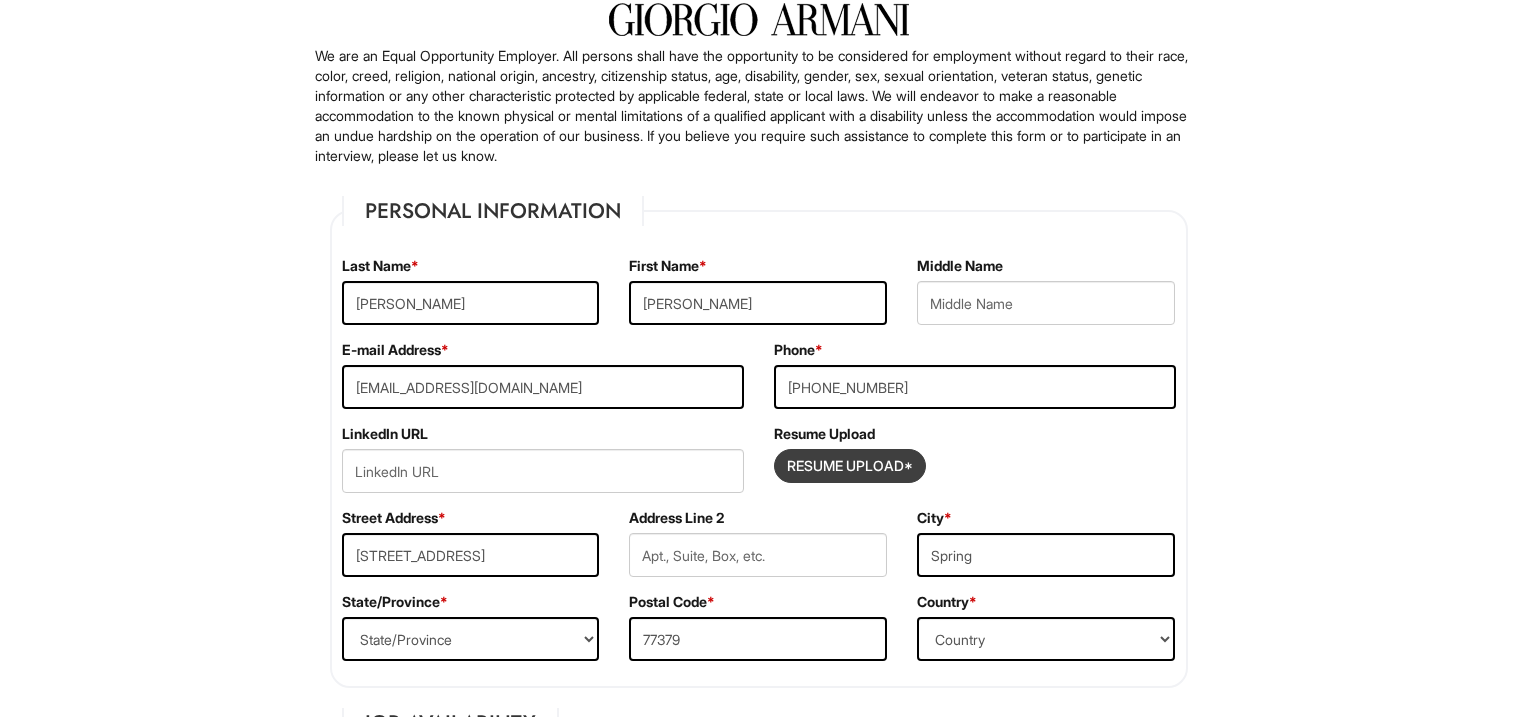 click at bounding box center (850, 466) 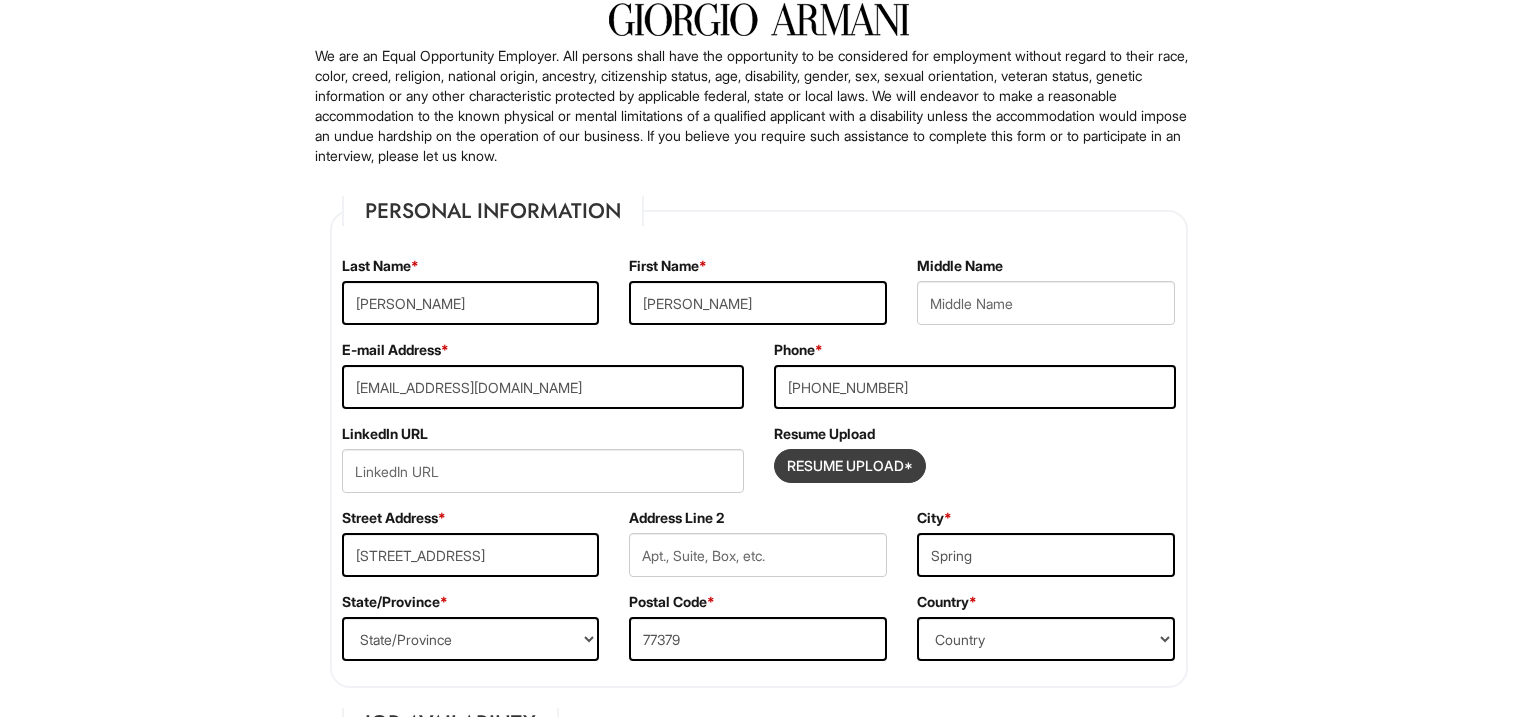 type on "C:\fakepath\Resume.pdf" 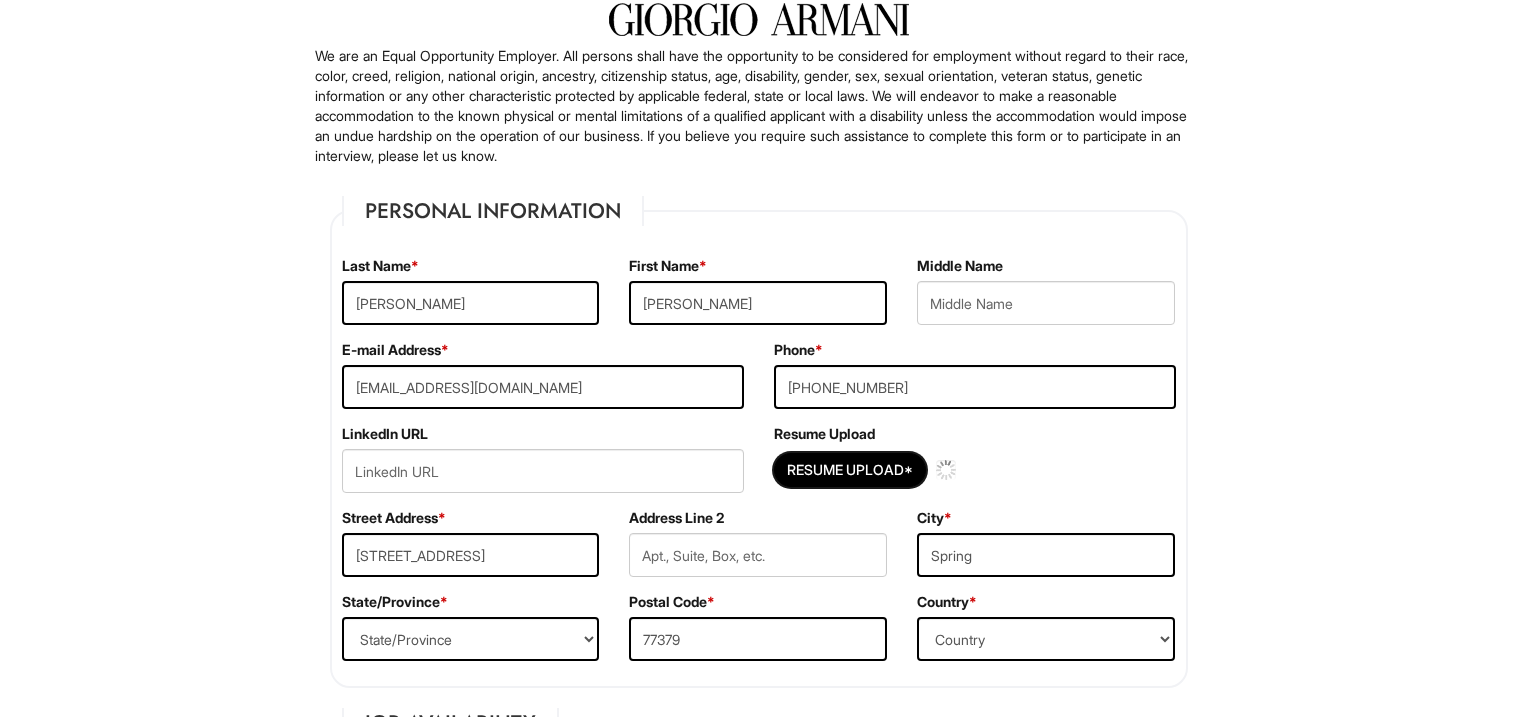 type 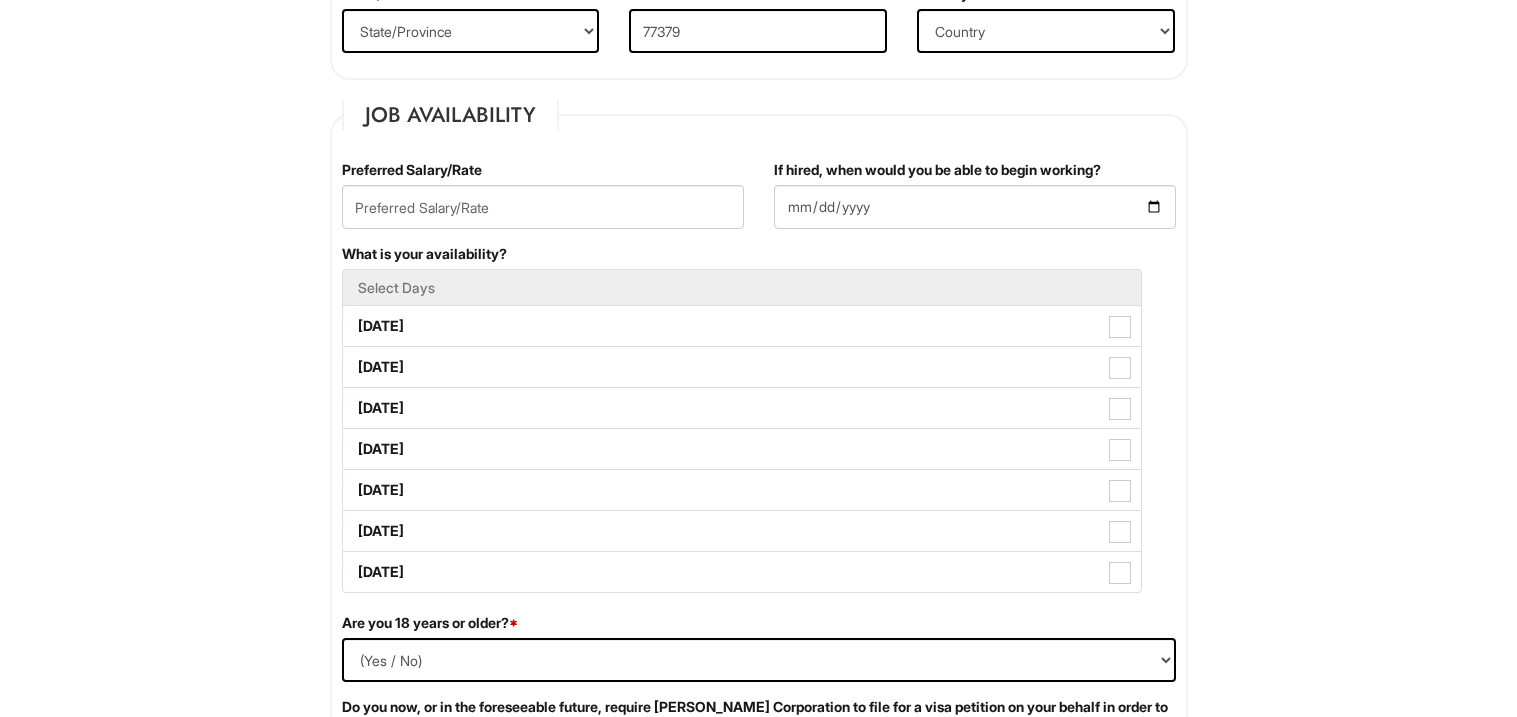 scroll, scrollTop: 751, scrollLeft: 0, axis: vertical 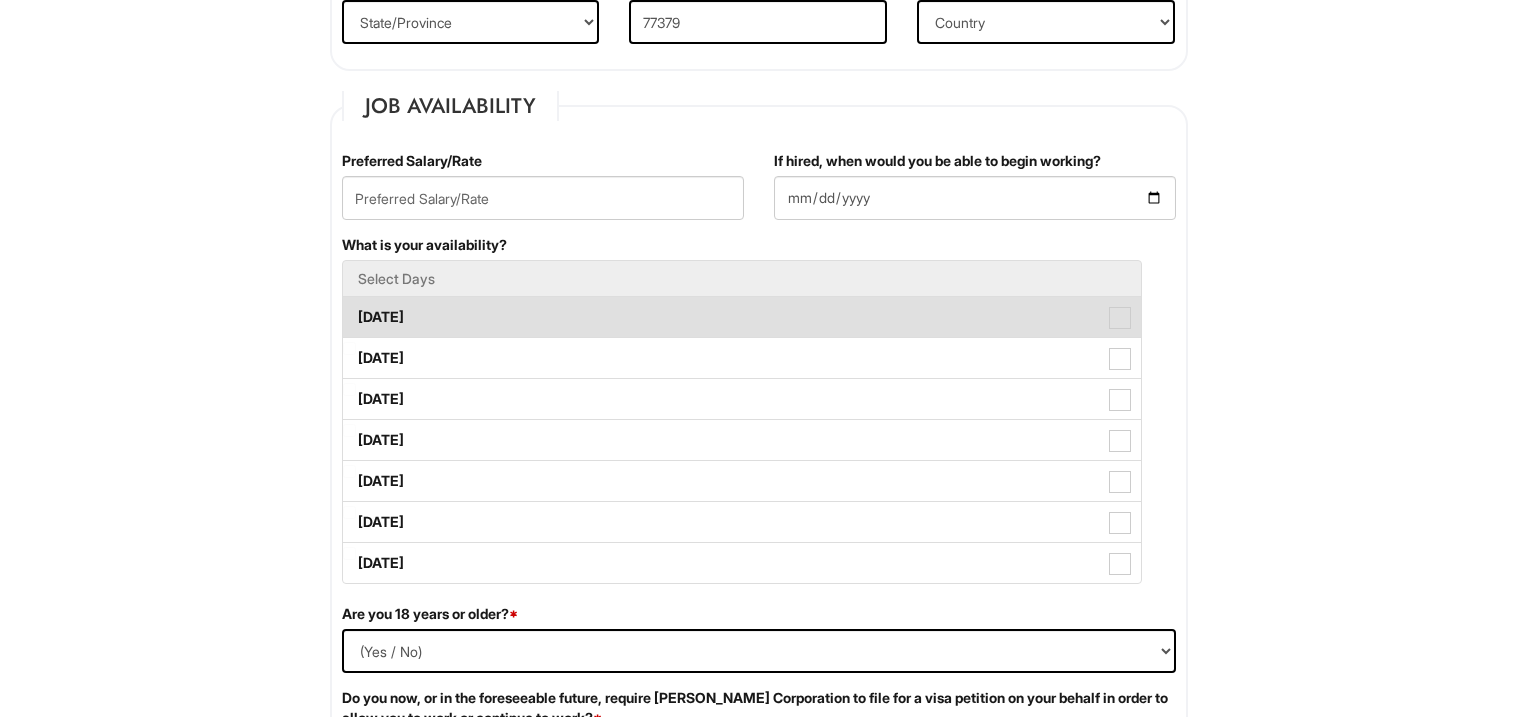 click at bounding box center [1120, 318] 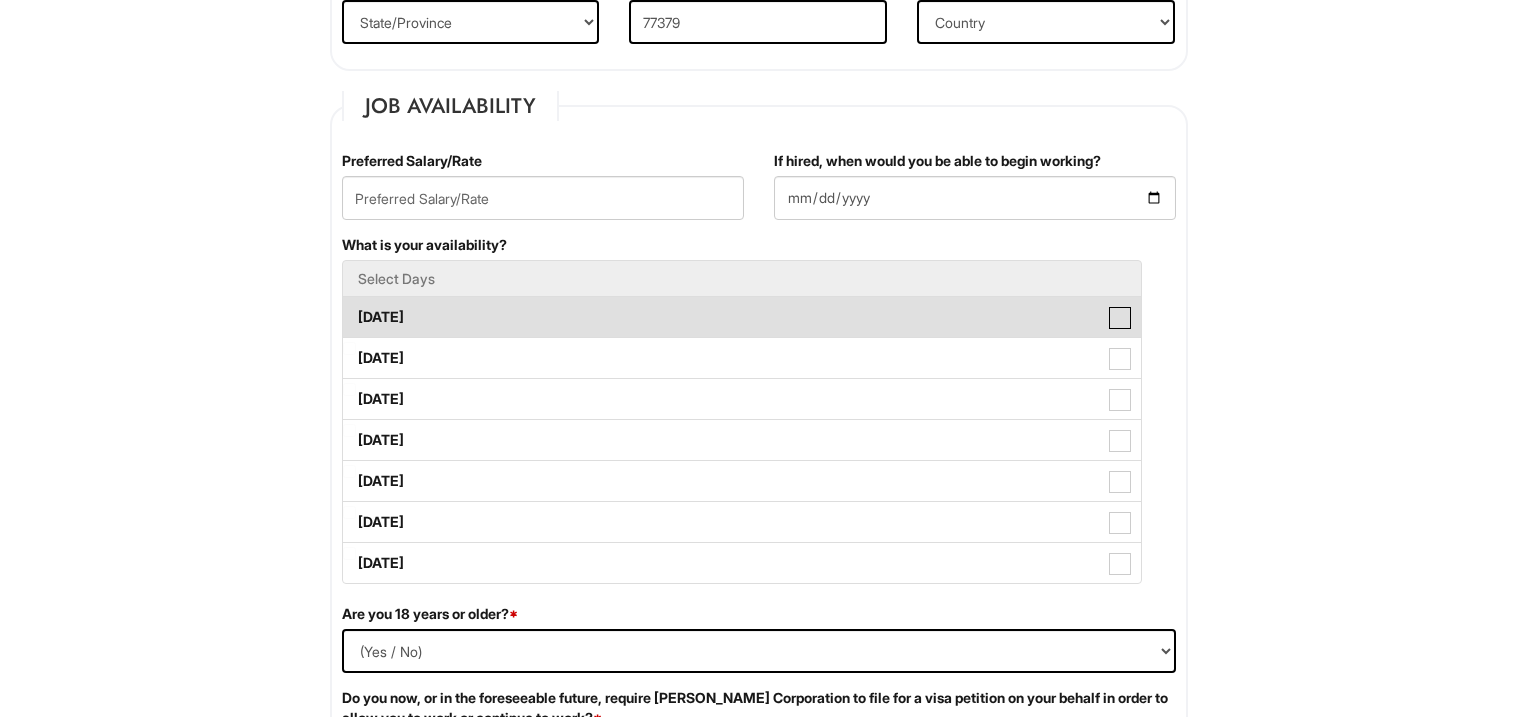 click on "Monday" at bounding box center [349, 307] 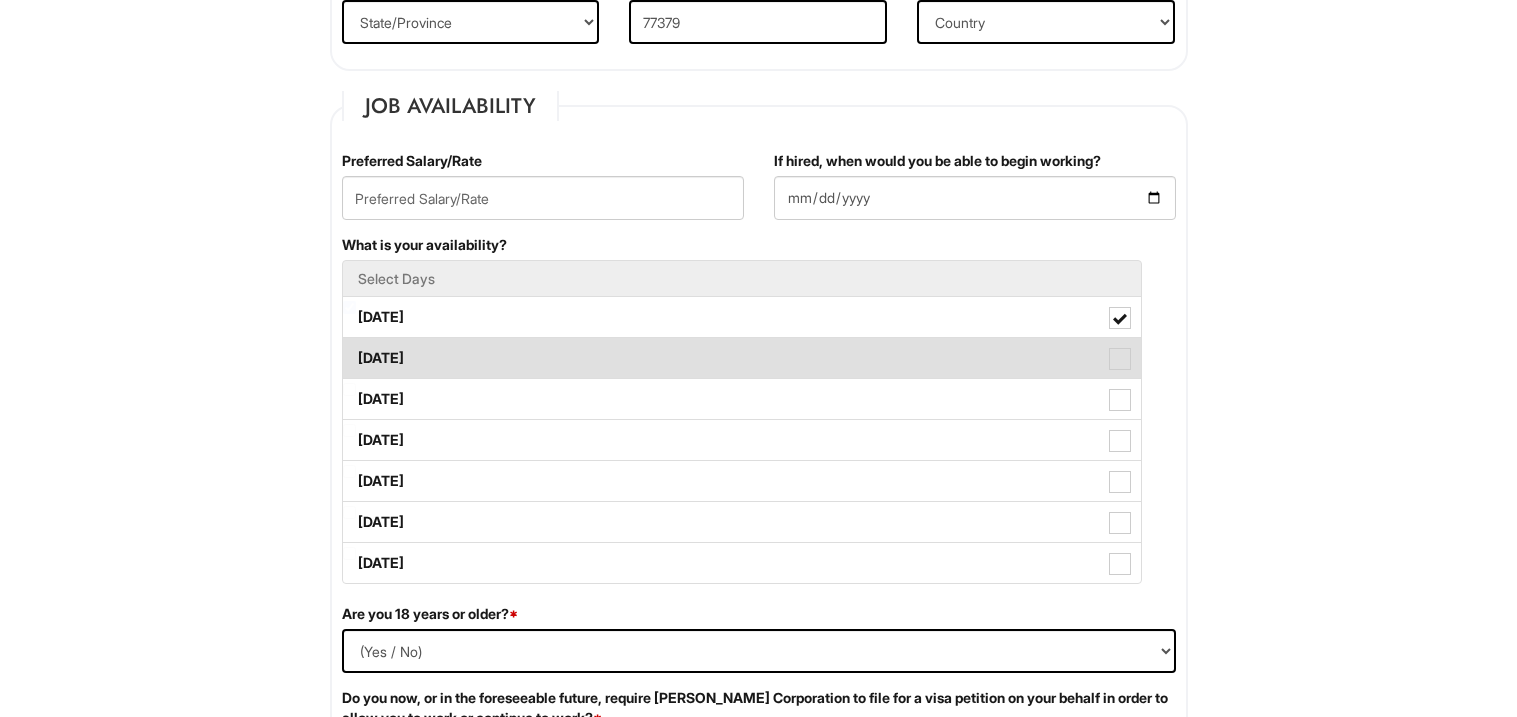 click at bounding box center (1120, 359) 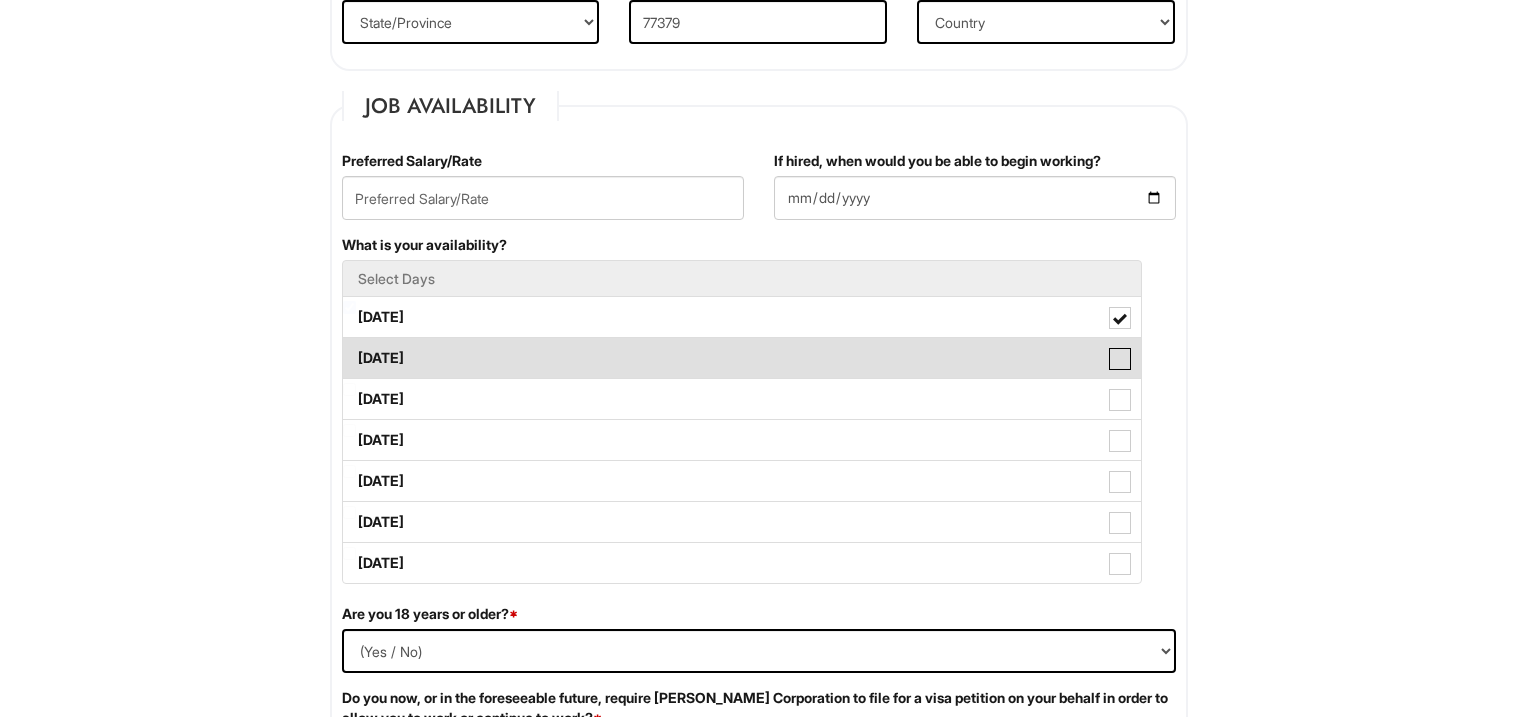 click on "Tuesday" at bounding box center [349, 348] 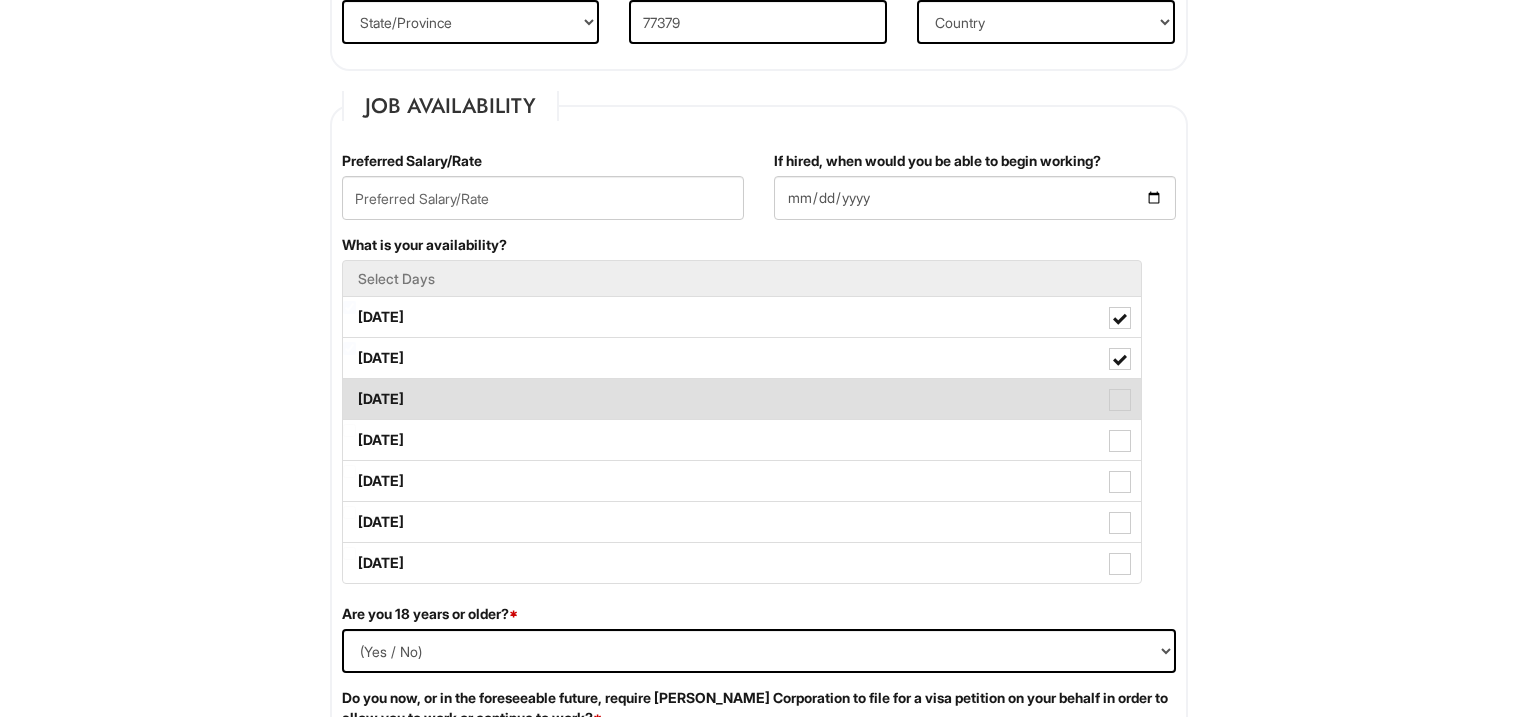click on "Wednesday" at bounding box center [742, 399] 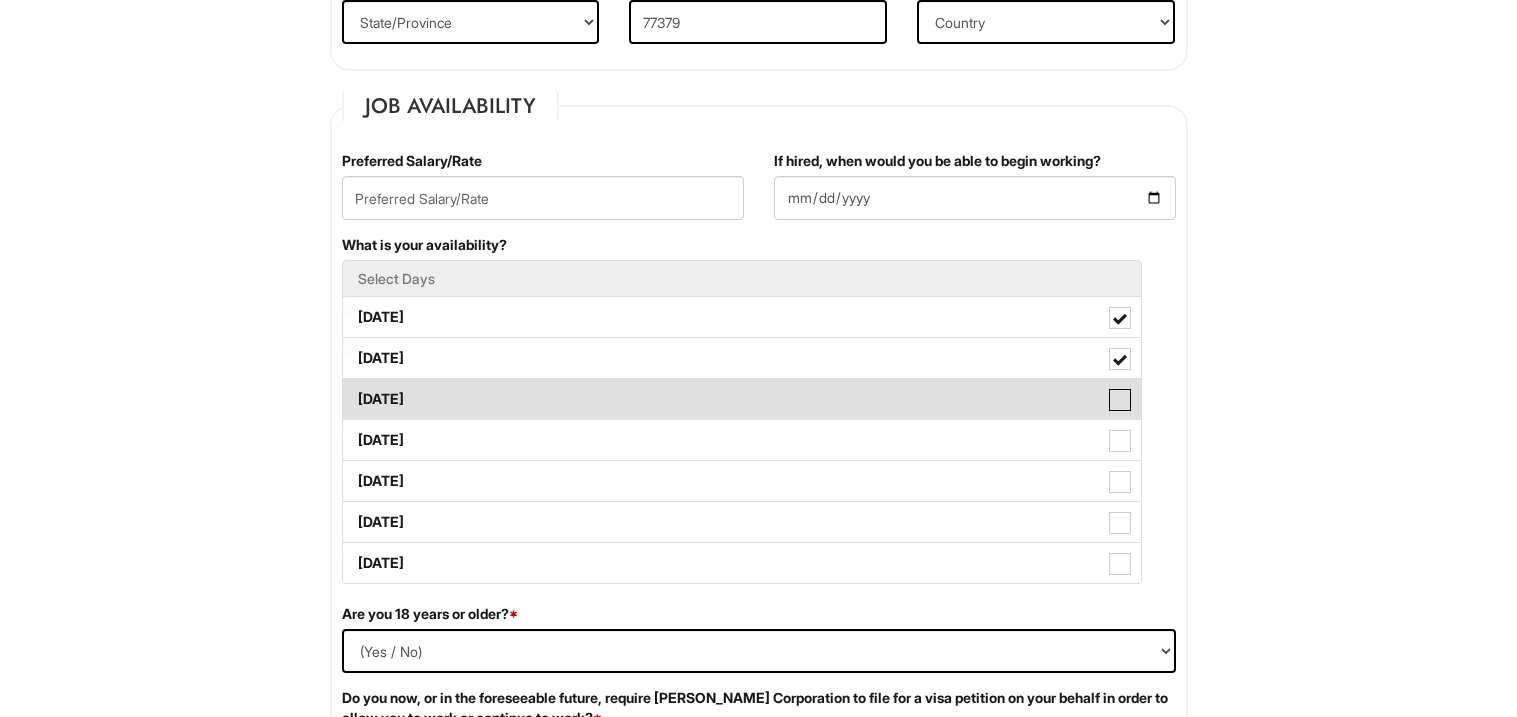 click on "Wednesday" at bounding box center [349, 389] 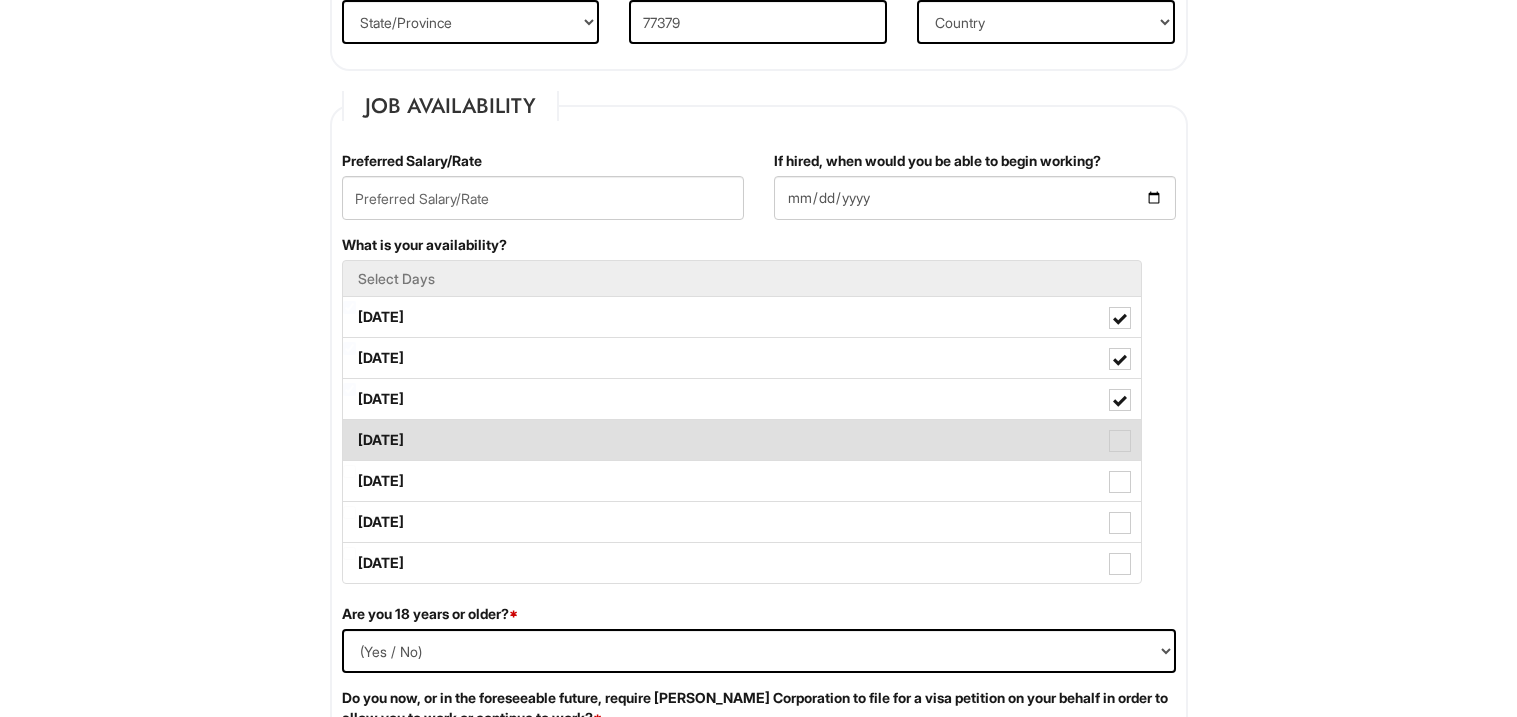 click at bounding box center [1120, 441] 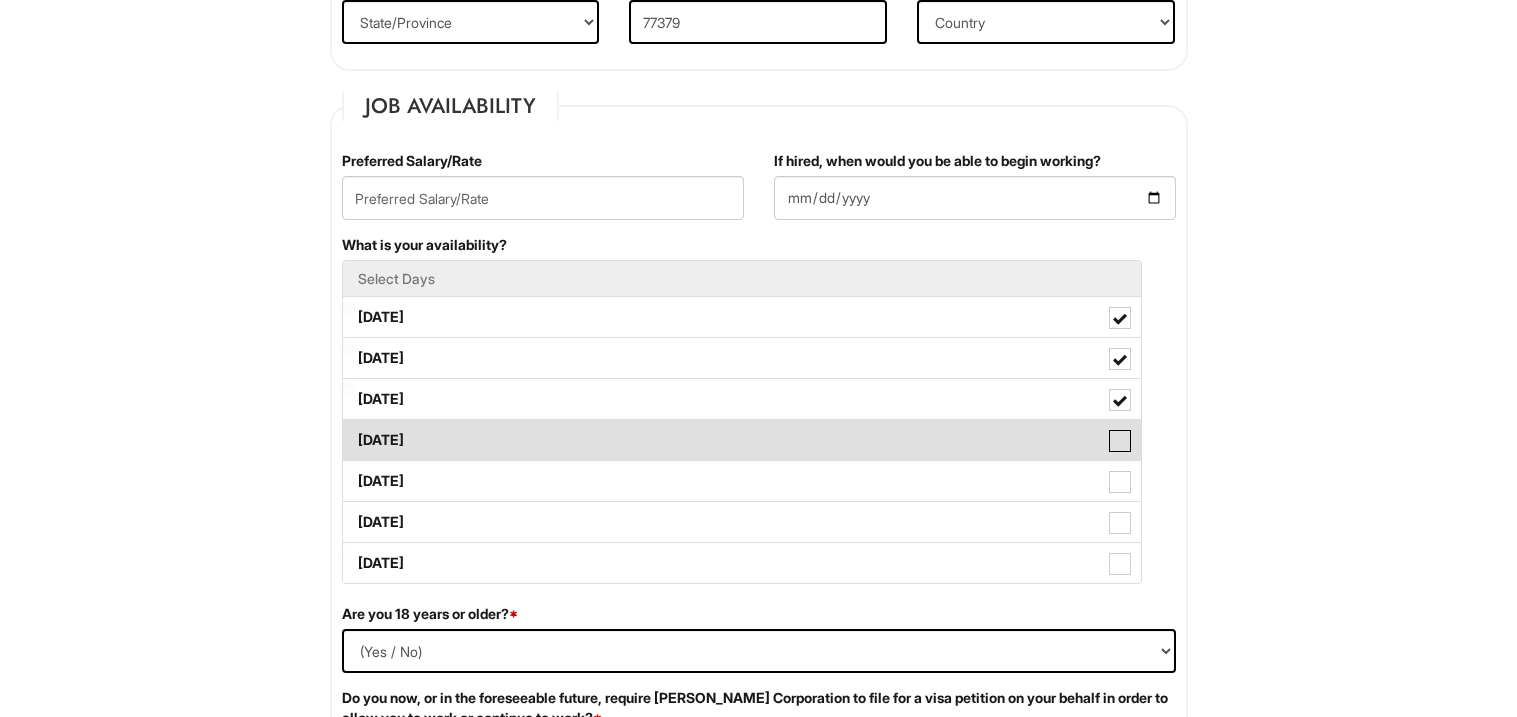 click on "Thursday" at bounding box center [349, 430] 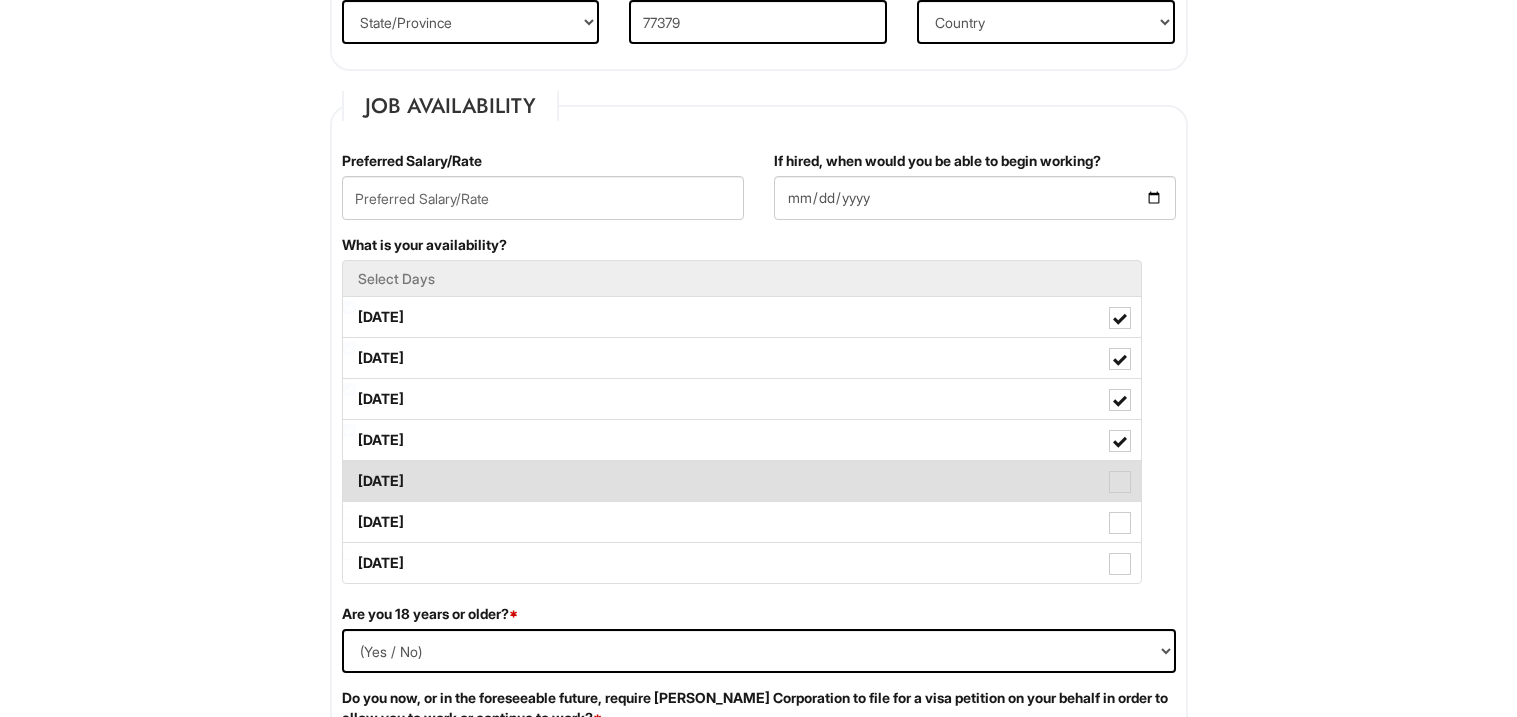 click at bounding box center (1120, 482) 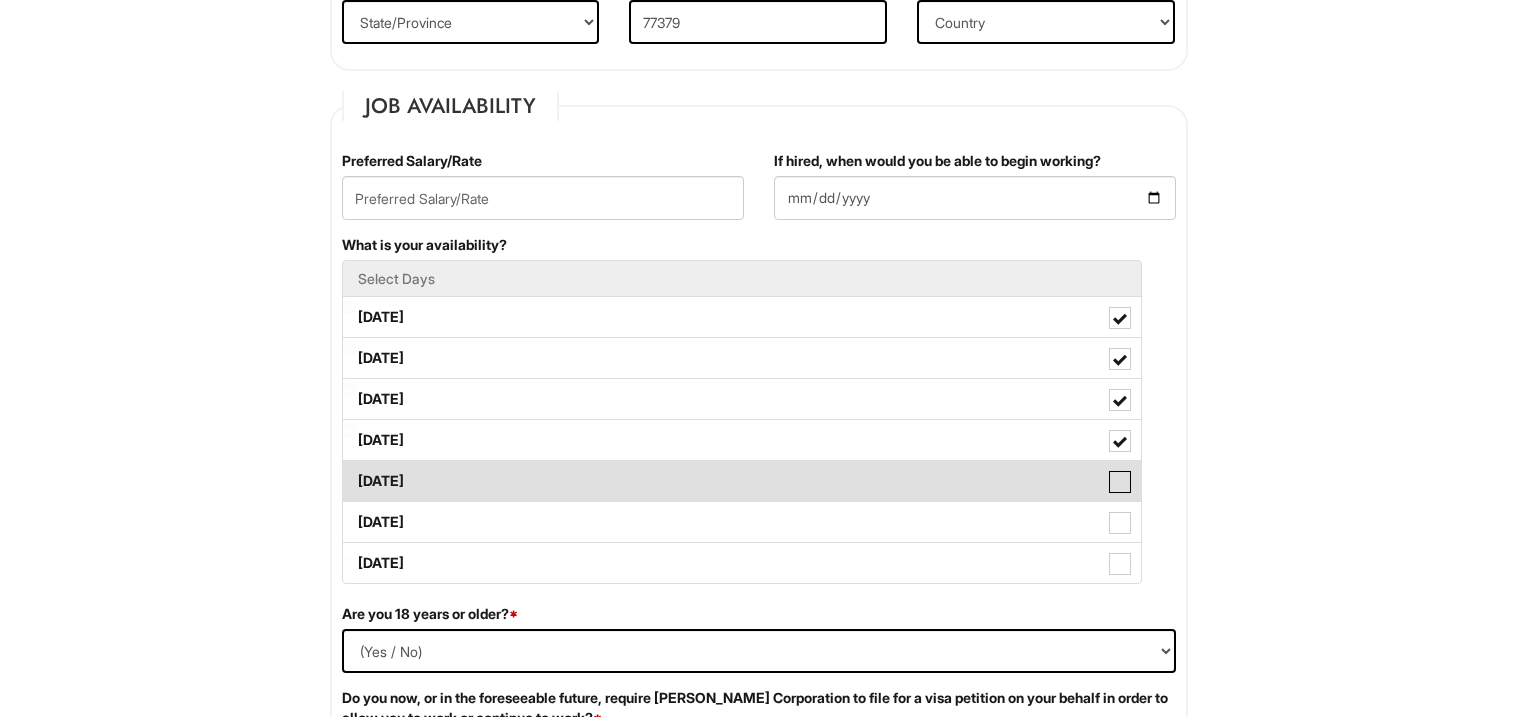 click on "Friday" at bounding box center [349, 471] 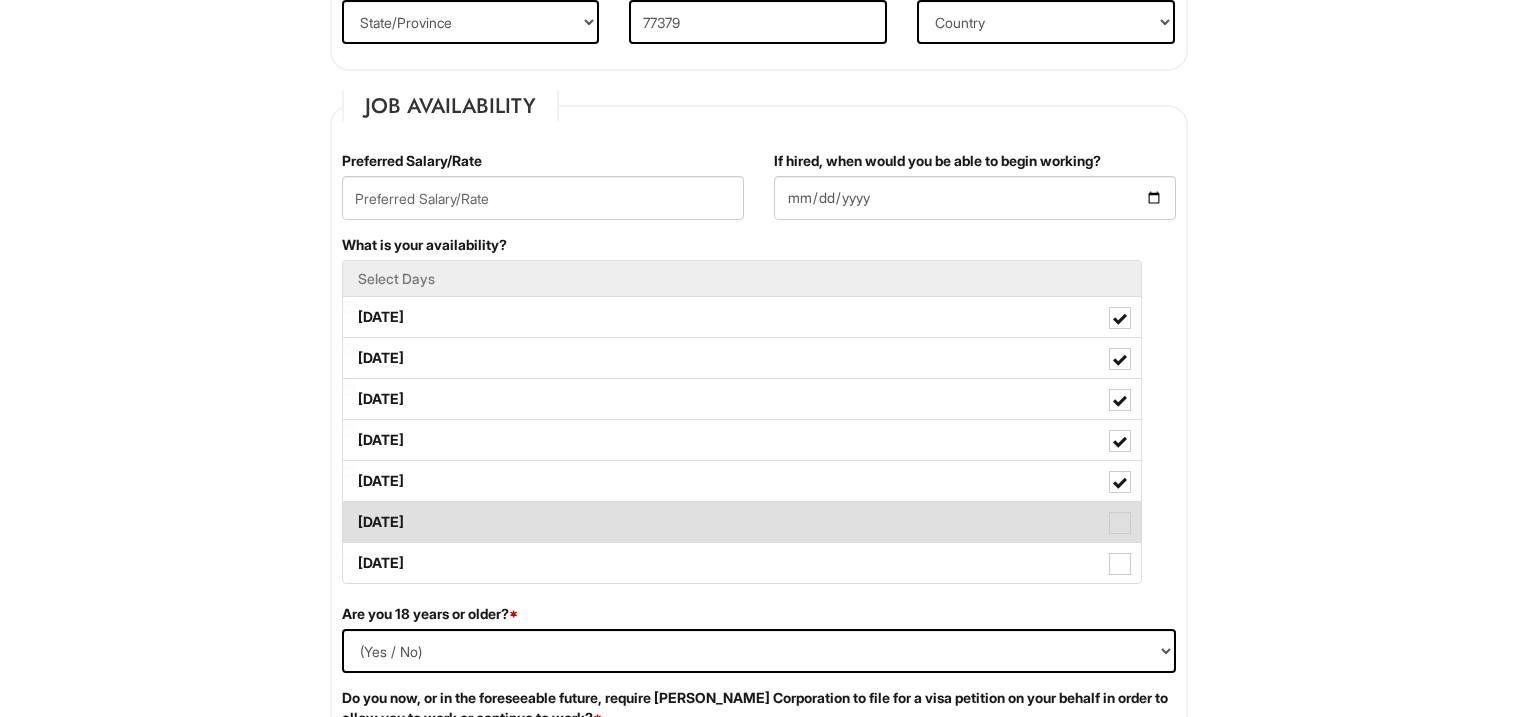 click at bounding box center [1120, 523] 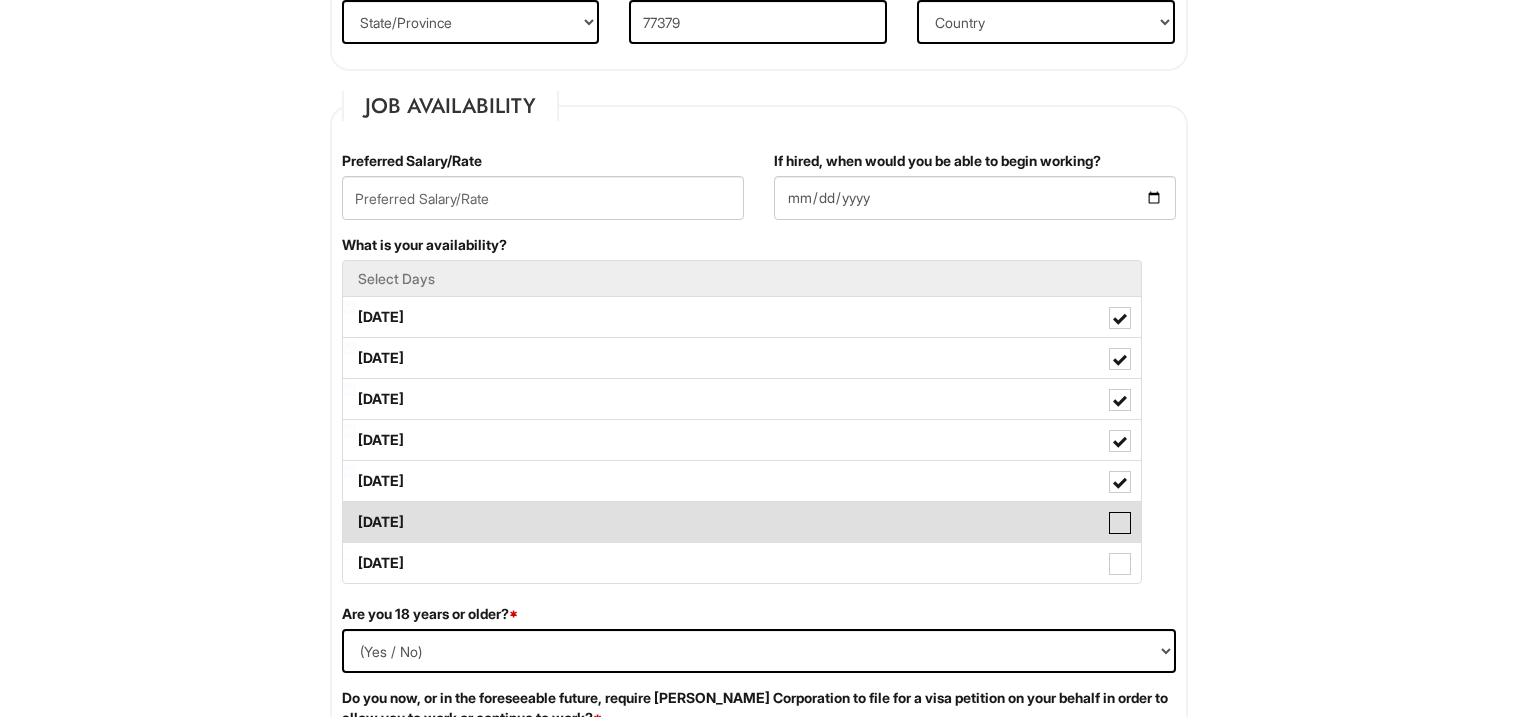 click on "Saturday" at bounding box center (349, 512) 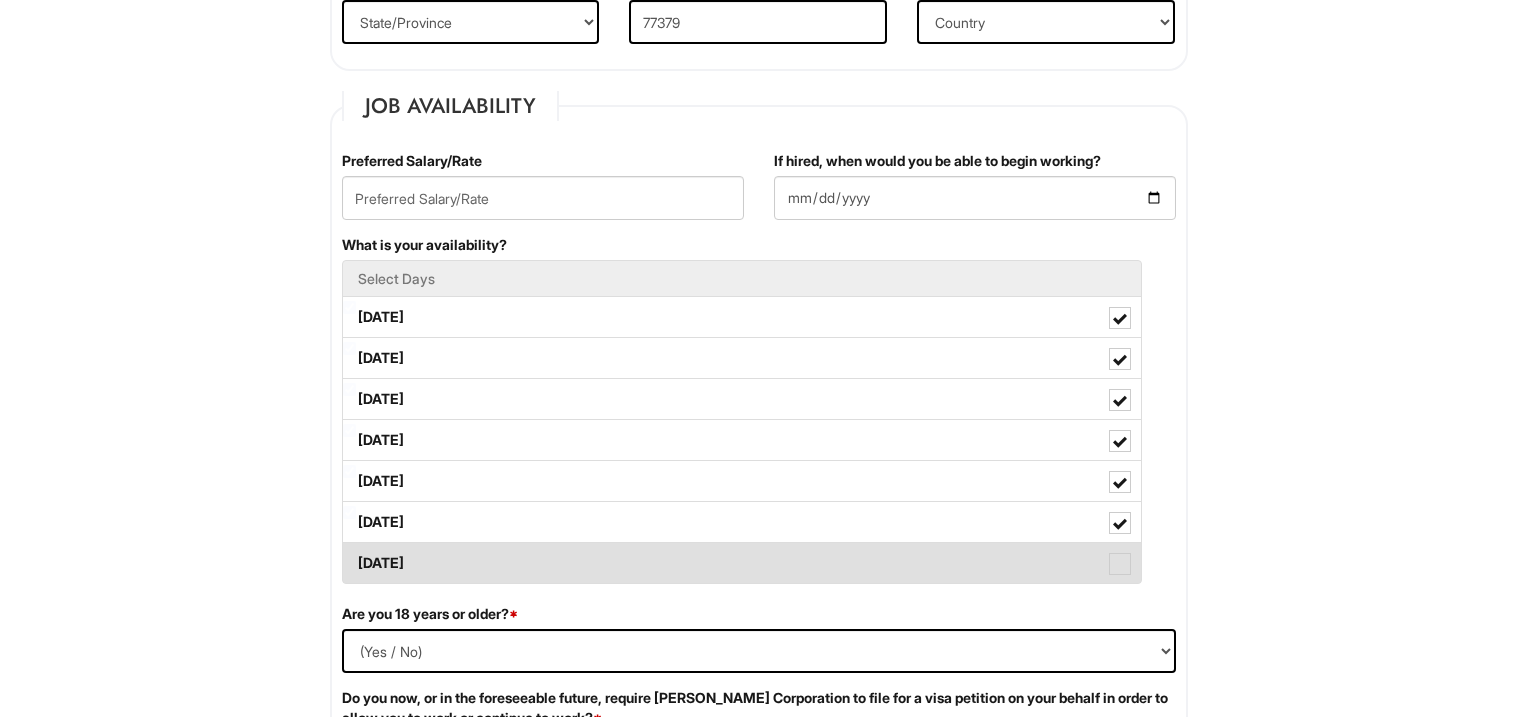 click on "Sunday" at bounding box center [742, 563] 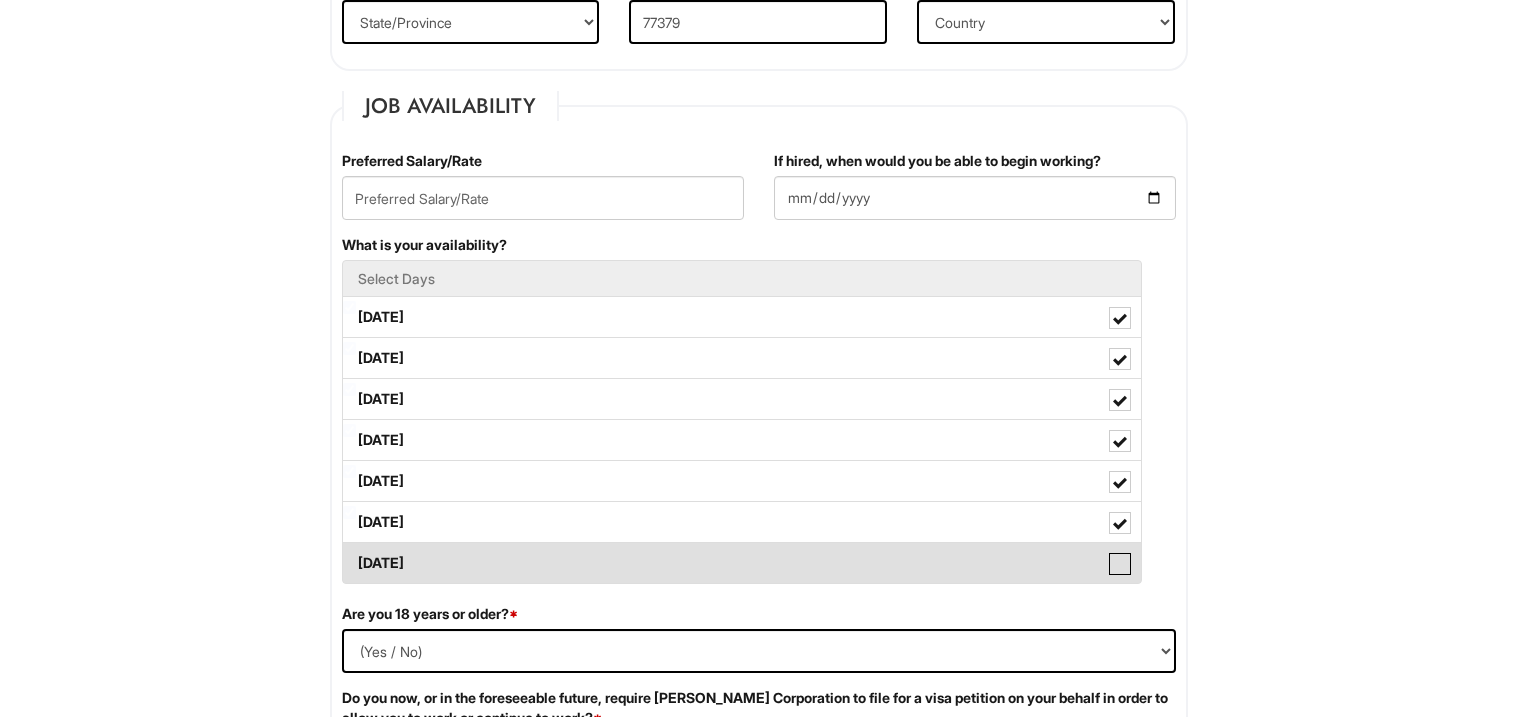 click on "Sunday" at bounding box center [349, 553] 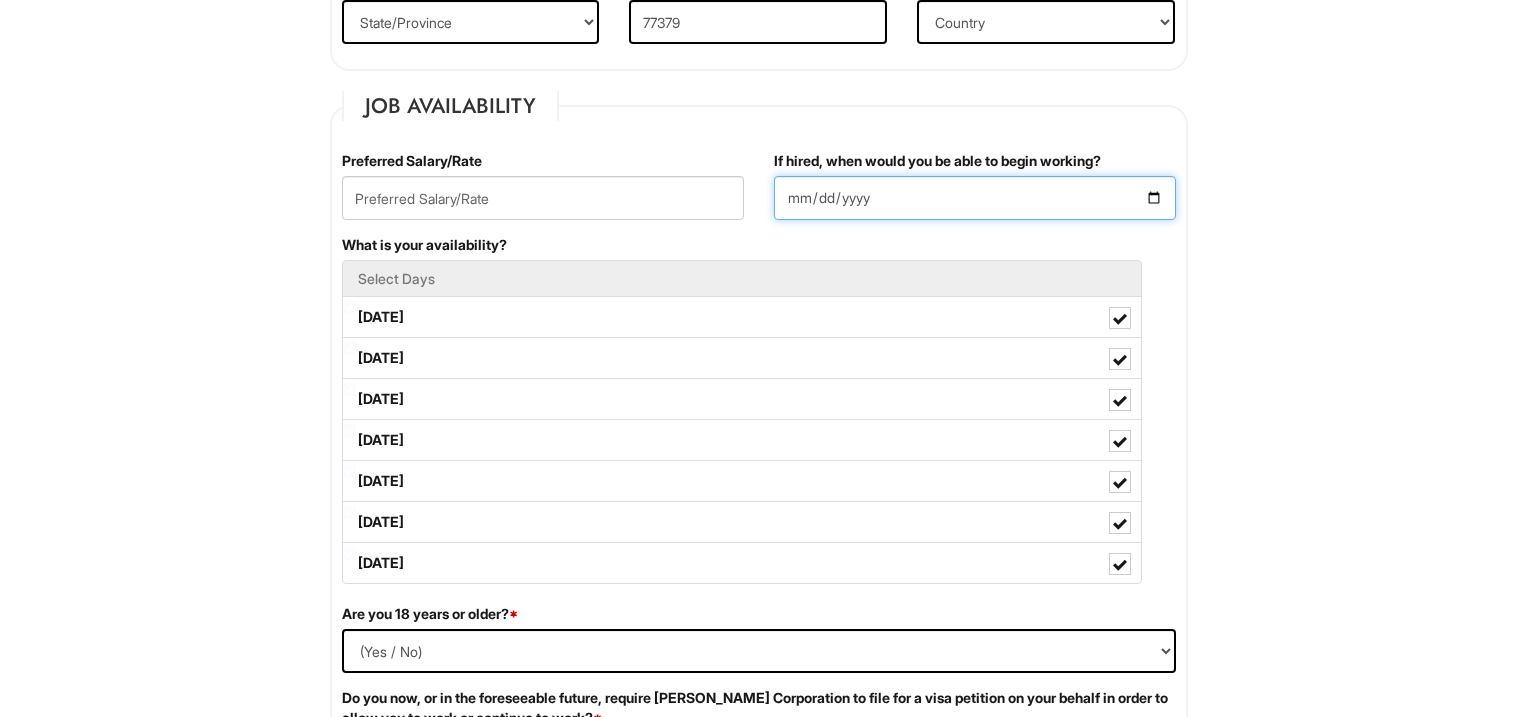 click on "If hired, when would you be able to begin working?" at bounding box center [975, 198] 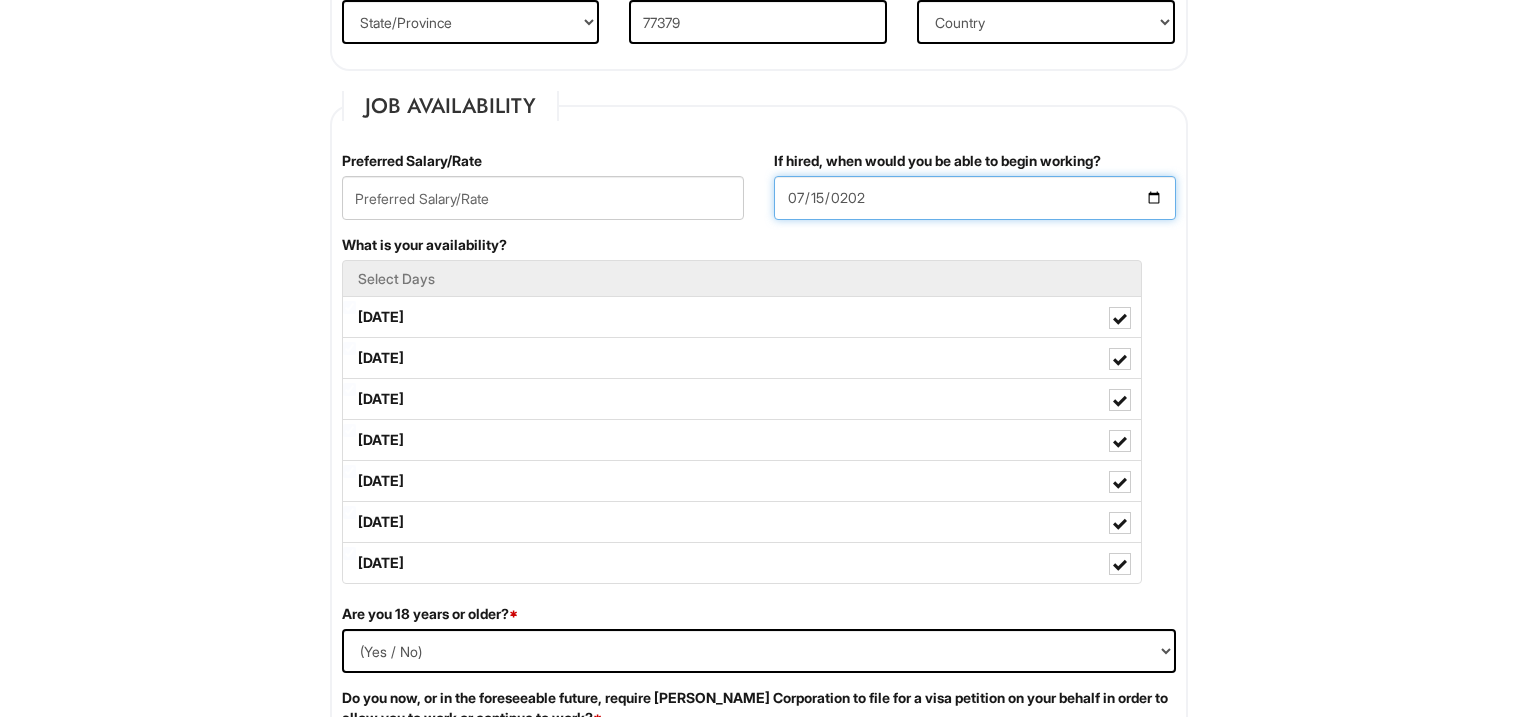 type on "2025-07-15" 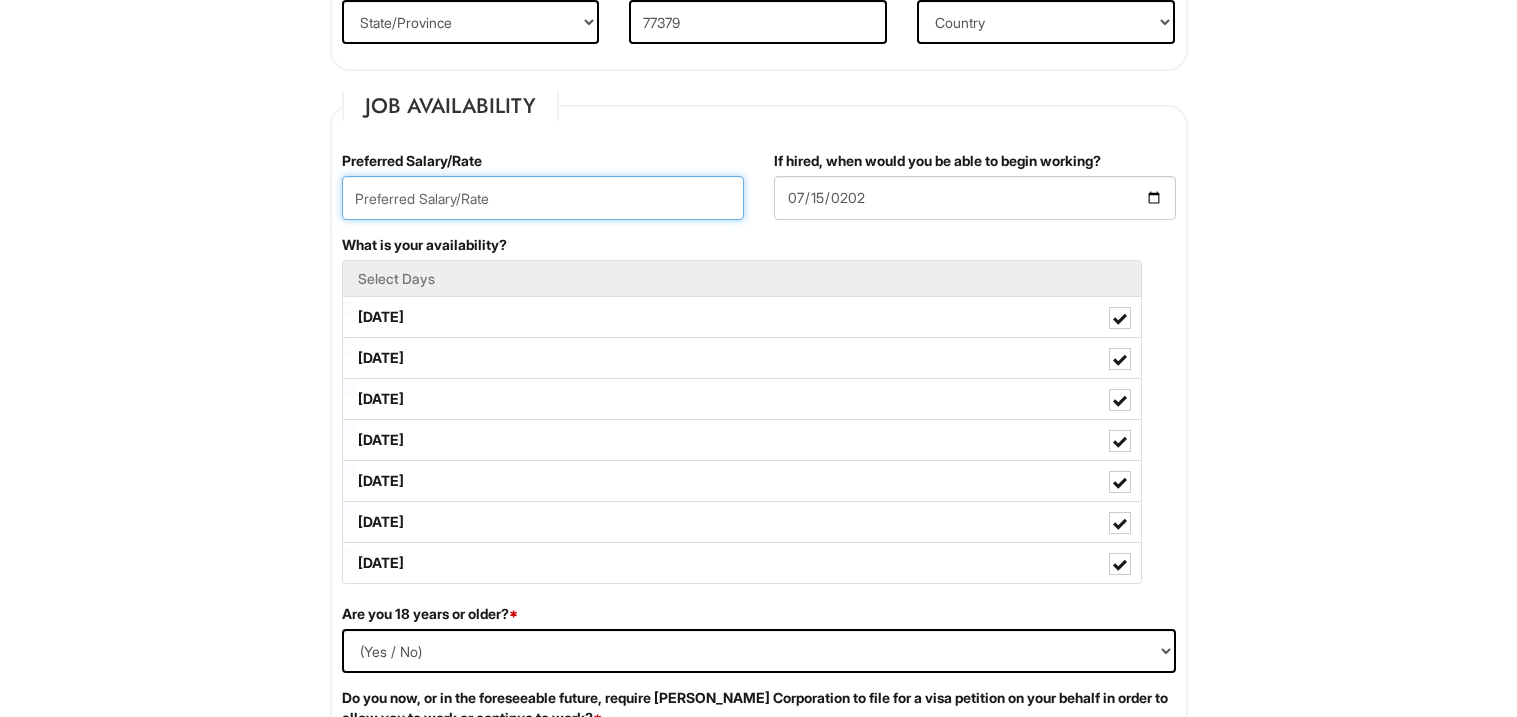 click at bounding box center (543, 198) 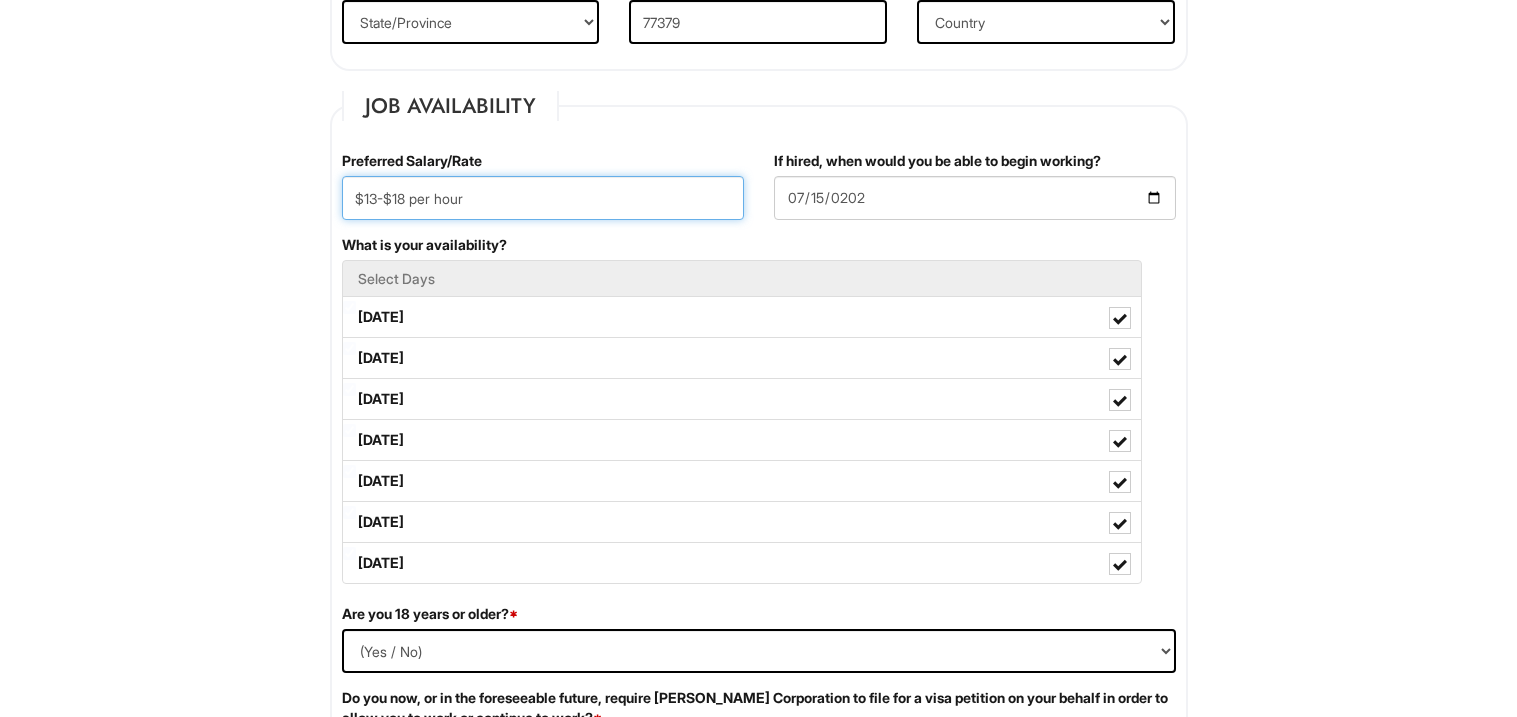 scroll, scrollTop: 936, scrollLeft: 0, axis: vertical 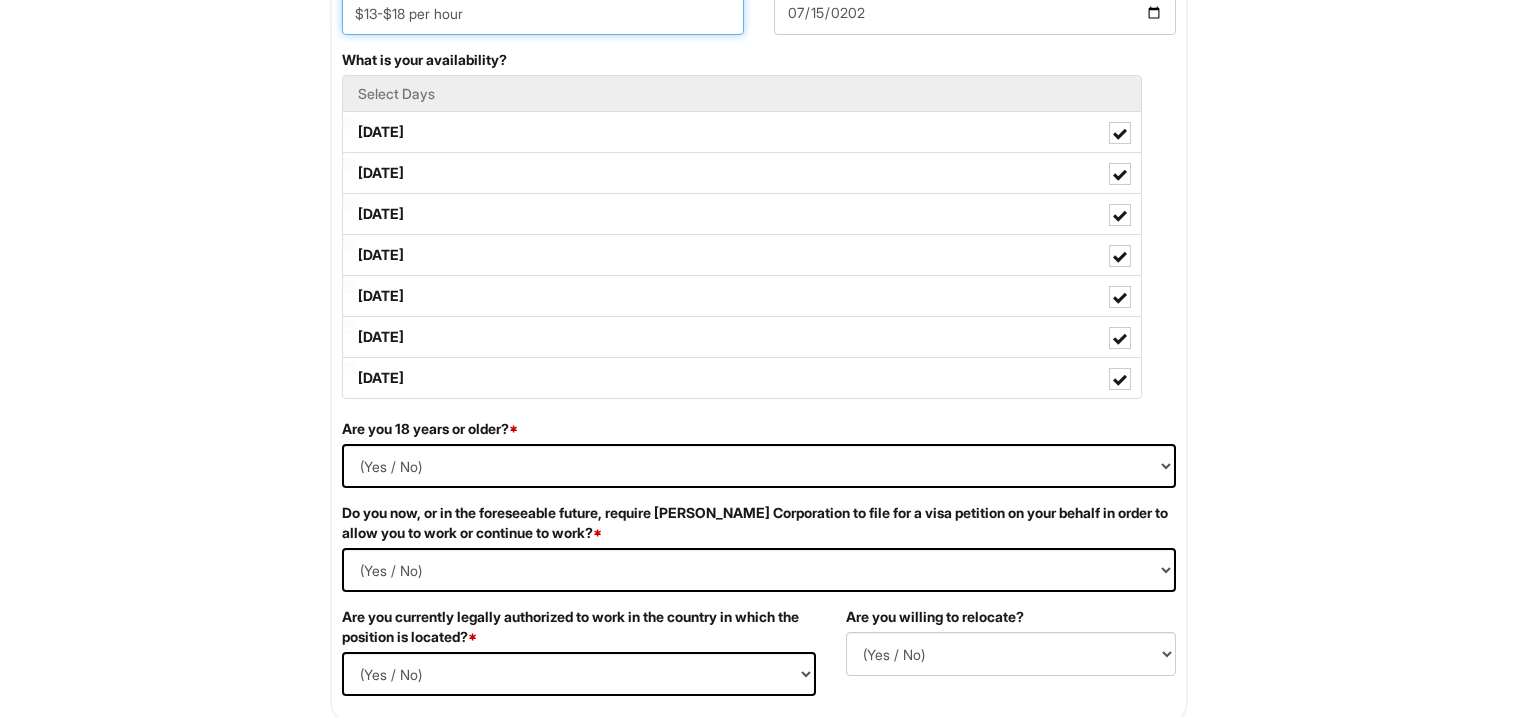type on "$13-$18 per hour" 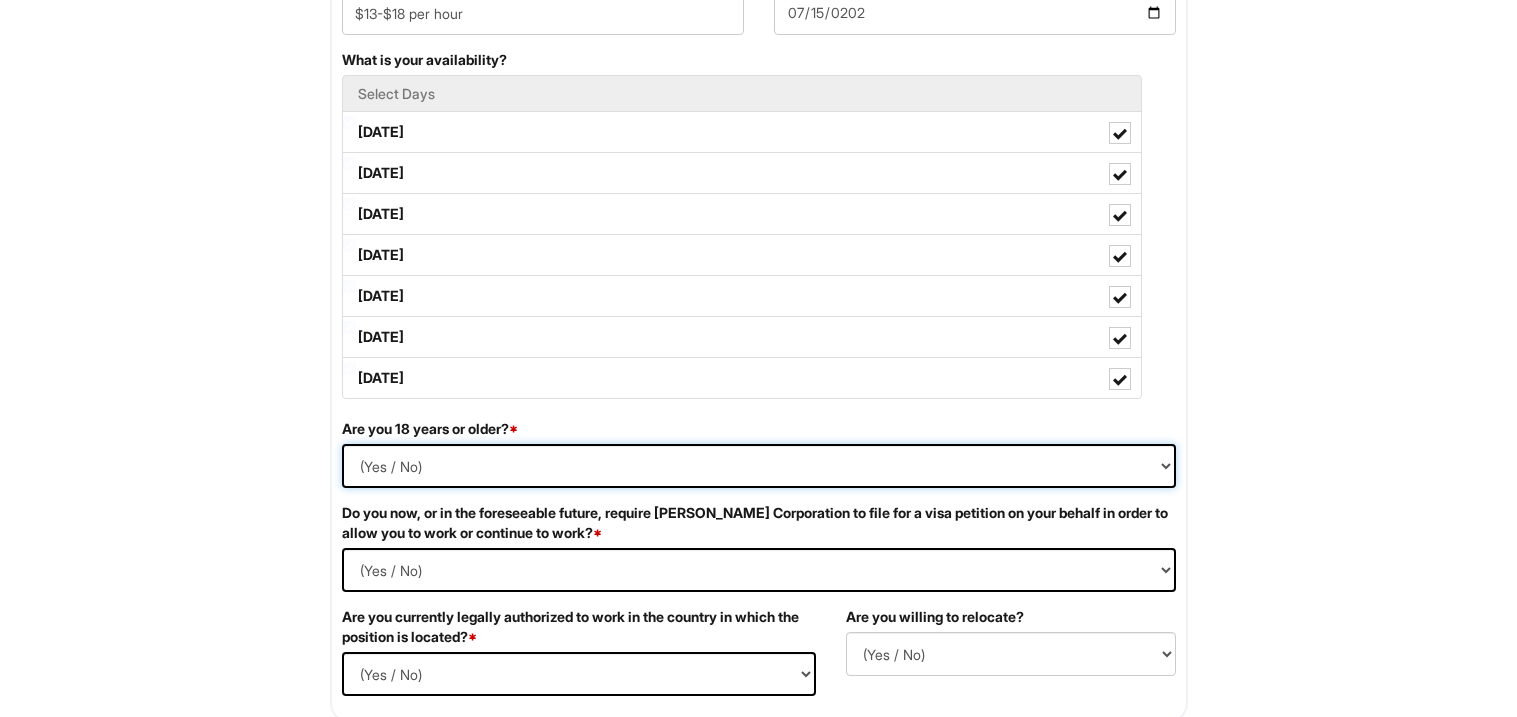 click on "(Yes / No) Yes No" at bounding box center [759, 466] 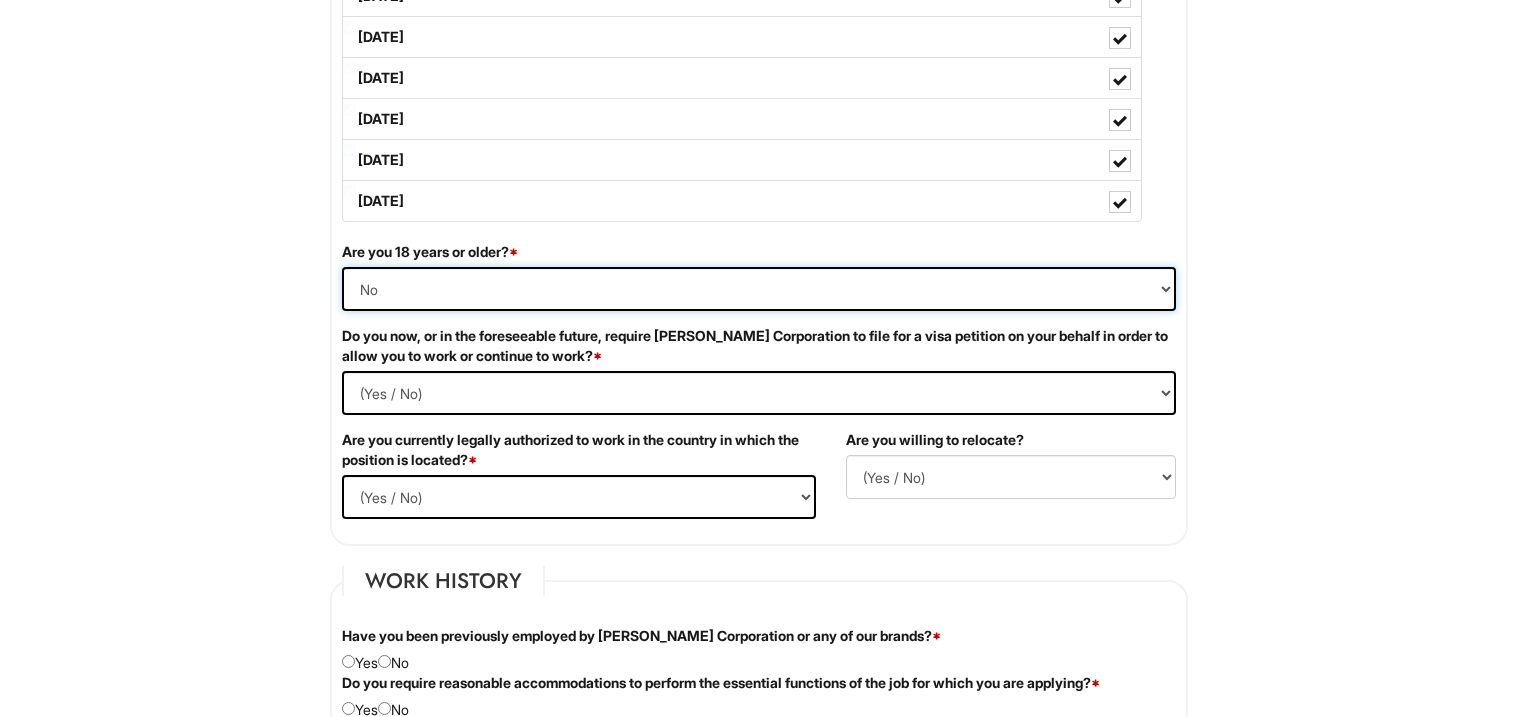 scroll, scrollTop: 1116, scrollLeft: 0, axis: vertical 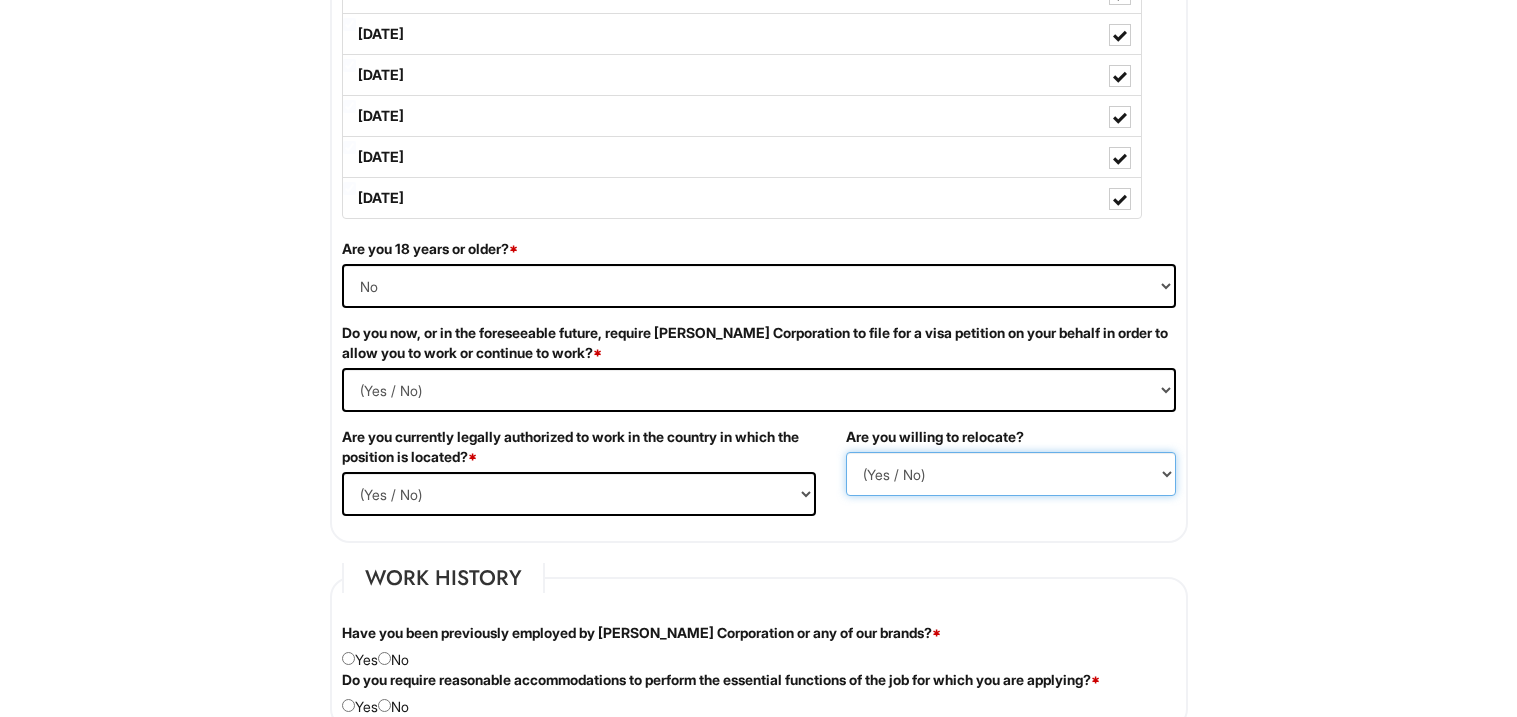 click on "(Yes / No) No Yes" at bounding box center [1011, 474] 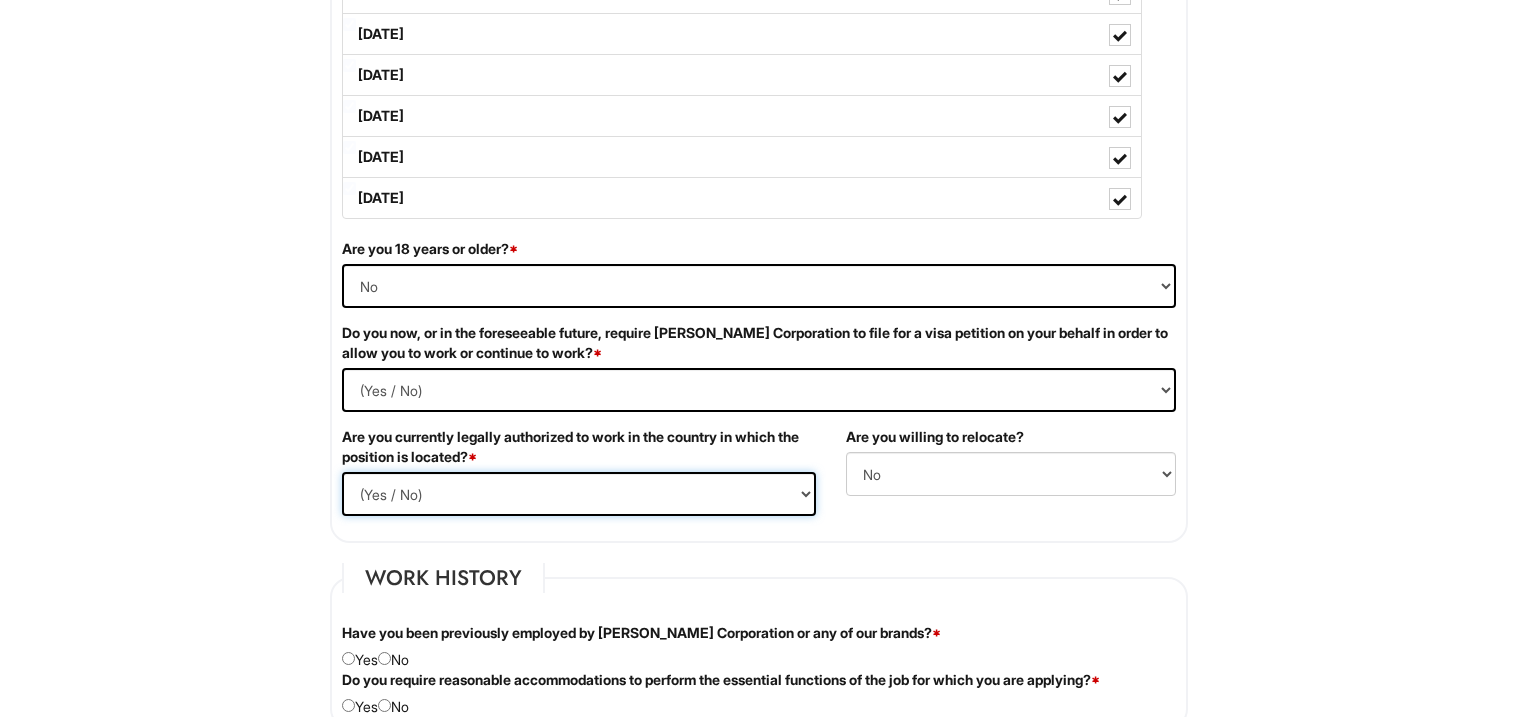 click on "(Yes / No) Yes No" at bounding box center (579, 494) 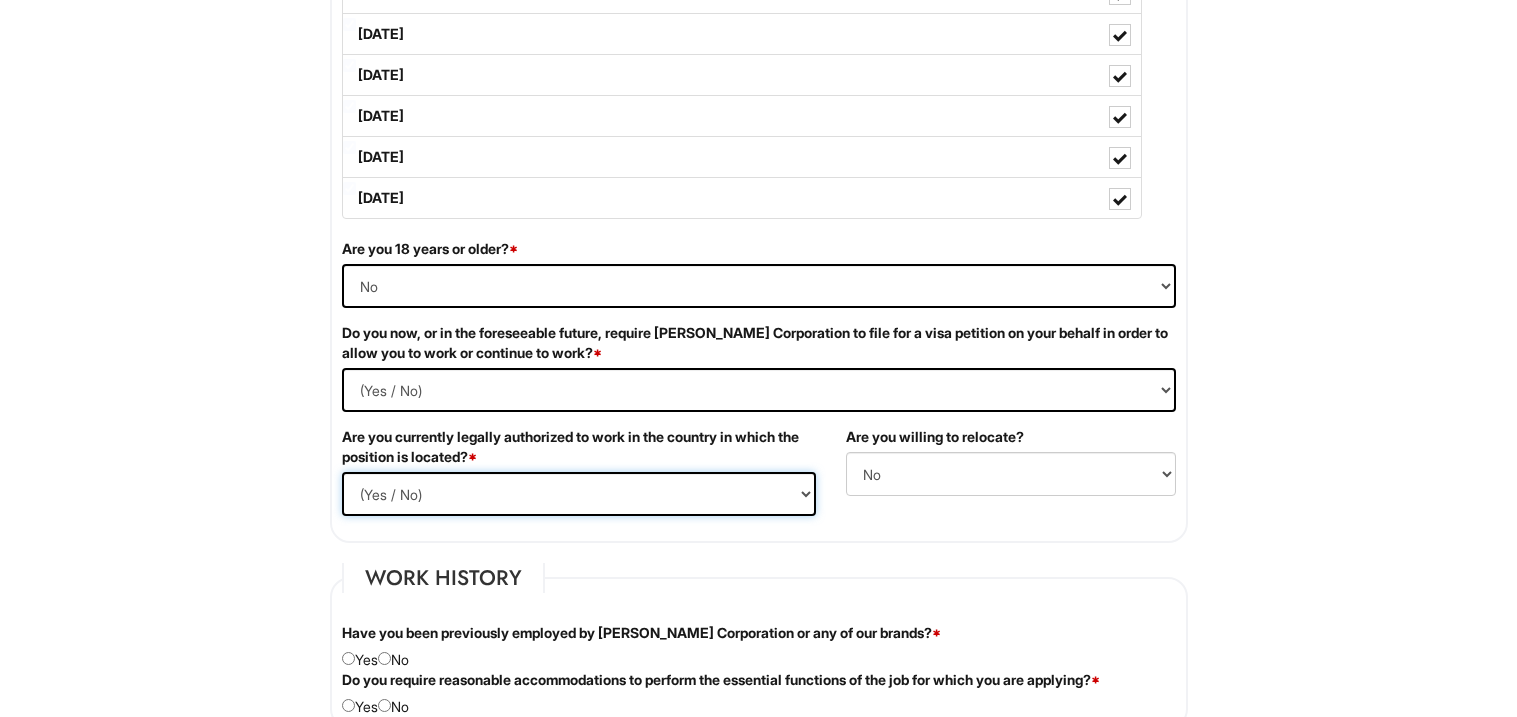 select on "Yes" 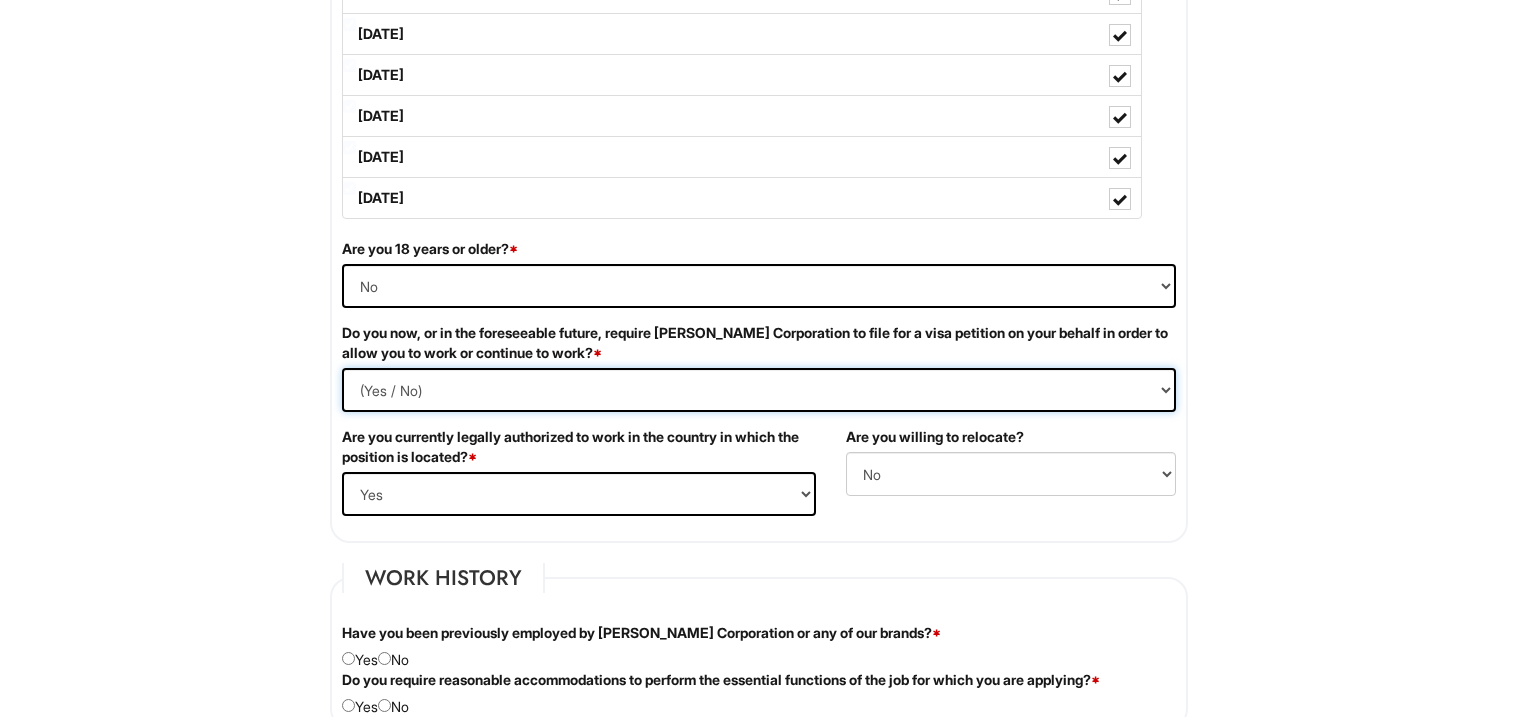 click on "(Yes / No) Yes No" at bounding box center [759, 390] 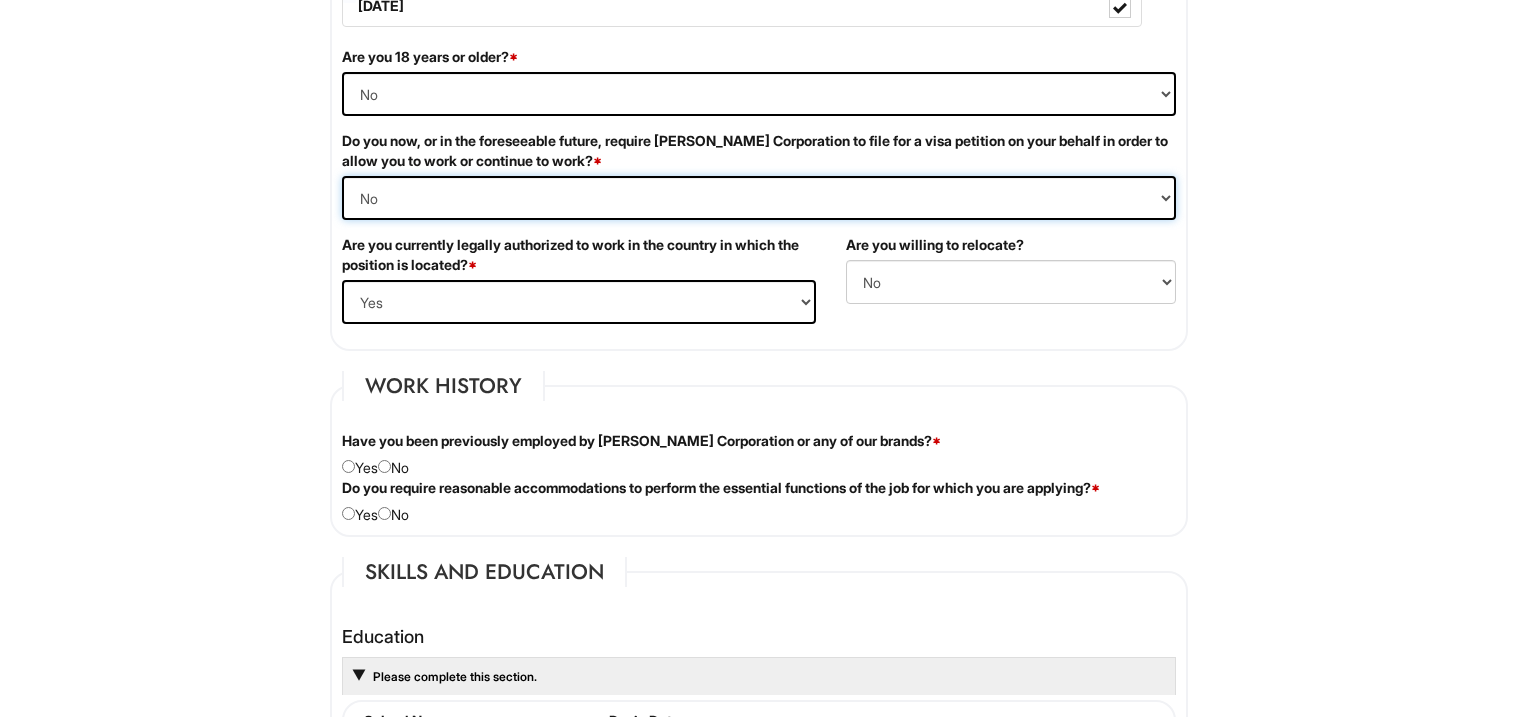 scroll, scrollTop: 1307, scrollLeft: 0, axis: vertical 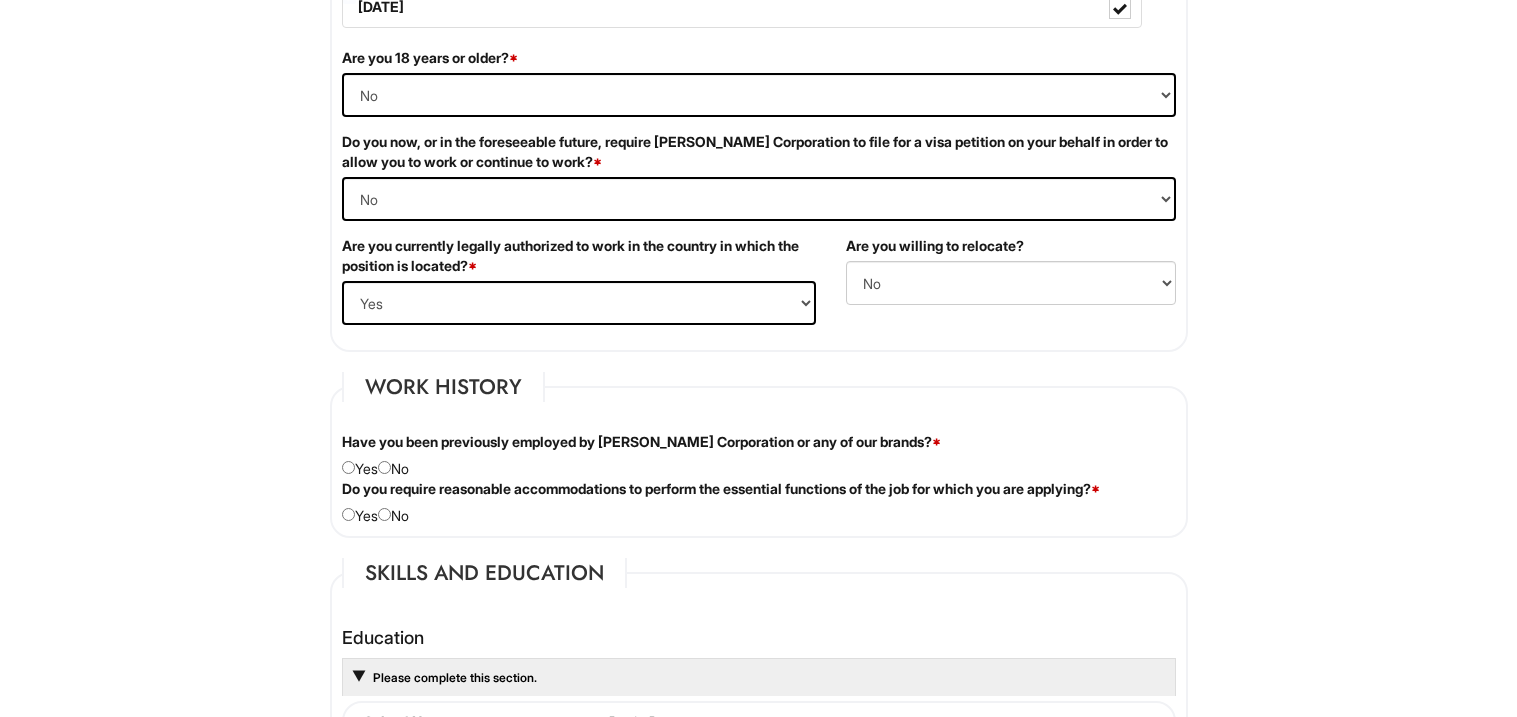 click on "Have you been previously employed by Giorgio Armani Corporation or any of our brands? *    Yes   No" at bounding box center (759, 455) 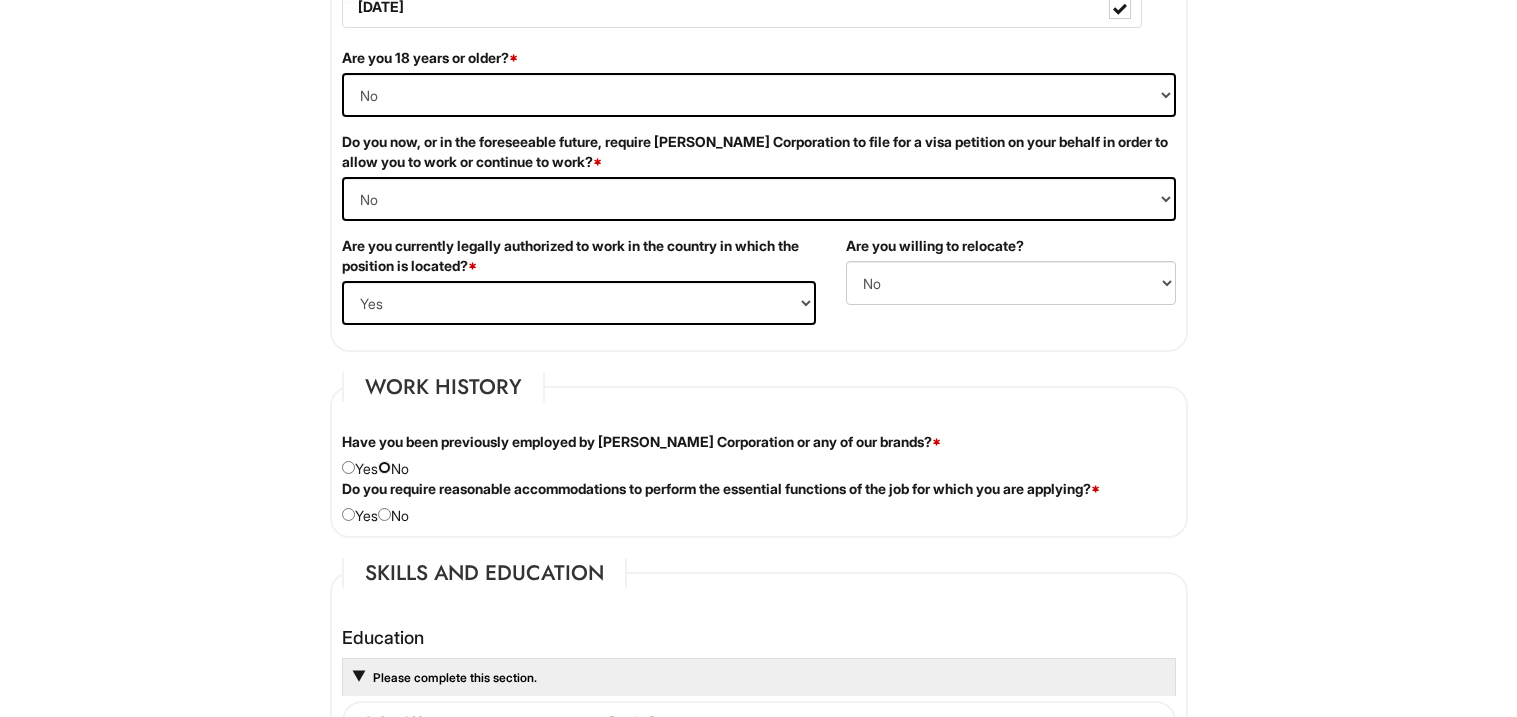 click at bounding box center (384, 467) 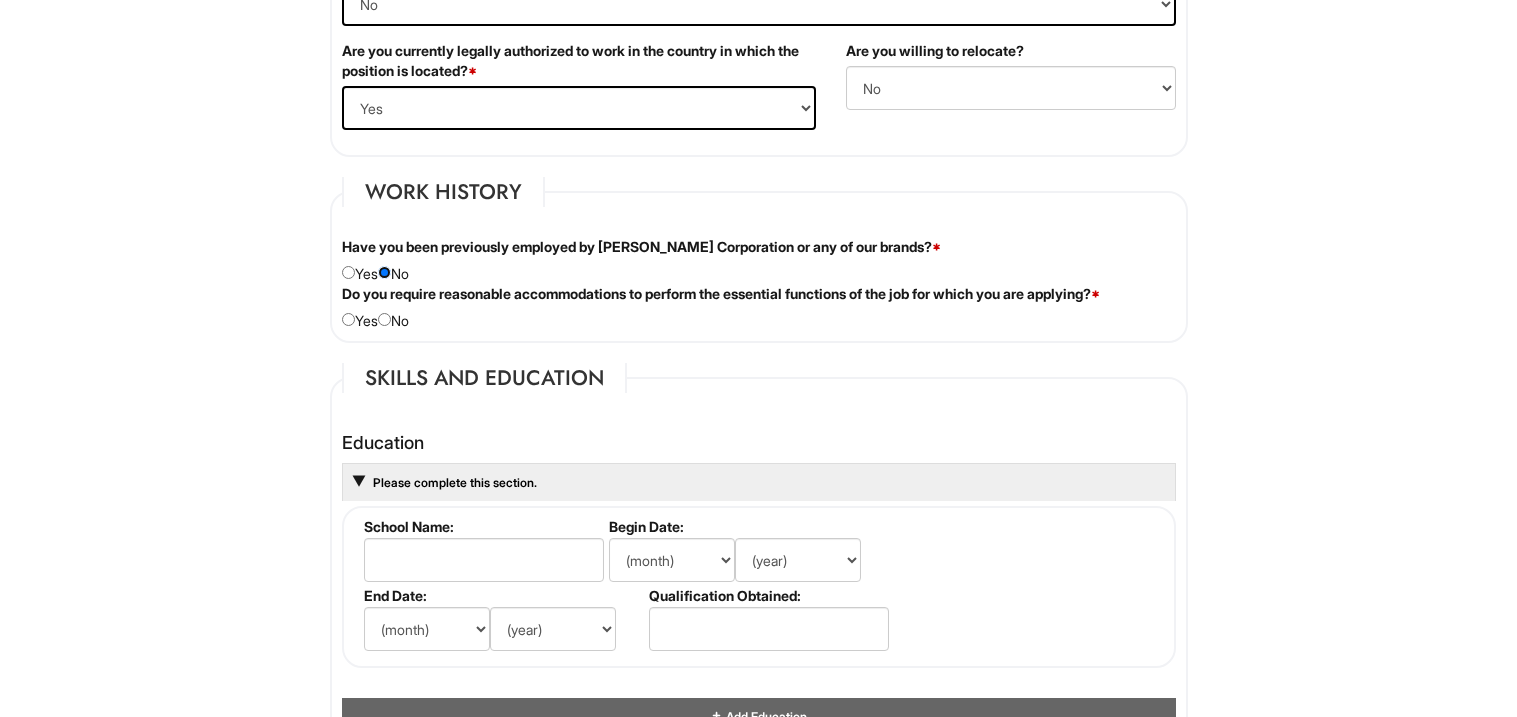 scroll, scrollTop: 1511, scrollLeft: 0, axis: vertical 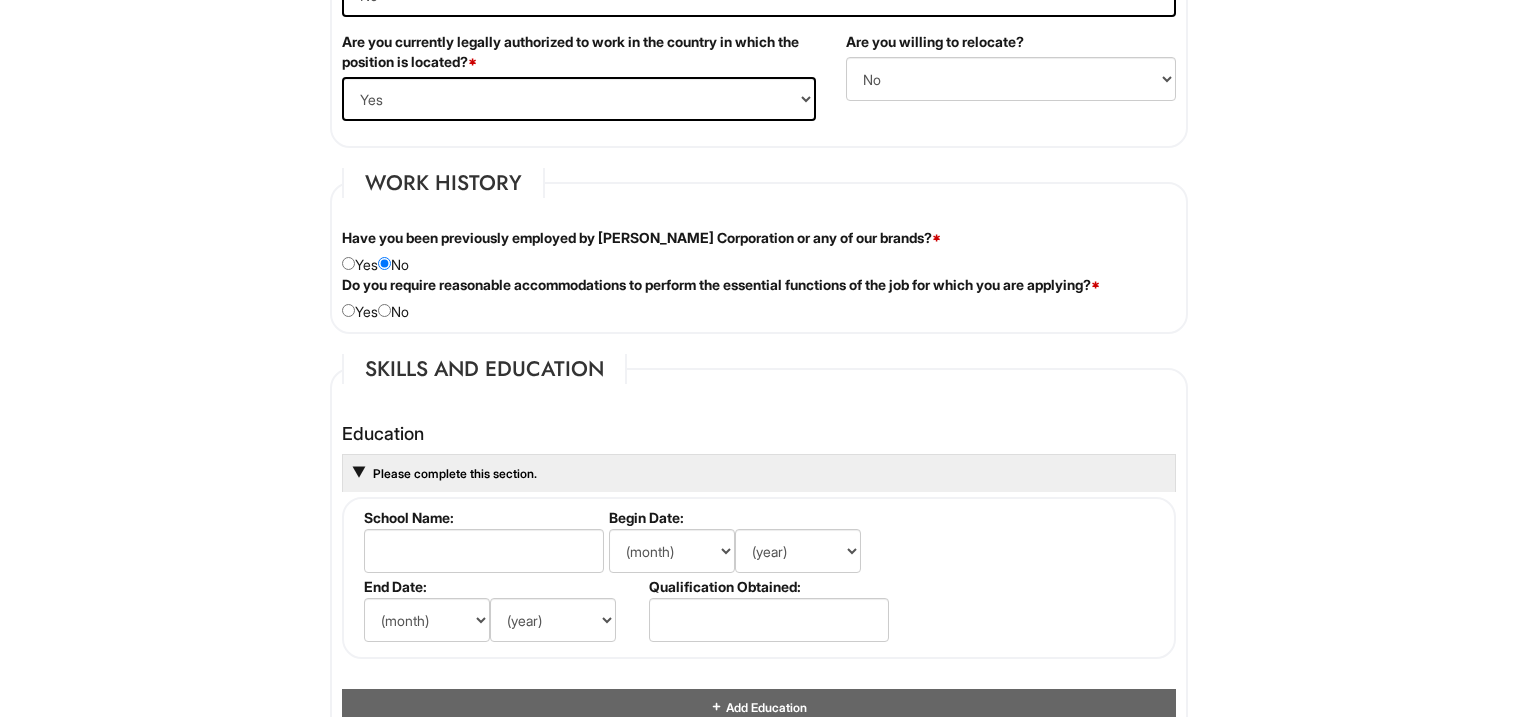 click on "Please complete this section." at bounding box center [759, 473] 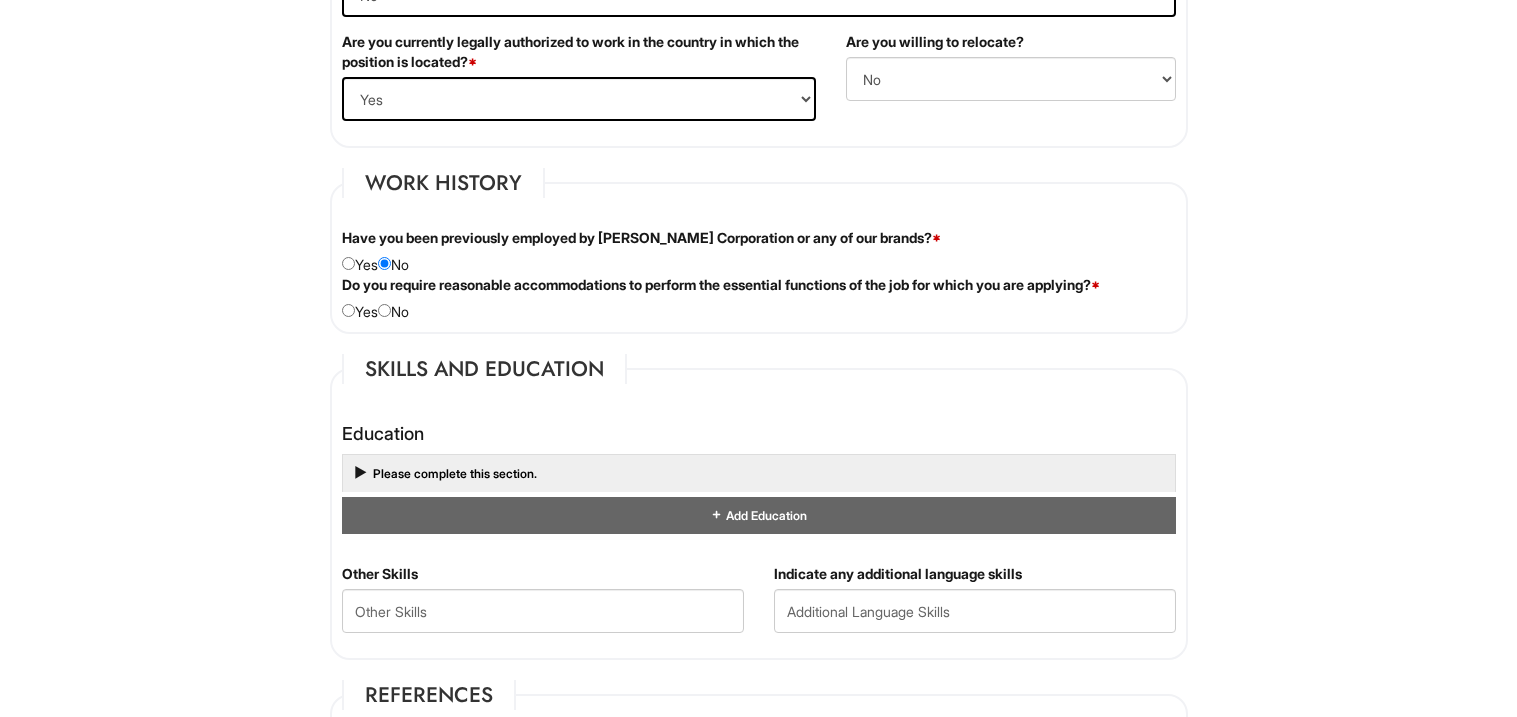 click on "Please complete this section." at bounding box center [759, 473] 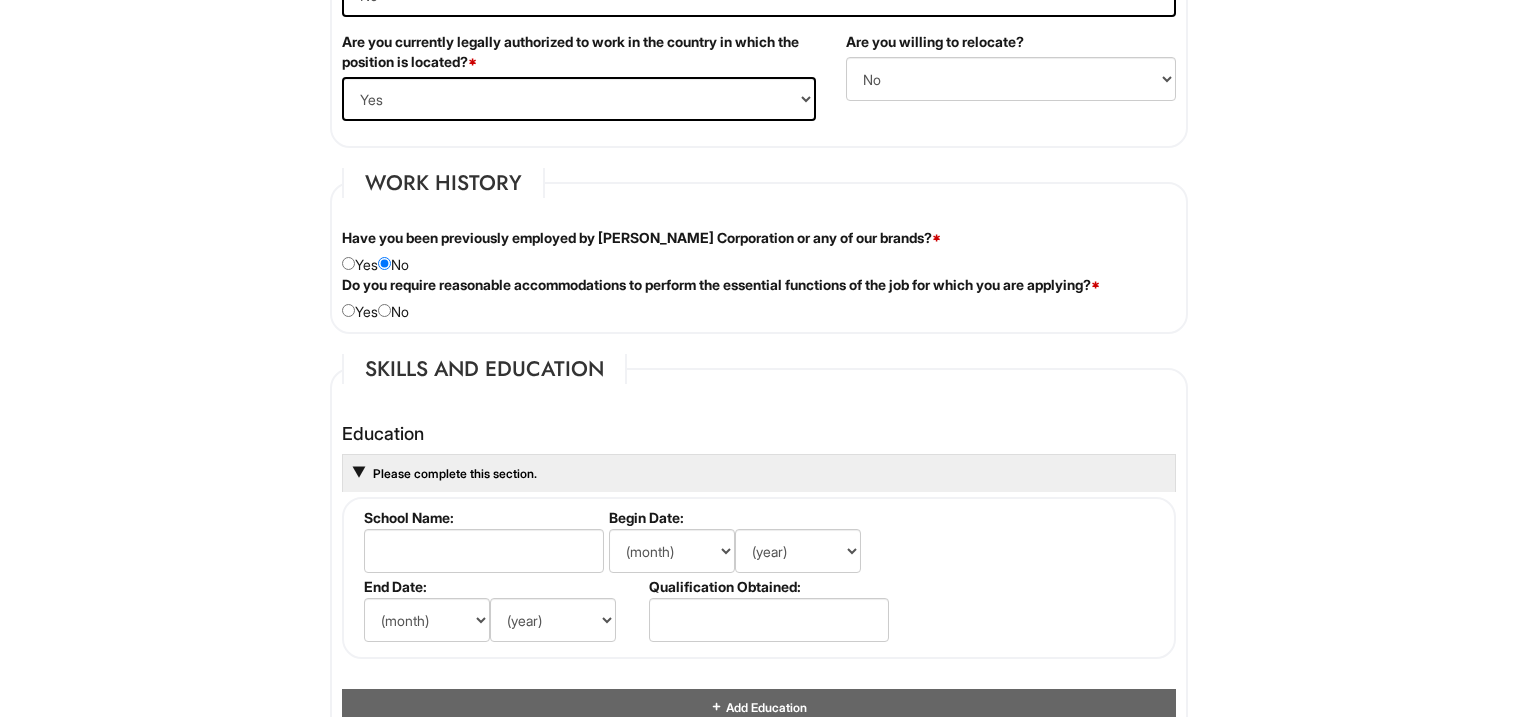 scroll, scrollTop: 1520, scrollLeft: 0, axis: vertical 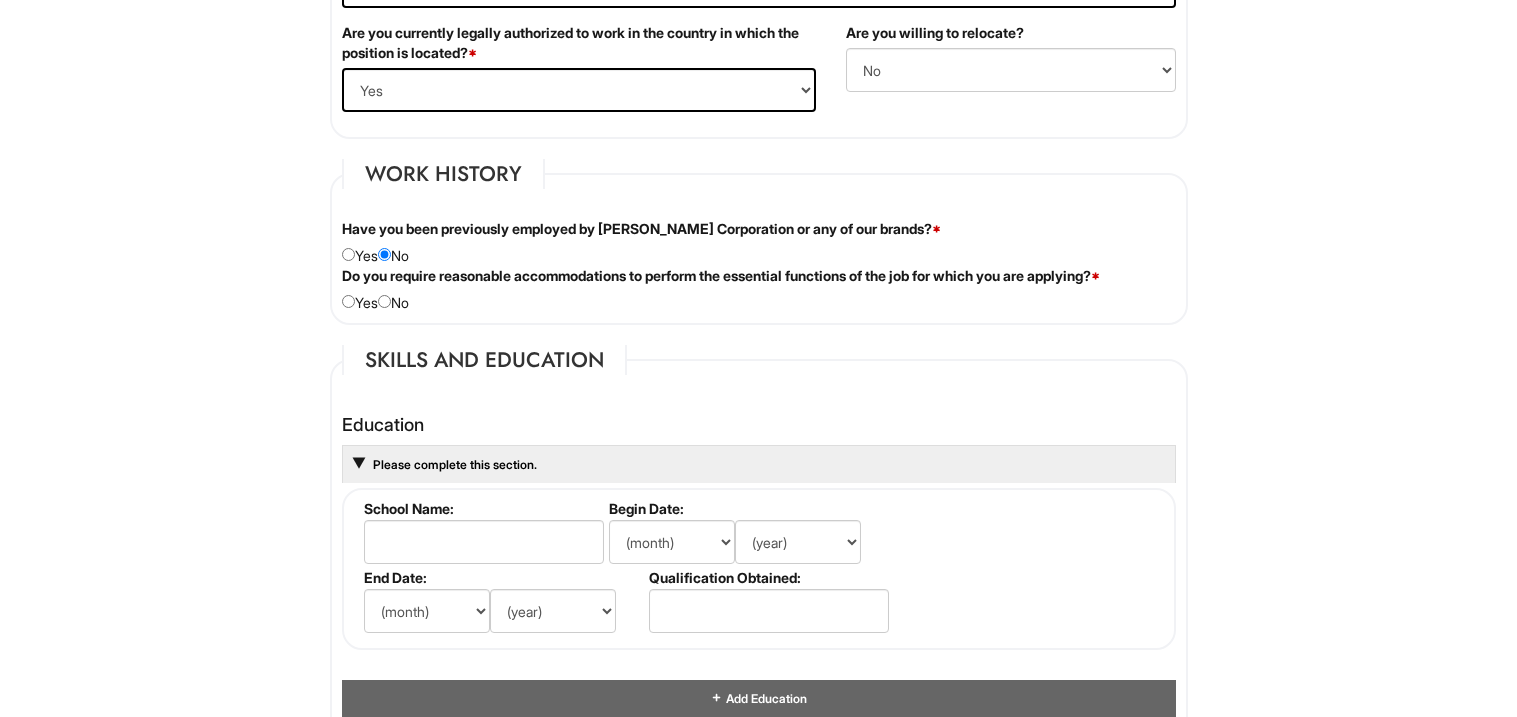 click on "Do you require reasonable accommodations to perform the essential functions of the job for which you are applying? *    Yes   No" at bounding box center (759, 289) 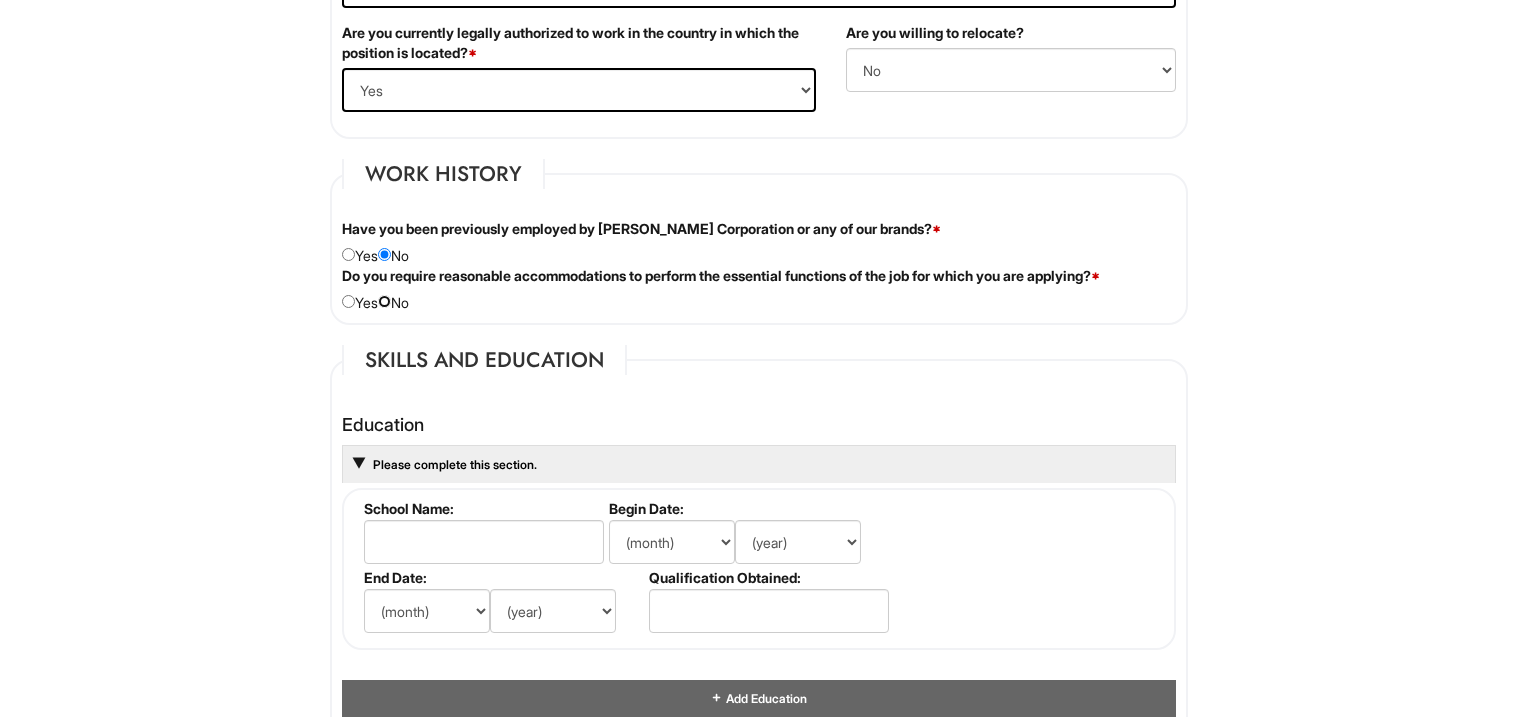 click at bounding box center [384, 301] 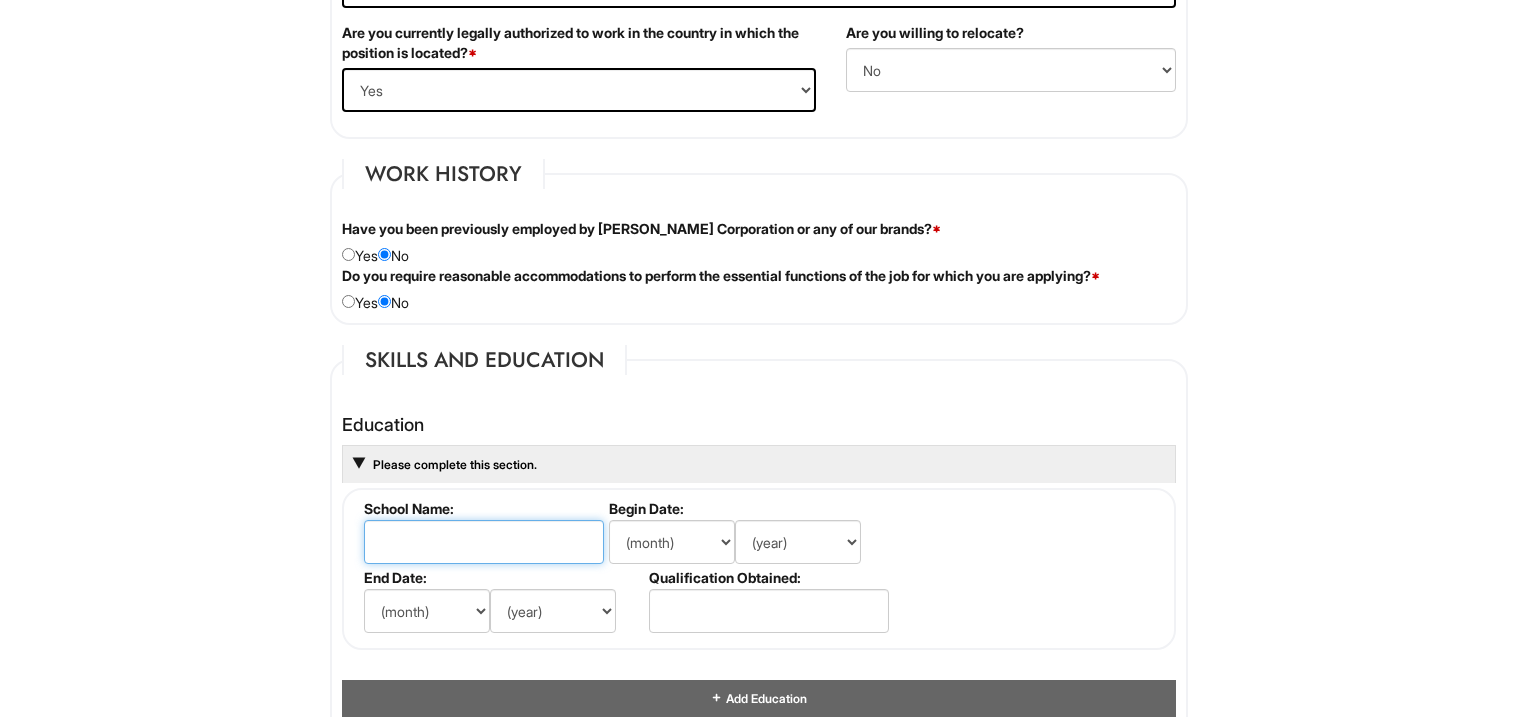 click at bounding box center (484, 542) 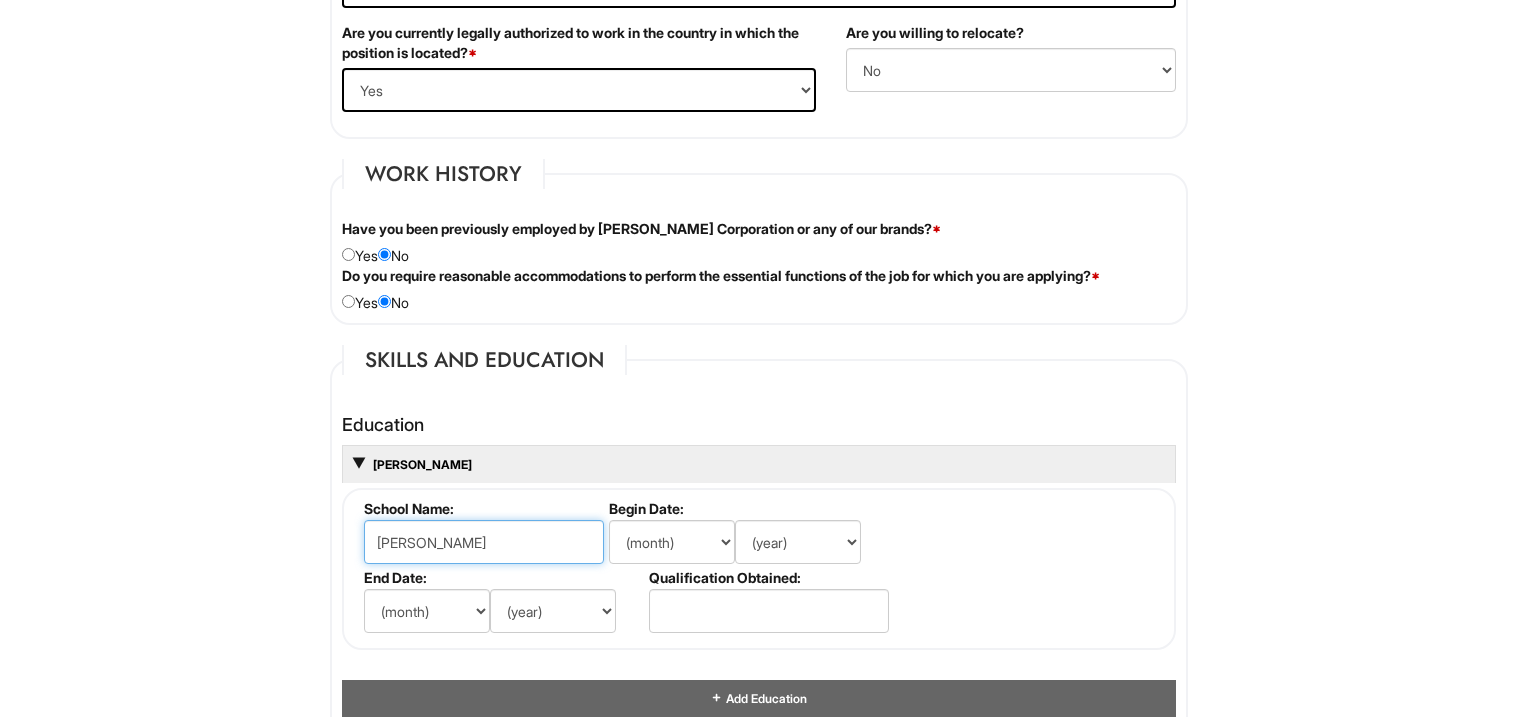 type on "Kelin" 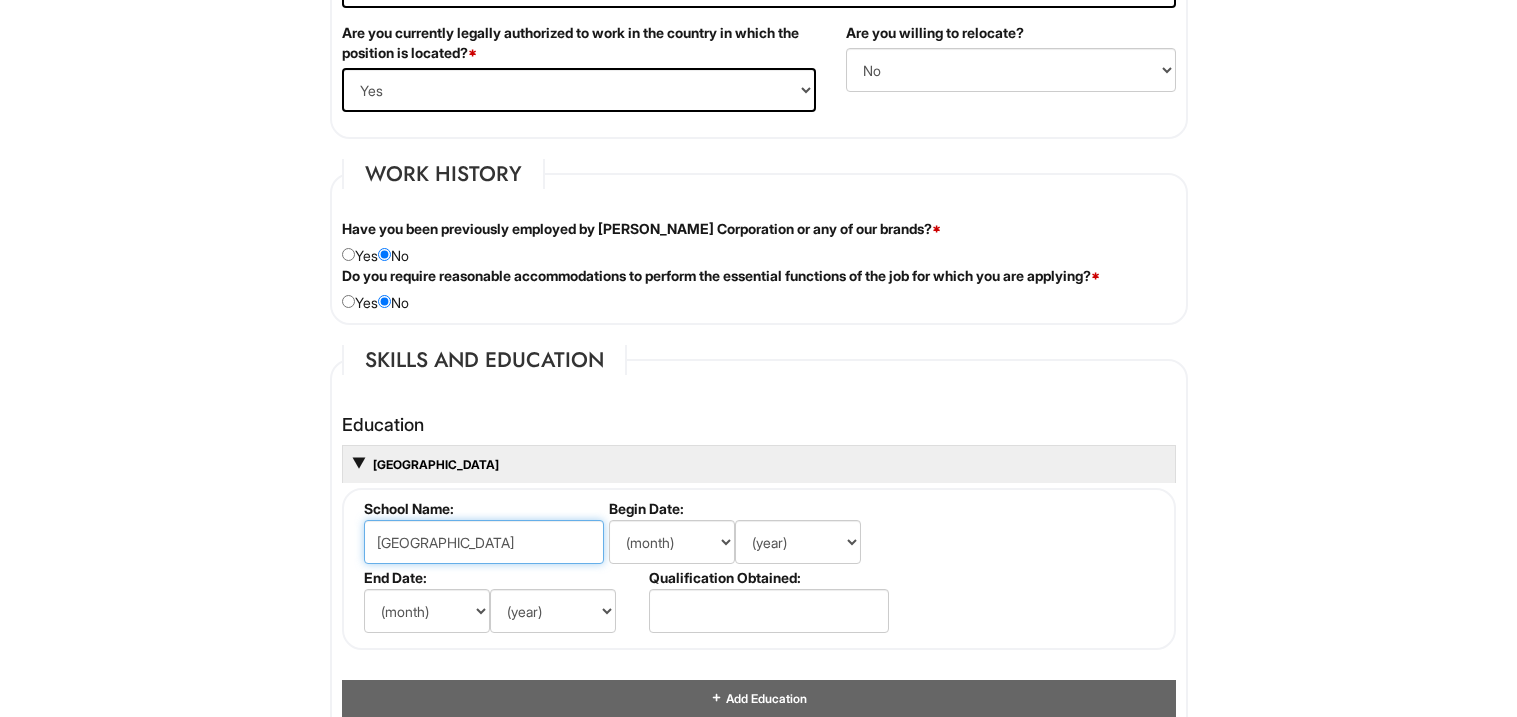 type on "Klein Cain Highschool" 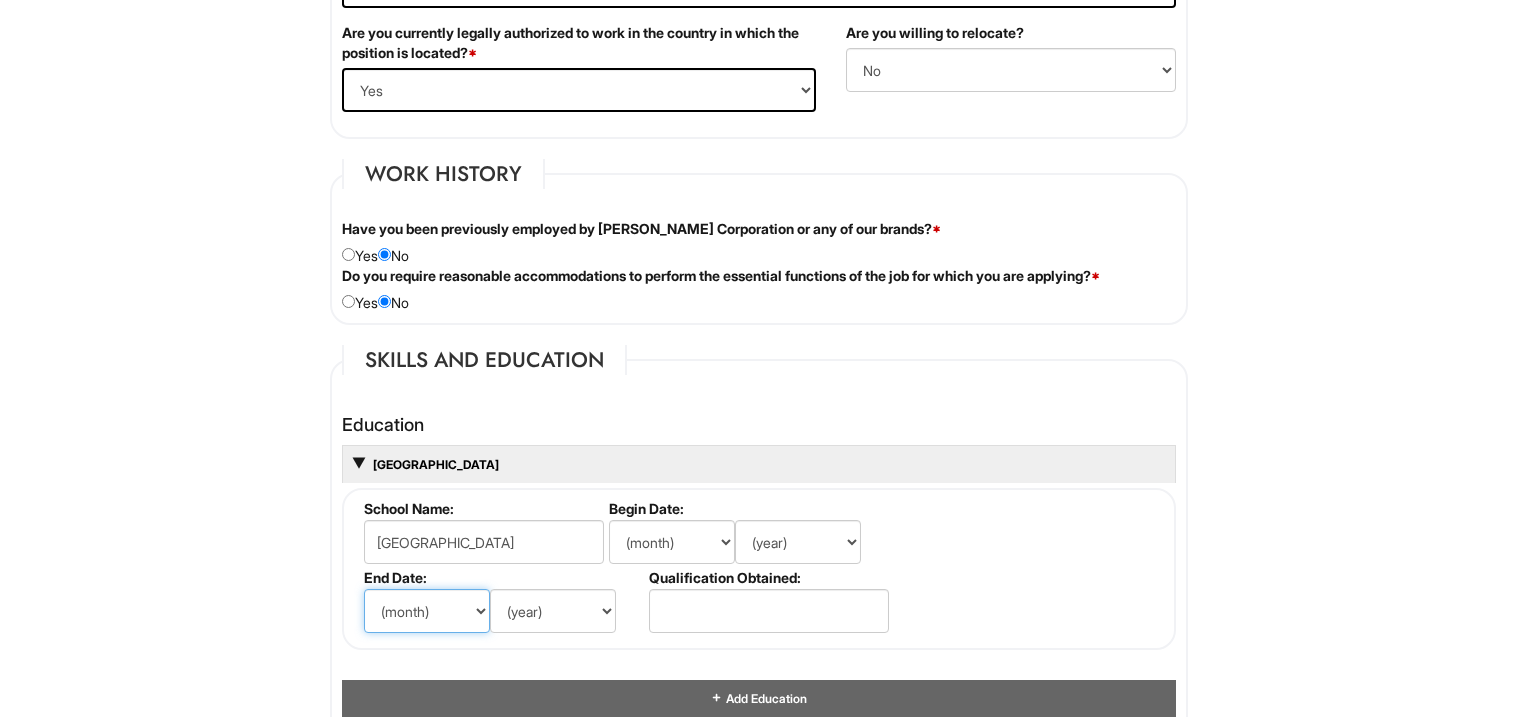 click on "(month) Jan Feb Mar Apr May Jun Jul Aug Sep Oct Nov Dec" at bounding box center [427, 611] 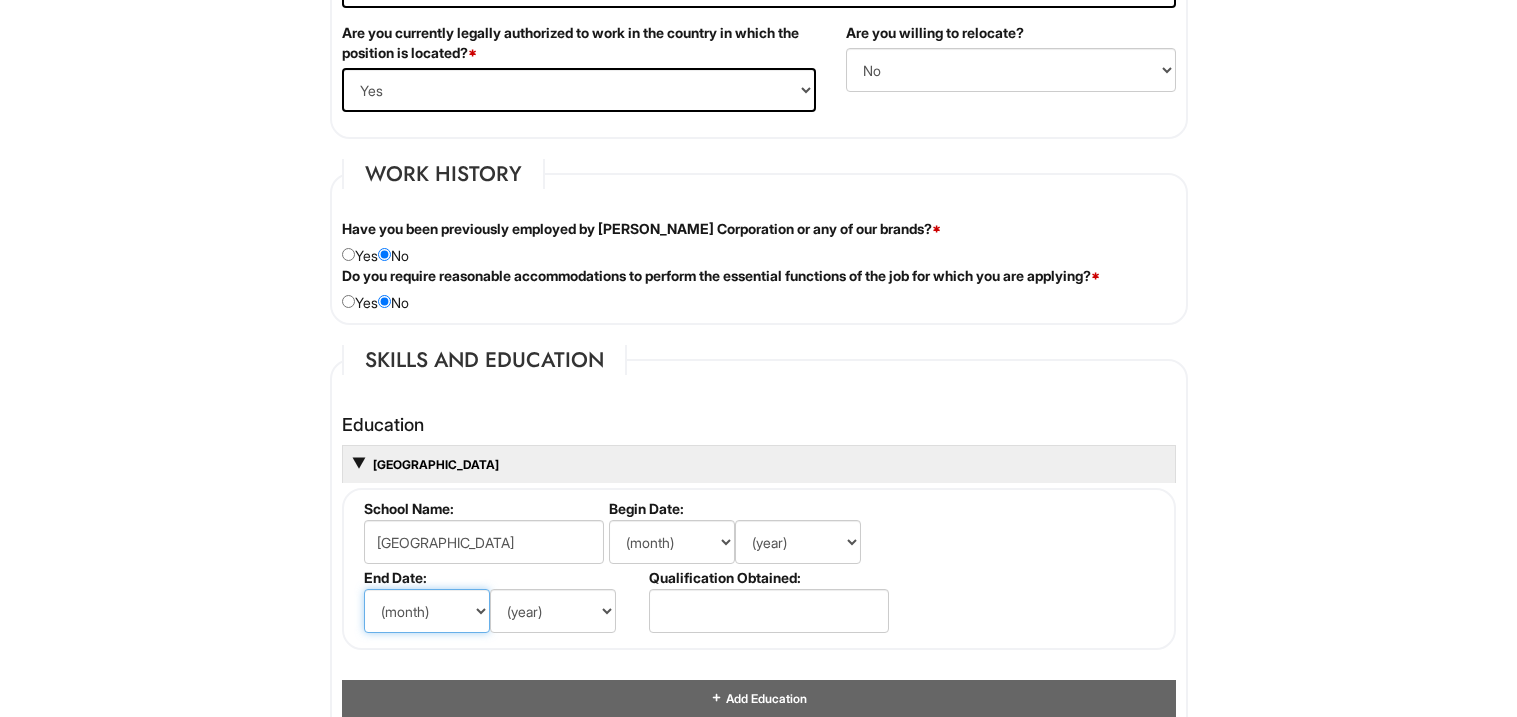 select on "5" 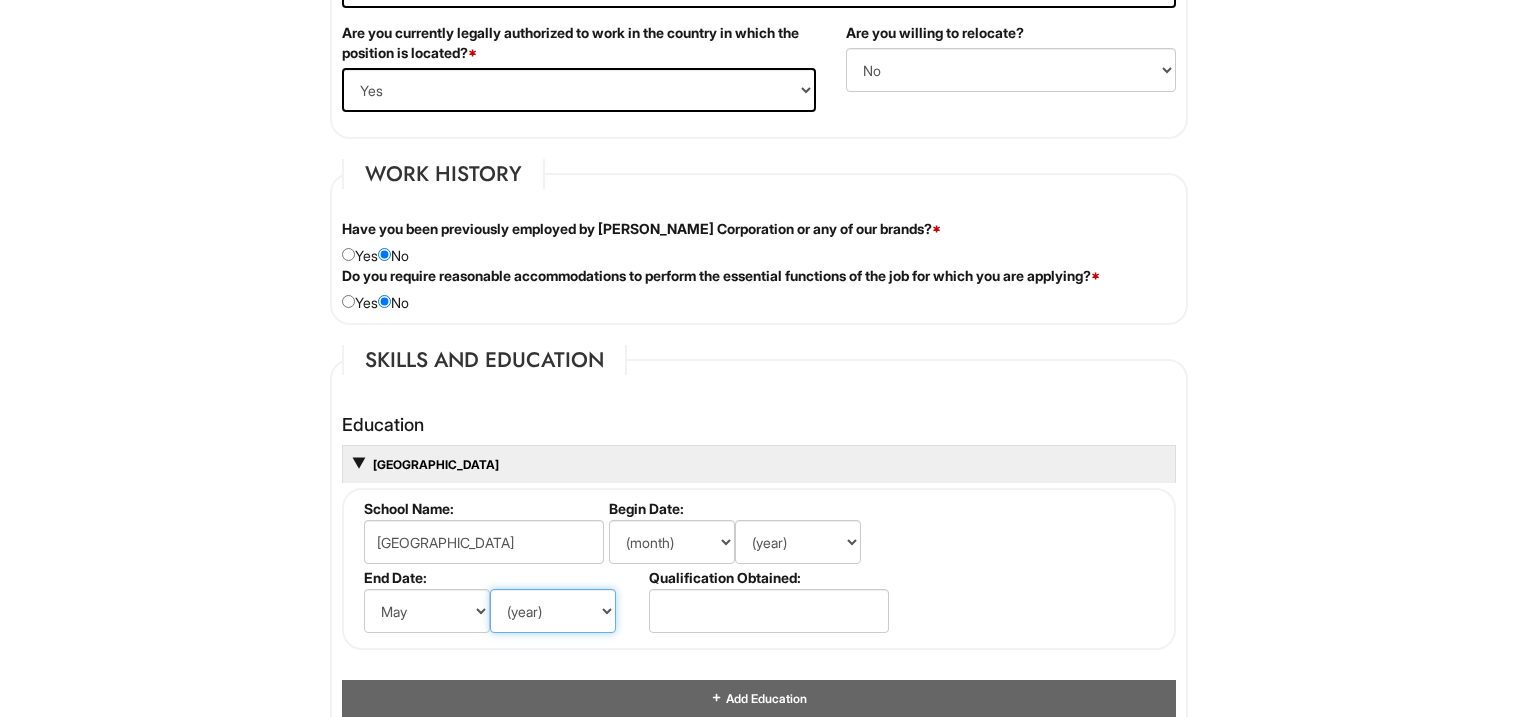 click on "(year) 2029 2028 2027 2026 2025 2024 2023 2022 2021 2020 2019 2018 2017 2016 2015 2014 2013 2012 2011 2010 2009 2008 2007 2006 2005 2004 2003 2002 2001 2000 1999 1998 1997 1996 1995 1994 1993 1992 1991 1990 1989 1988 1987 1986 1985 1984 1983 1982 1981 1980 1979 1978 1977 1976 1975 1974 1973 1972 1971 1970 1969 1968 1967 1966 1965 1964 1963 1962 1961 1960 1959 1958 1957 1956 1955 1954 1953 1952 1951 1950 1949 1948 1947 1946  --  2030 2031 2032 2033 2034 2035 2036 2037 2038 2039 2040 2041 2042 2043 2044 2045 2046 2047 2048 2049 2050 2051 2052 2053 2054 2055 2056 2057 2058 2059 2060 2061 2062 2063 2064" at bounding box center (553, 611) 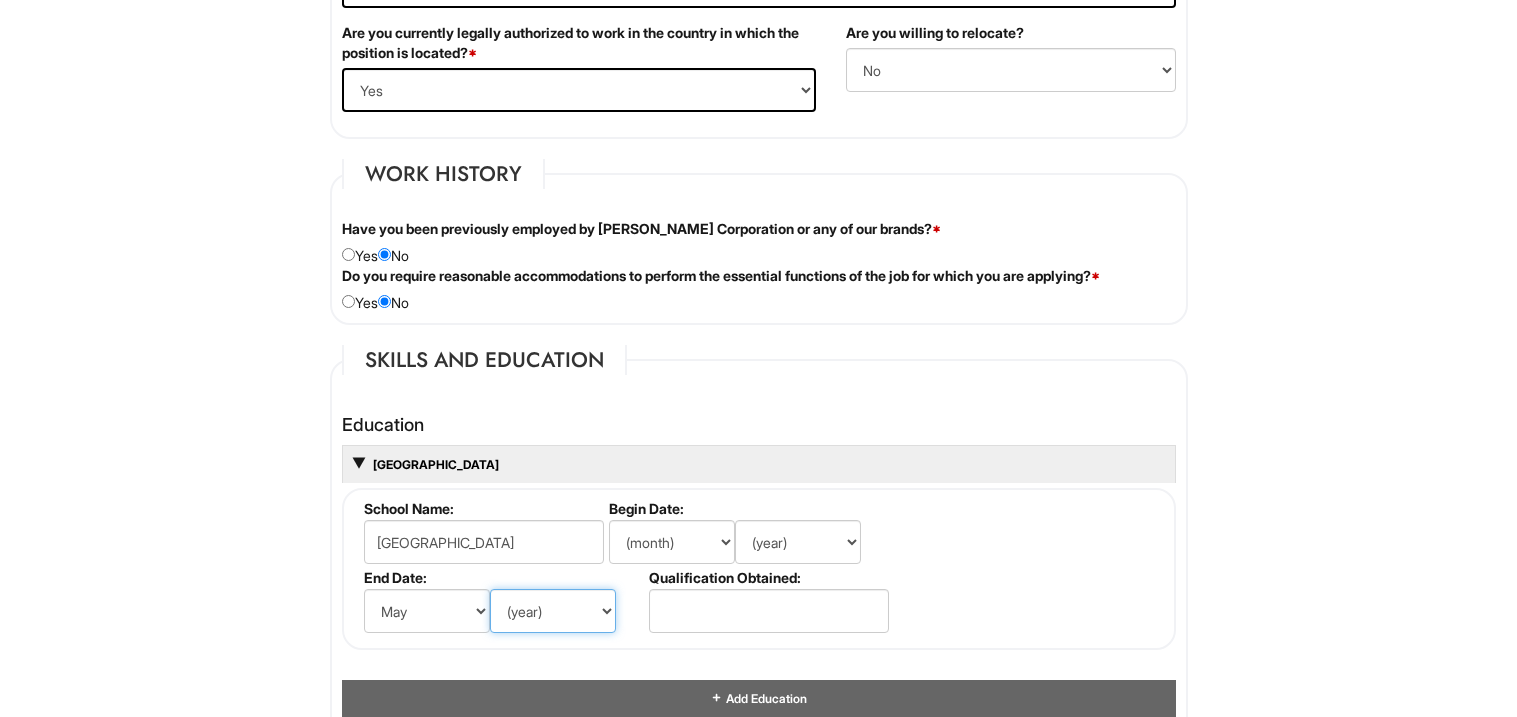 select on "2026" 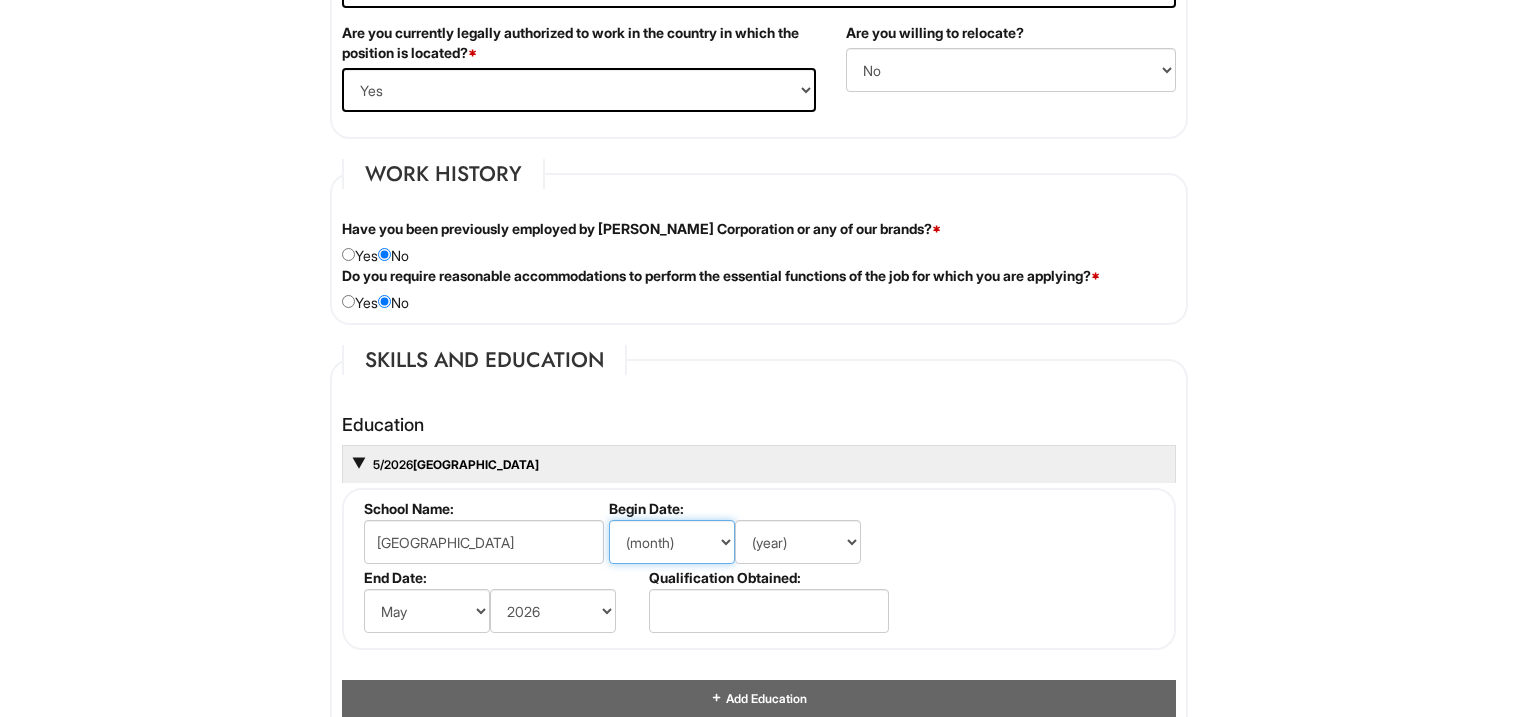 click on "(month) Jan Feb Mar Apr May Jun Jul Aug Sep Oct Nov Dec" at bounding box center [672, 542] 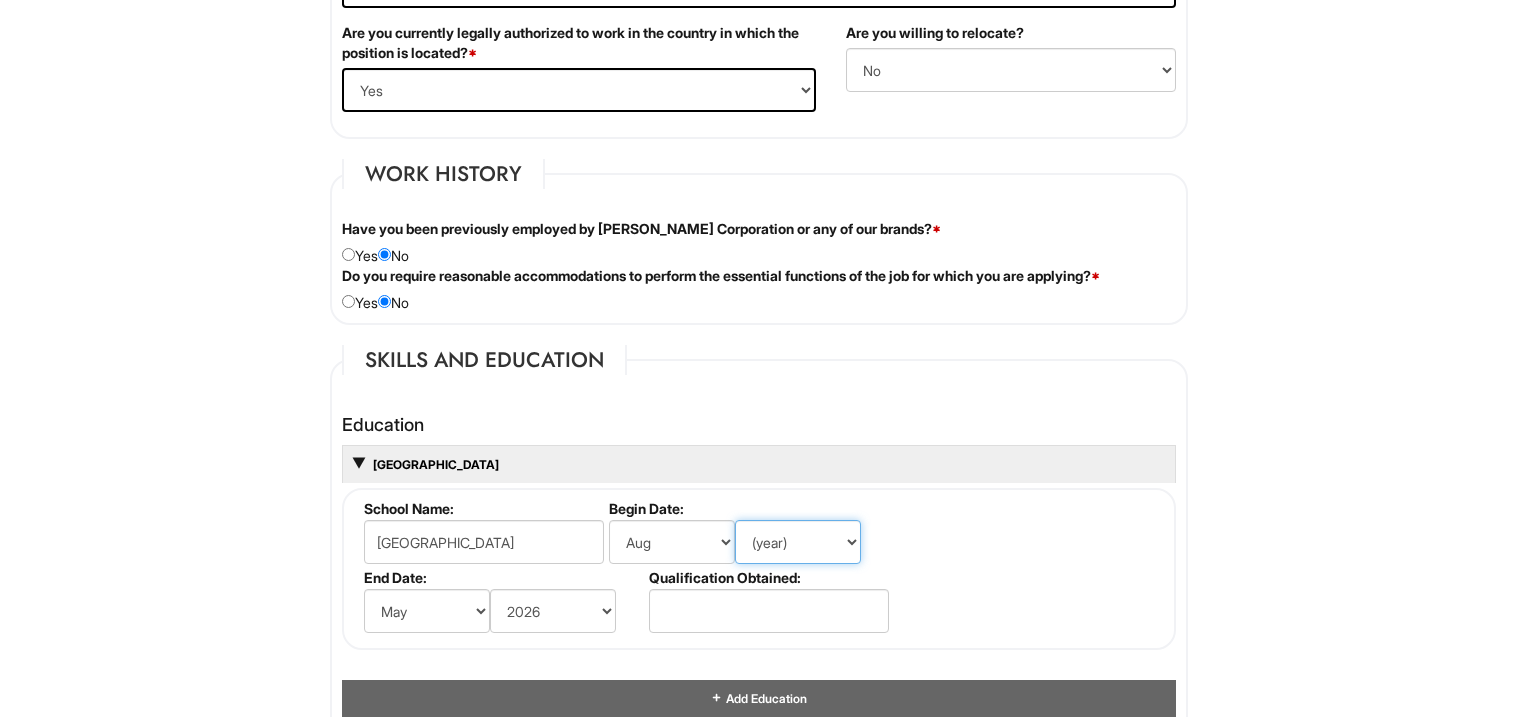 click on "(year) 2029 2028 2027 2026 2025 2024 2023 2022 2021 2020 2019 2018 2017 2016 2015 2014 2013 2012 2011 2010 2009 2008 2007 2006 2005 2004 2003 2002 2001 2000 1999 1998 1997 1996 1995 1994 1993 1992 1991 1990 1989 1988 1987 1986 1985 1984 1983 1982 1981 1980 1979 1978 1977 1976 1975 1974 1973 1972 1971 1970 1969 1968 1967 1966 1965 1964 1963 1962 1961 1960 1959 1958 1957 1956 1955 1954 1953 1952 1951 1950 1949 1948 1947 1946  --  2030 2031 2032 2033 2034 2035 2036 2037 2038 2039 2040 2041 2042 2043 2044 2045 2046 2047 2048 2049 2050 2051 2052 2053 2054 2055 2056 2057 2058 2059 2060 2061 2062 2063 2064" at bounding box center (798, 542) 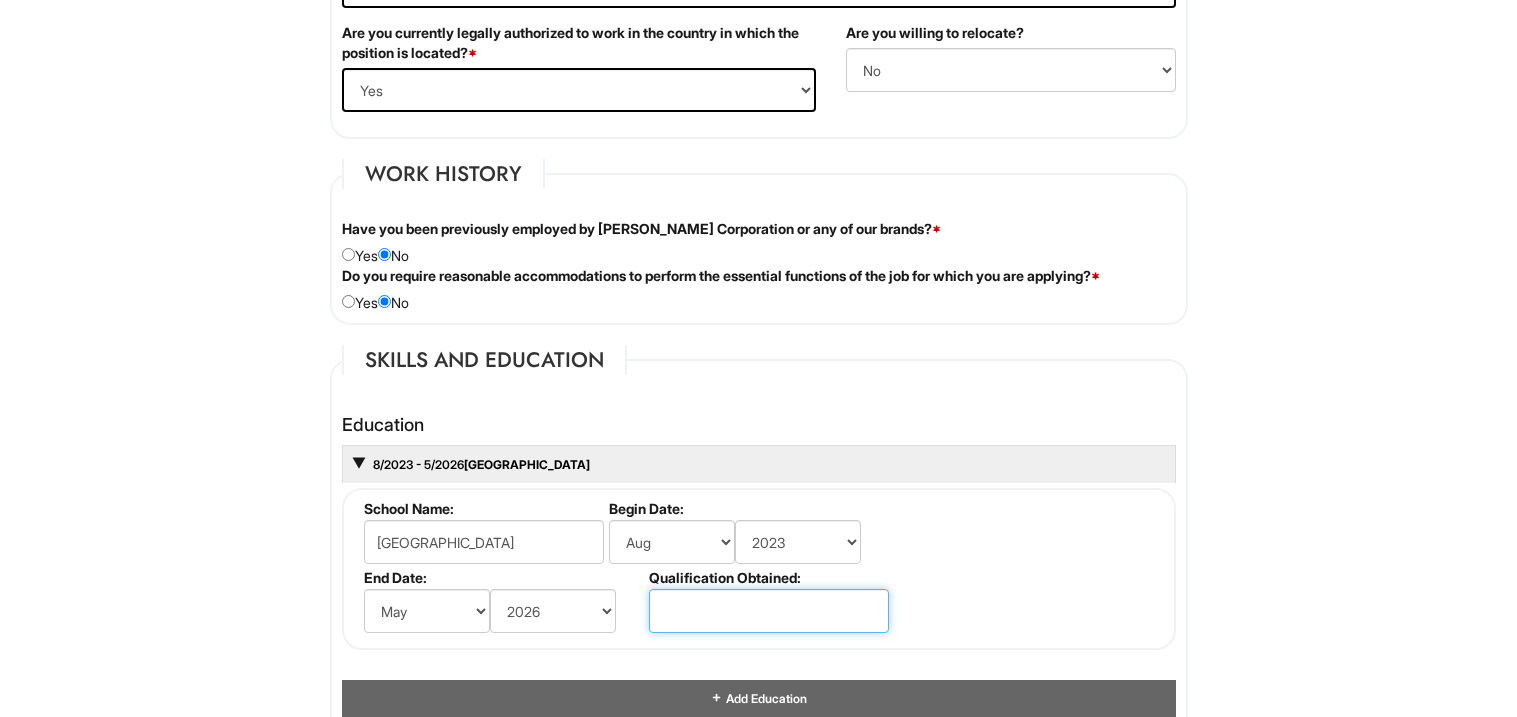 click at bounding box center (769, 611) 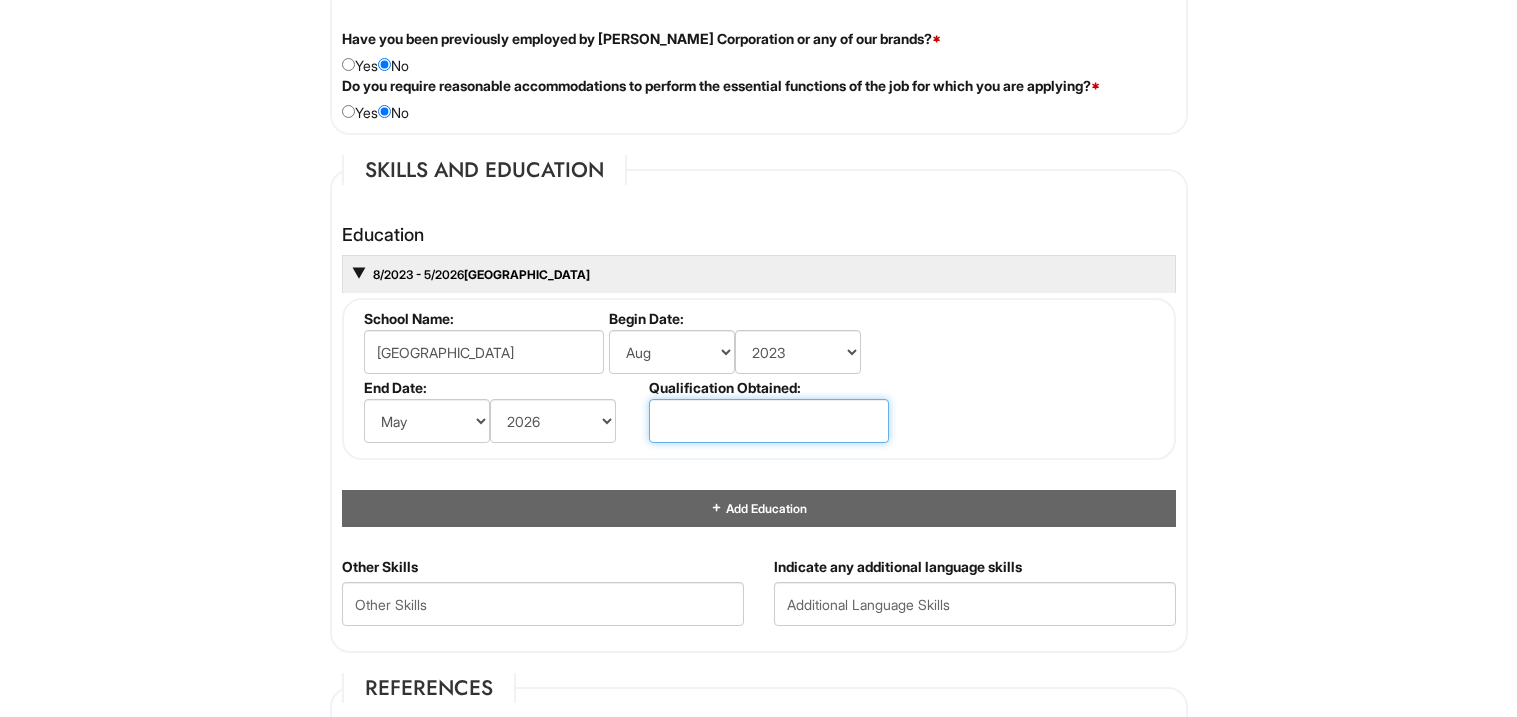 scroll, scrollTop: 1712, scrollLeft: 0, axis: vertical 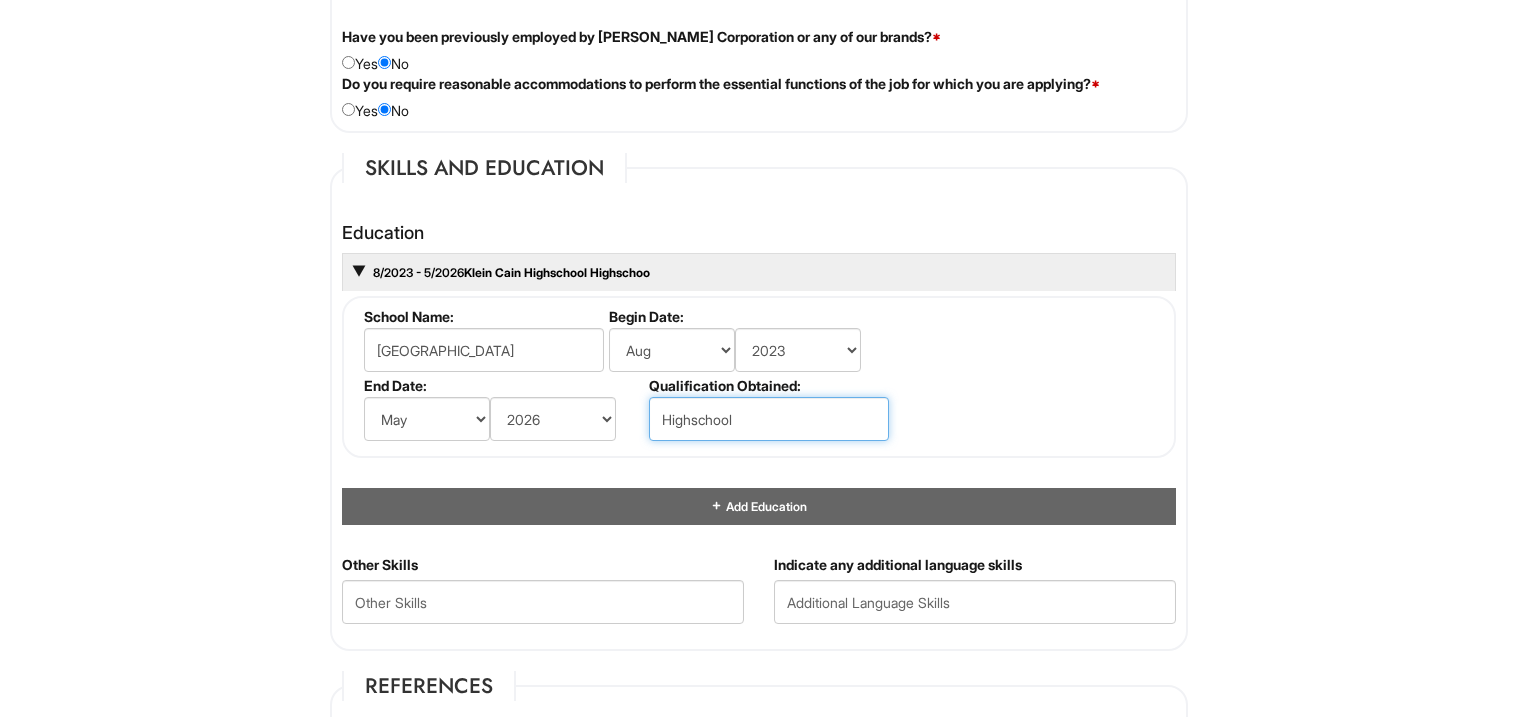 type on "Highschool" 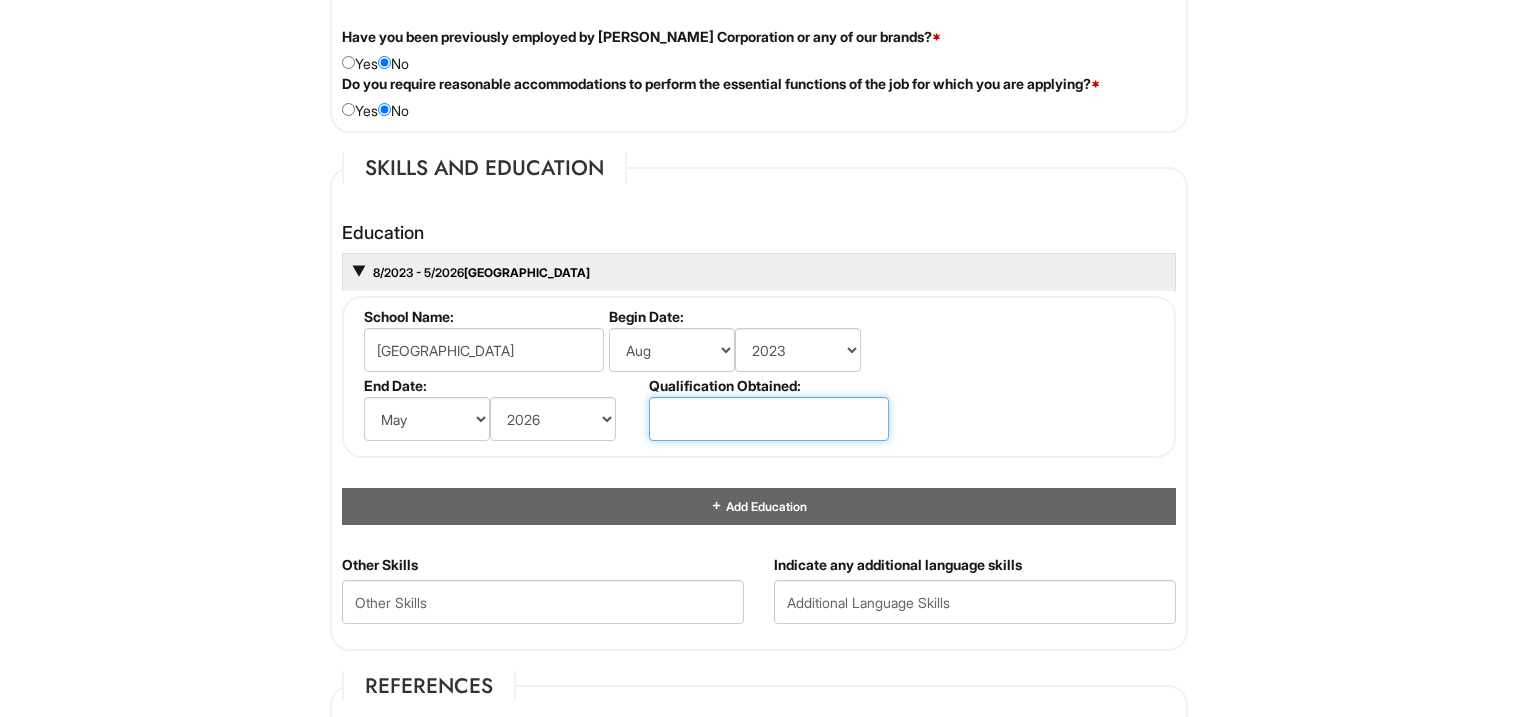 type on "K" 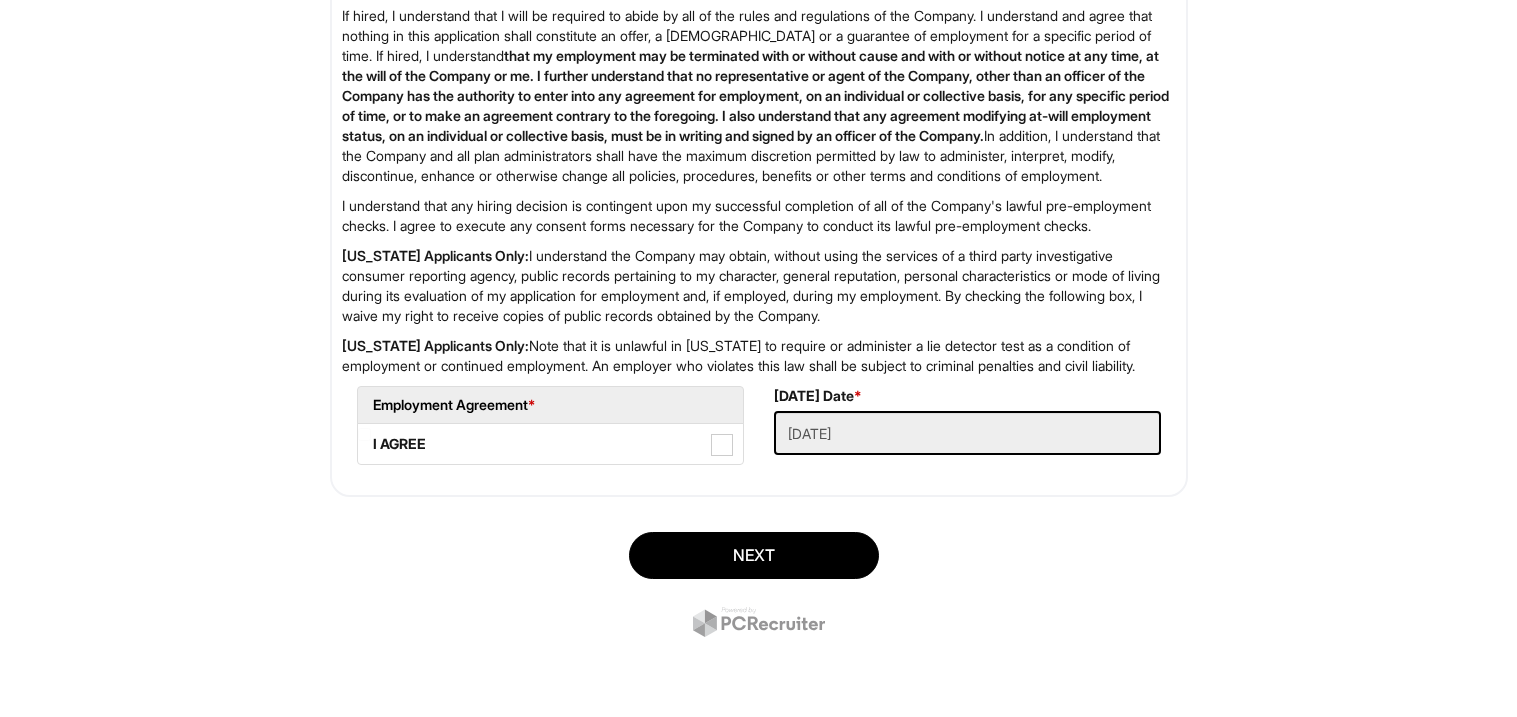 scroll, scrollTop: 3196, scrollLeft: 0, axis: vertical 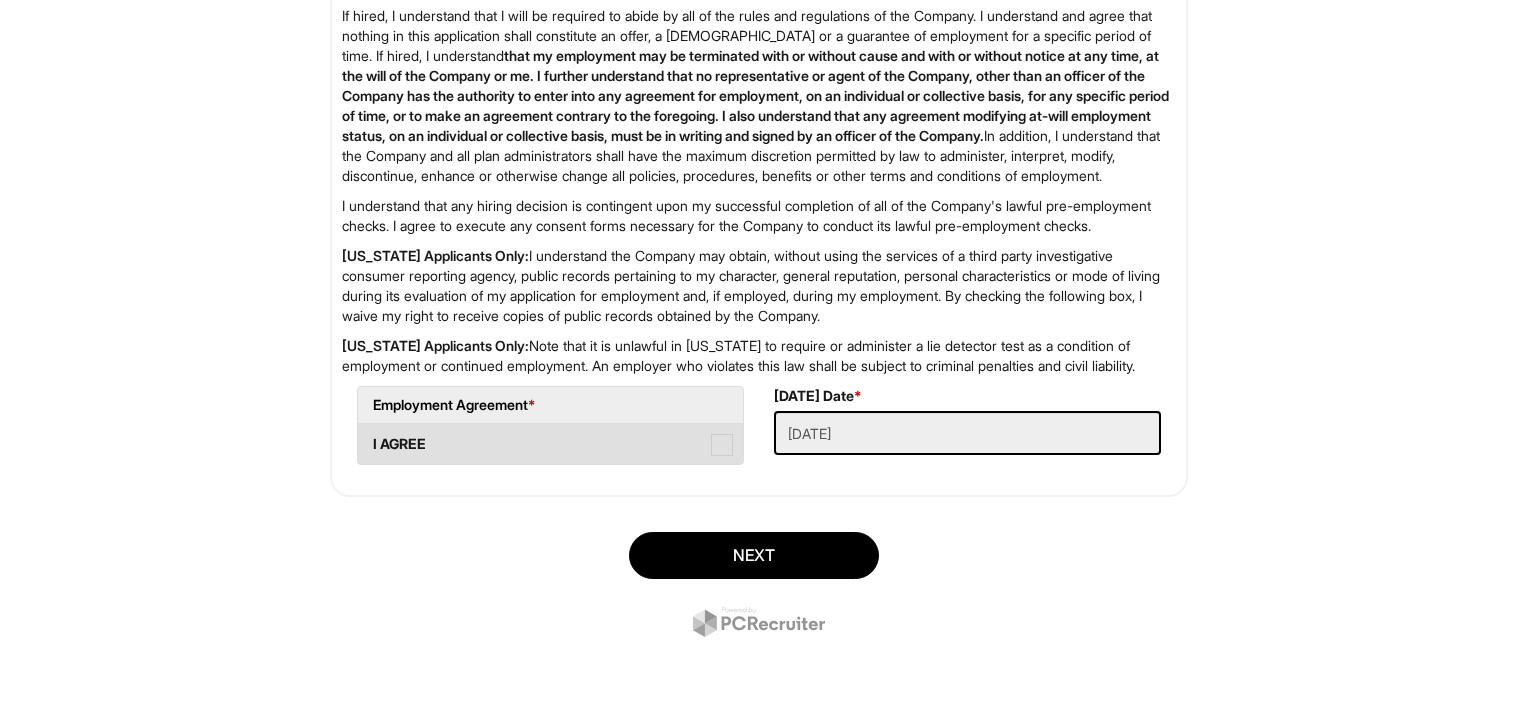 type on "Full time student" 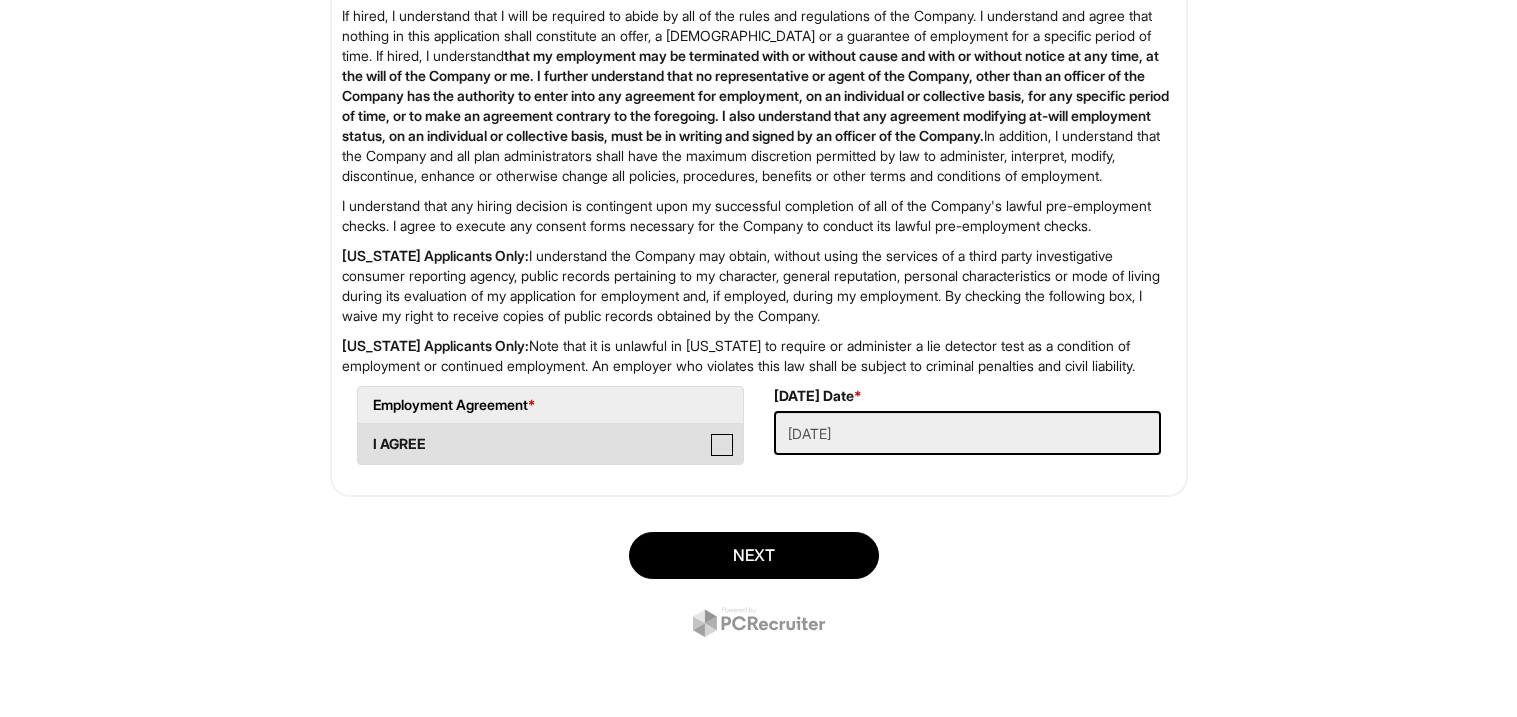 click on "I AGREE" at bounding box center (364, 434) 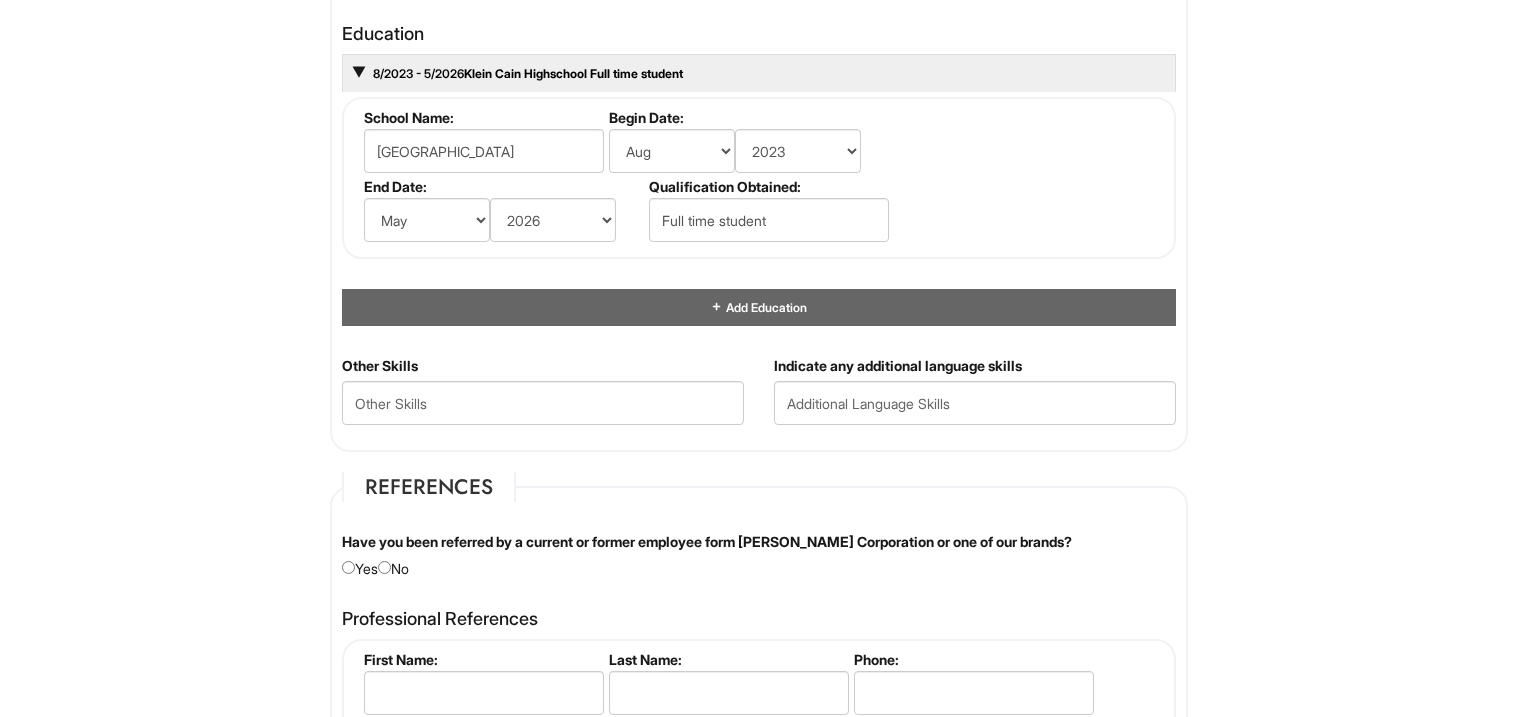 scroll, scrollTop: 1912, scrollLeft: 0, axis: vertical 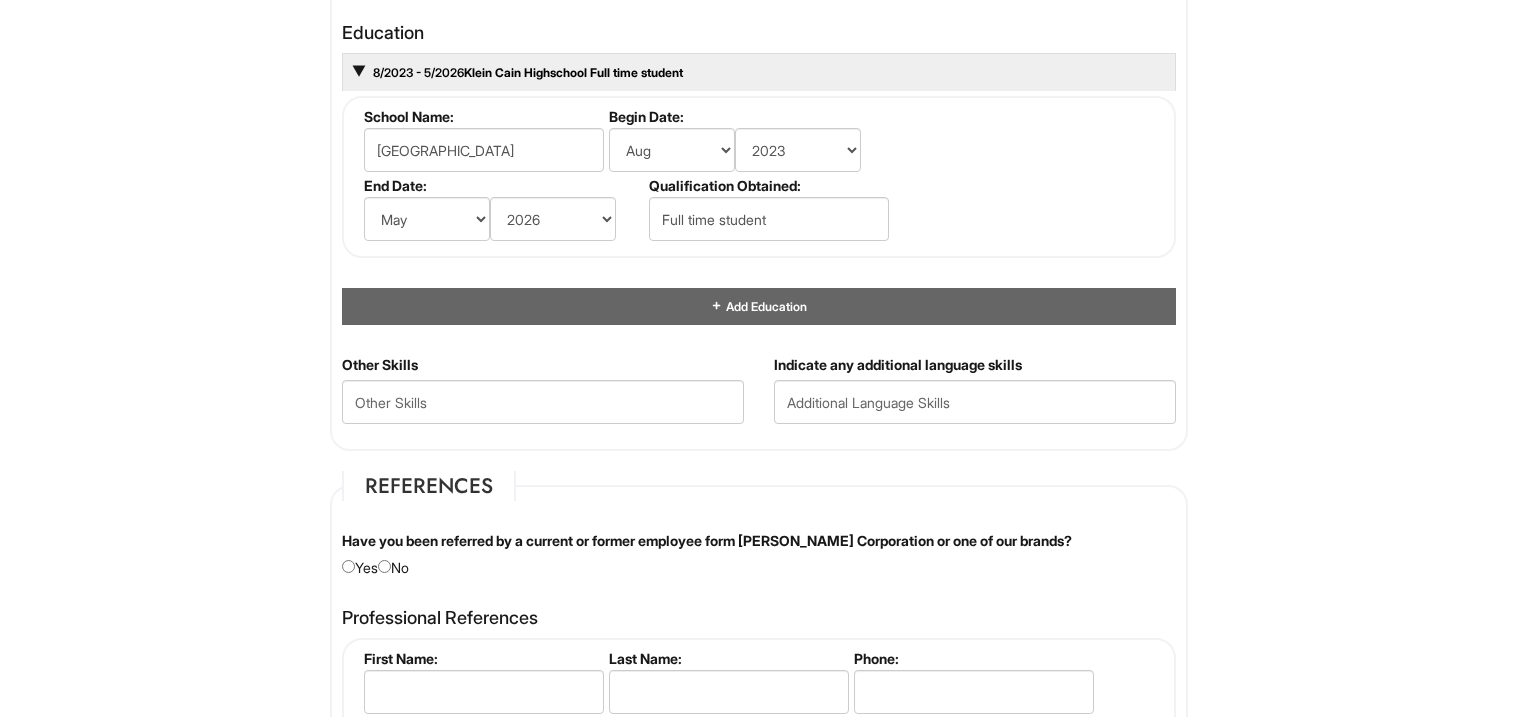 click on "Have you been referred by a current or former employee form Giorgio Armani Corporation or one of our brands?    Yes   No" at bounding box center (759, 554) 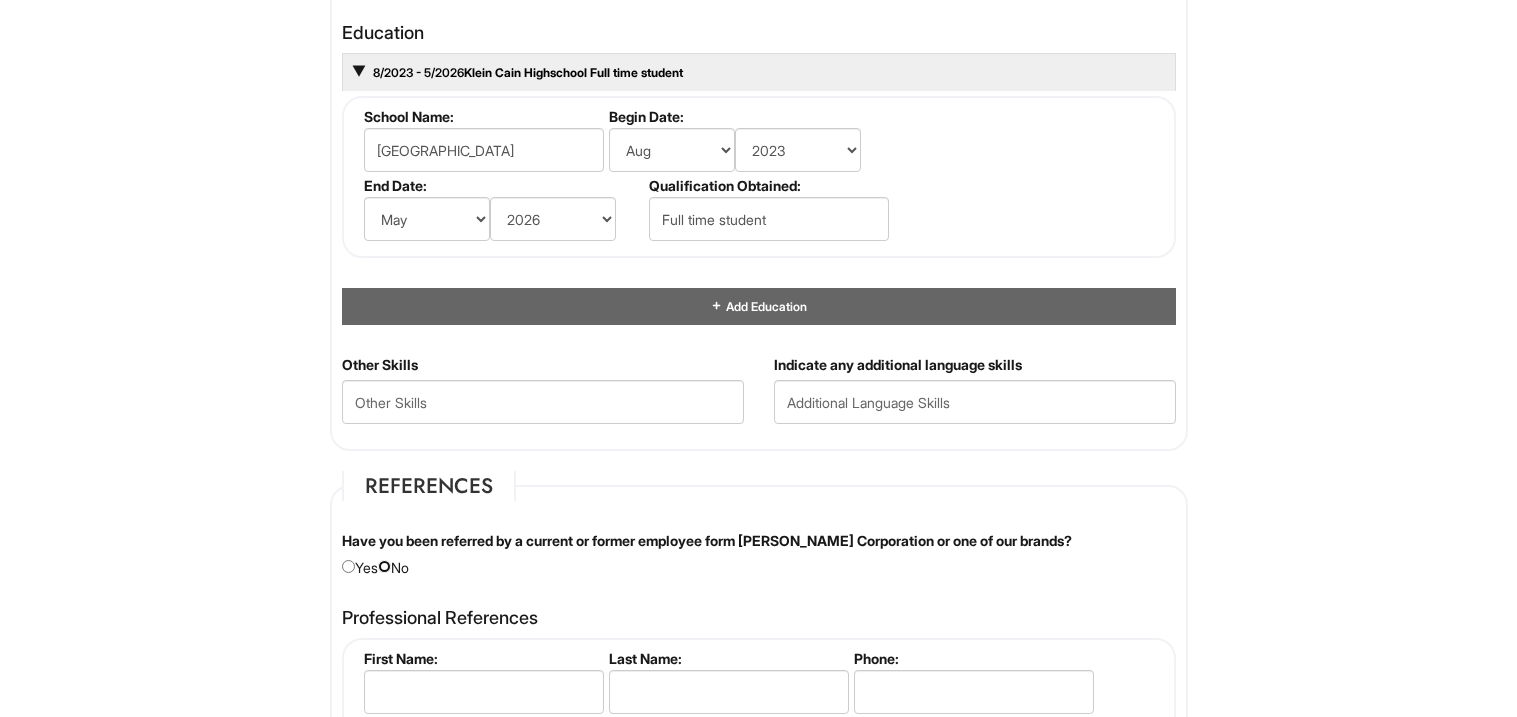 click at bounding box center [384, 566] 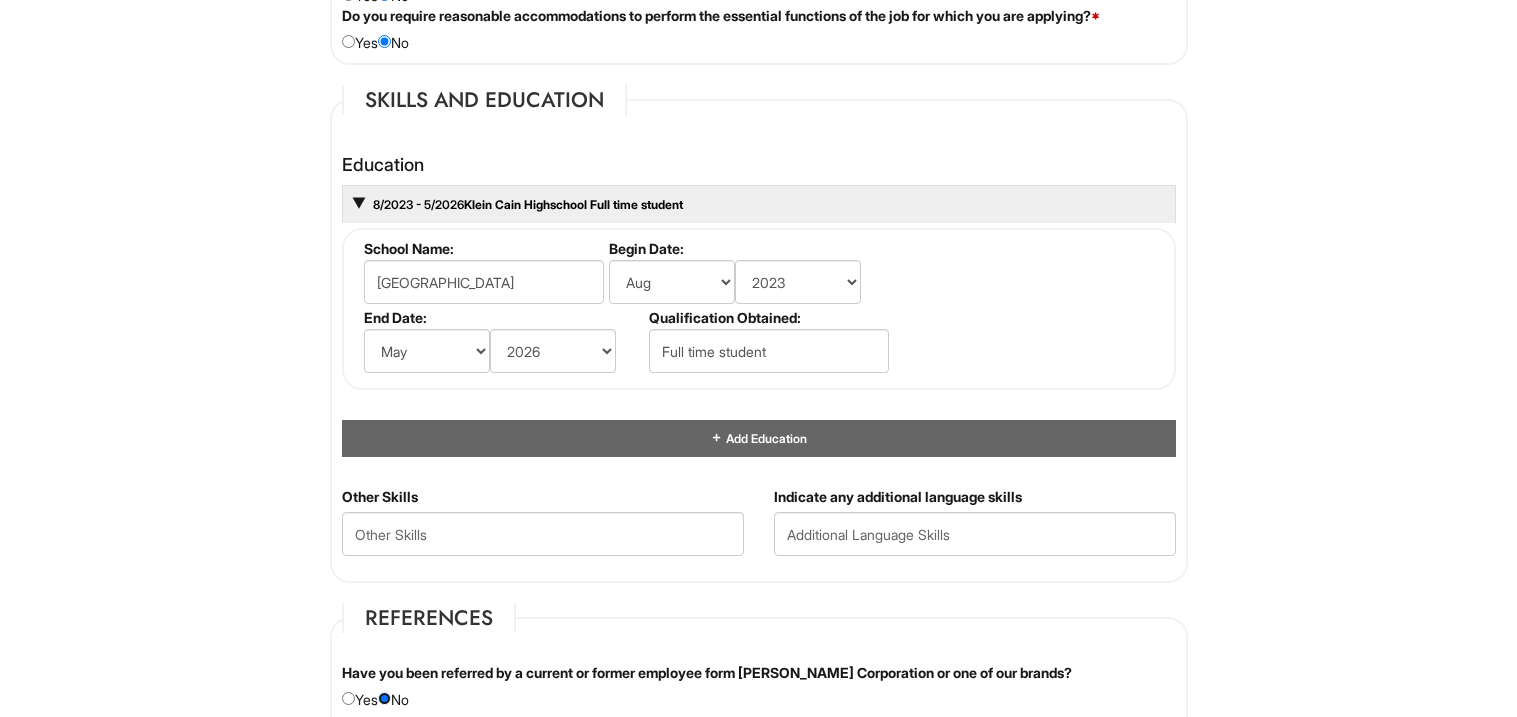 scroll, scrollTop: 1775, scrollLeft: 0, axis: vertical 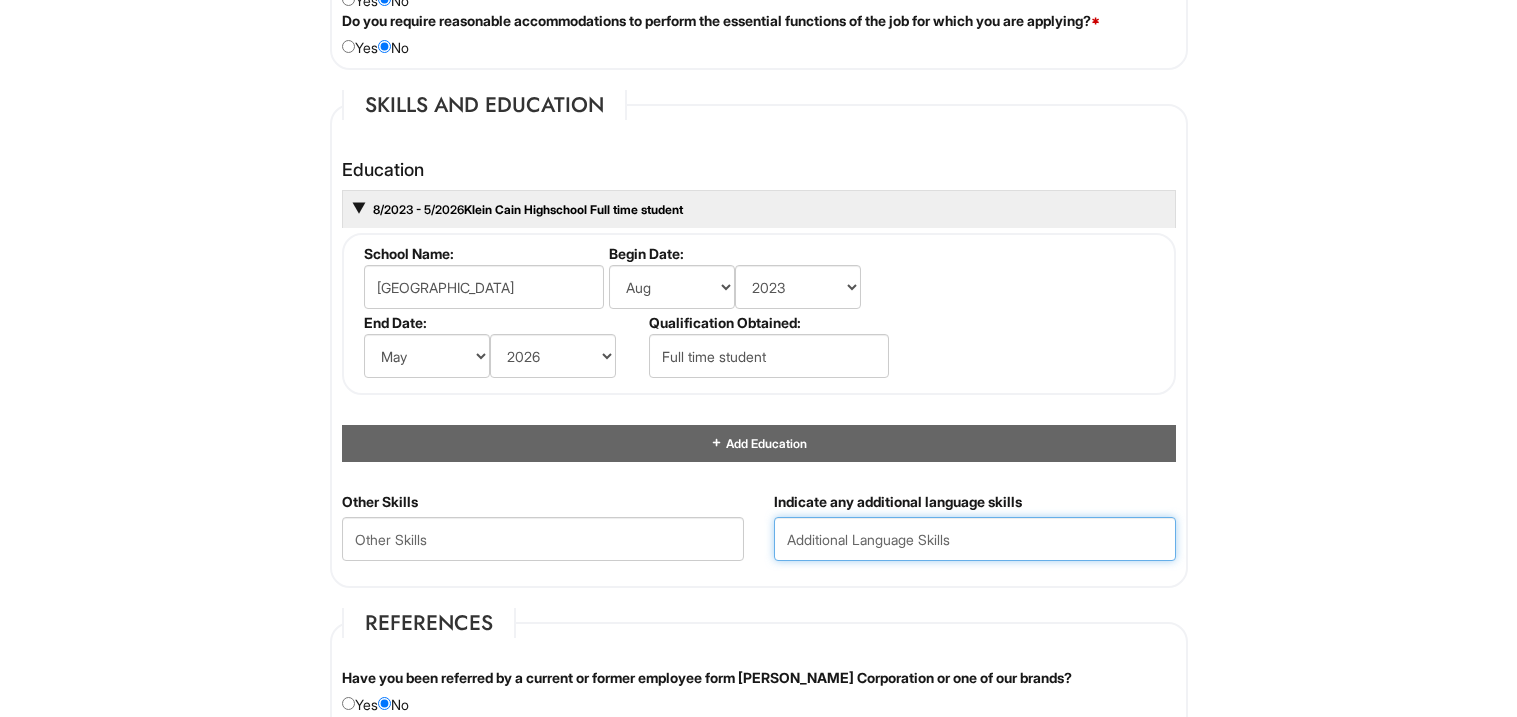 click at bounding box center [975, 539] 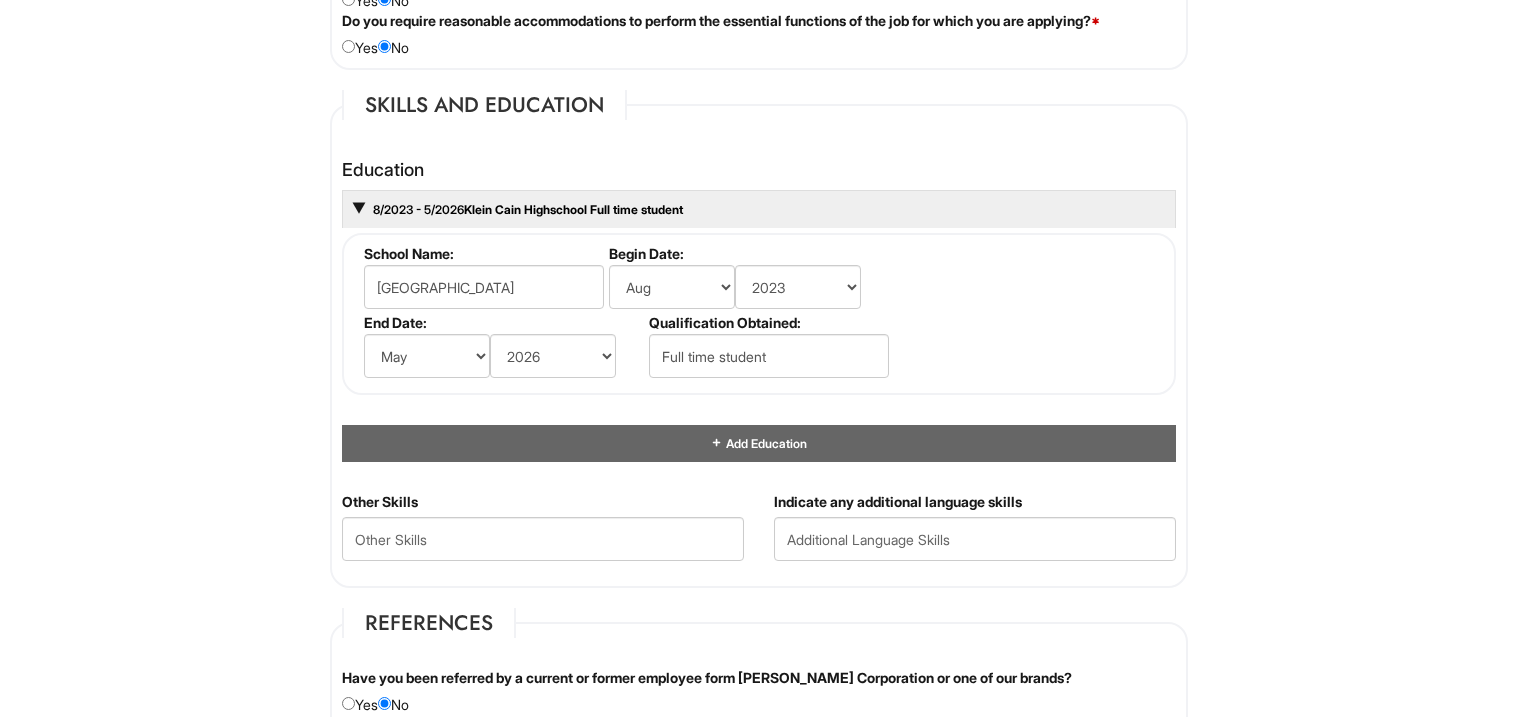 click on "Indicate any additional language skills" at bounding box center (975, 534) 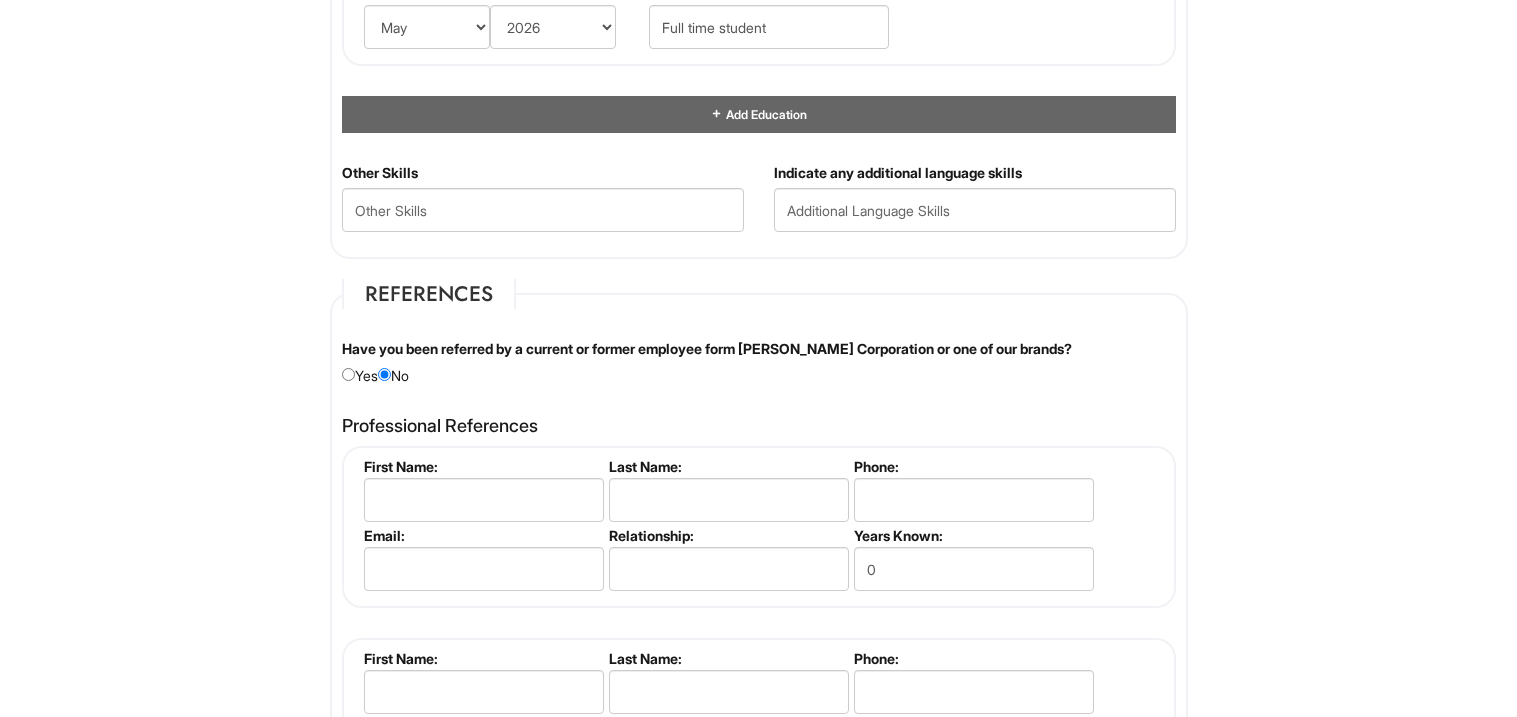 scroll, scrollTop: 2108, scrollLeft: 0, axis: vertical 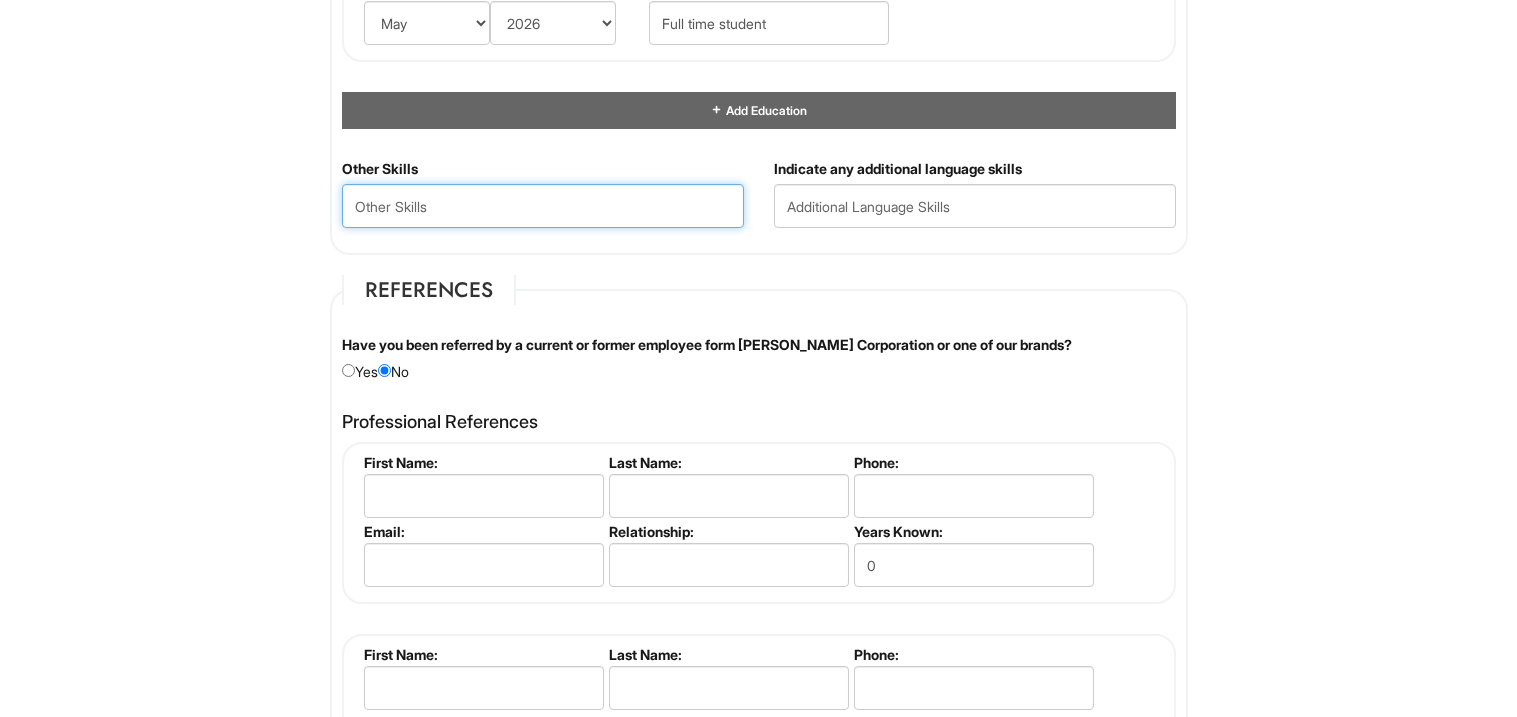 click at bounding box center (543, 206) 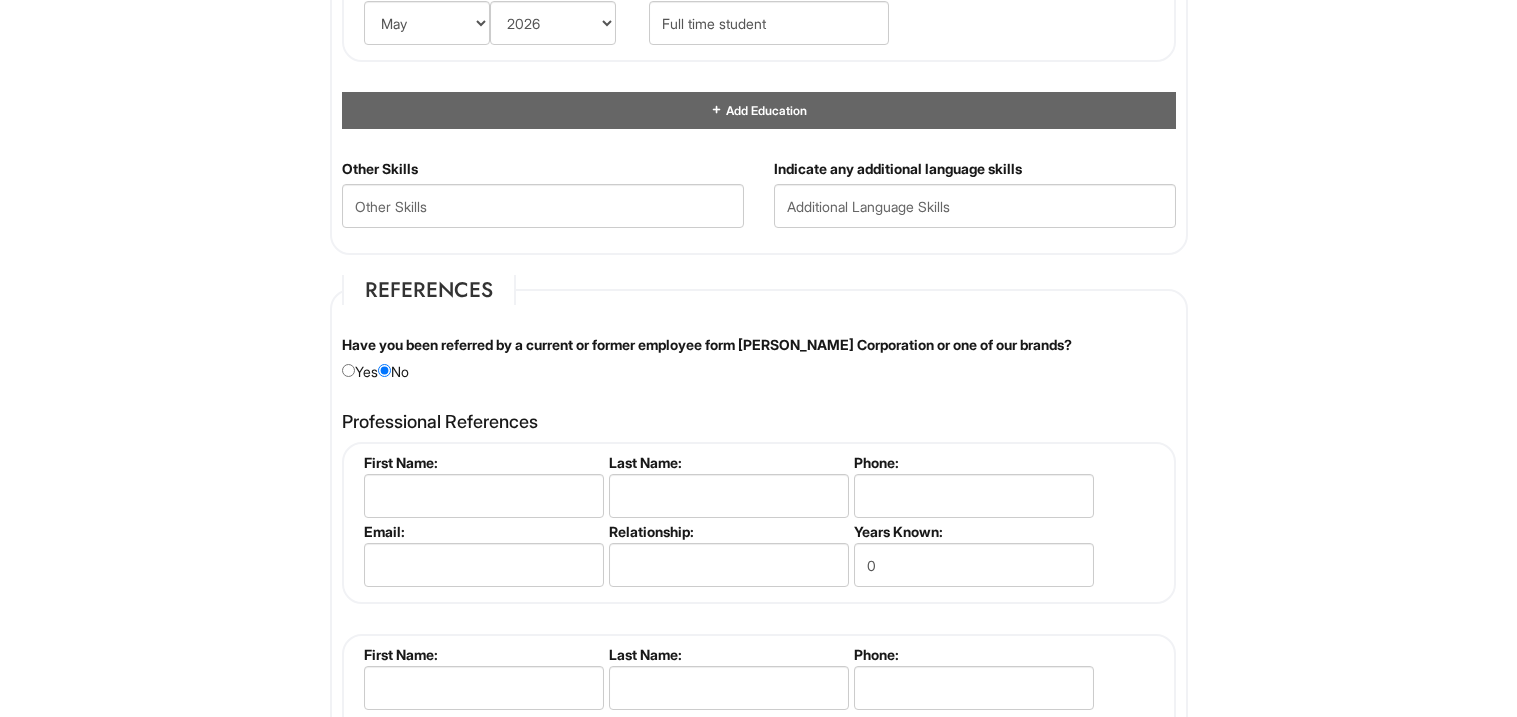 click on "1 2 3 Client Advisor (Part-Time), A|X Armani Exchange PLEASE COMPLETE ALL REQUIRED FIELDS
We are an Equal Opportunity Employer. All persons shall have the opportunity to be considered for employment without regard to their race, color, creed, religion, national origin, ancestry, citizenship status, age, disability, gender, sex, sexual orientation, veteran status, genetic information or any other characteristic protected by applicable federal, state or local laws. We will endeavor to make a reasonable accommodation to the known physical or mental limitations of a qualified applicant with a disability unless the accommodation would impose an undue hardship on the operation of our business. If you believe you require such assistance to complete this form or to participate in an interview, please let us know.
Personal Information
Last Name  *   Bryce-Thurton
First Name  *   Morgan
Middle Name
E-mail Address  *   backupnuggie@gmail.com
Phone  *   347-327-1649
LinkedIn URL
*" at bounding box center [759, -150] 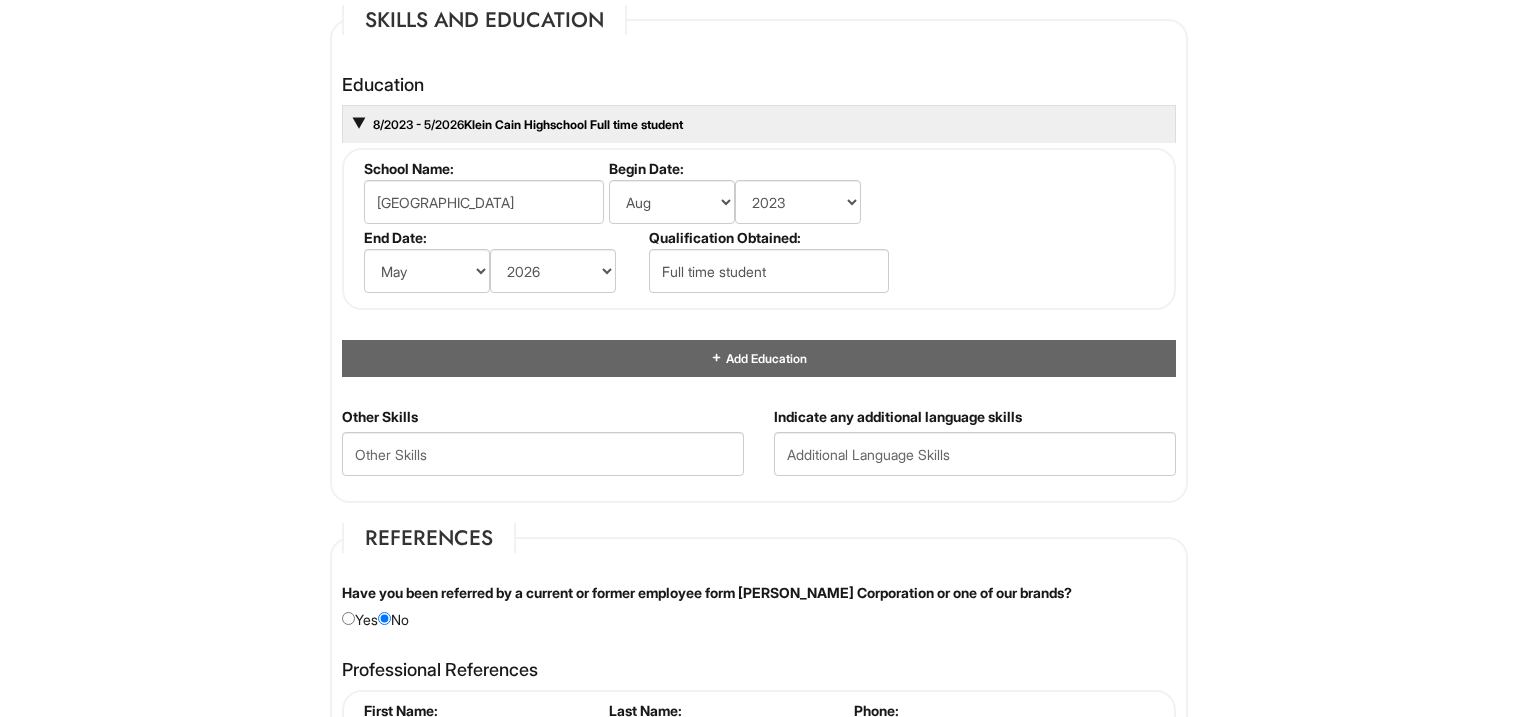 scroll, scrollTop: 1859, scrollLeft: 0, axis: vertical 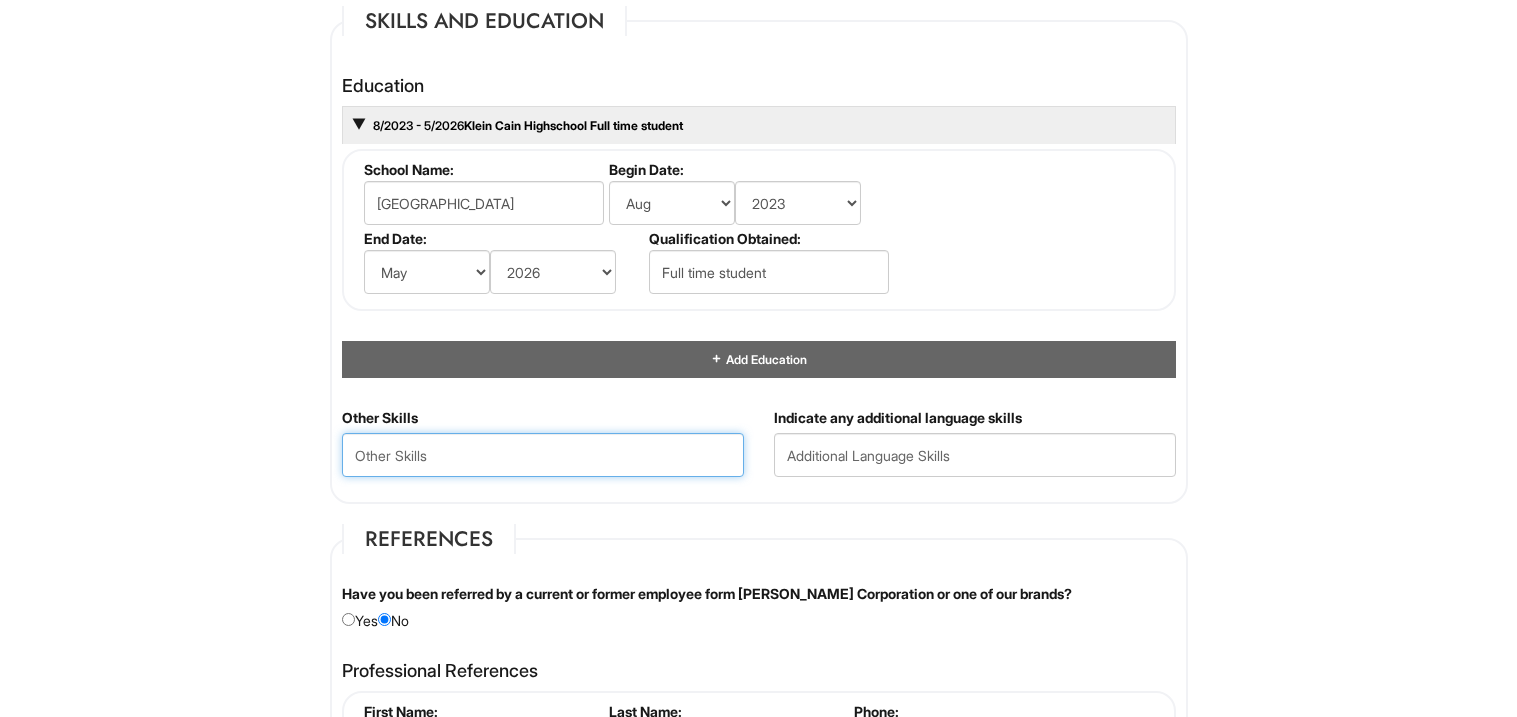 click at bounding box center (543, 455) 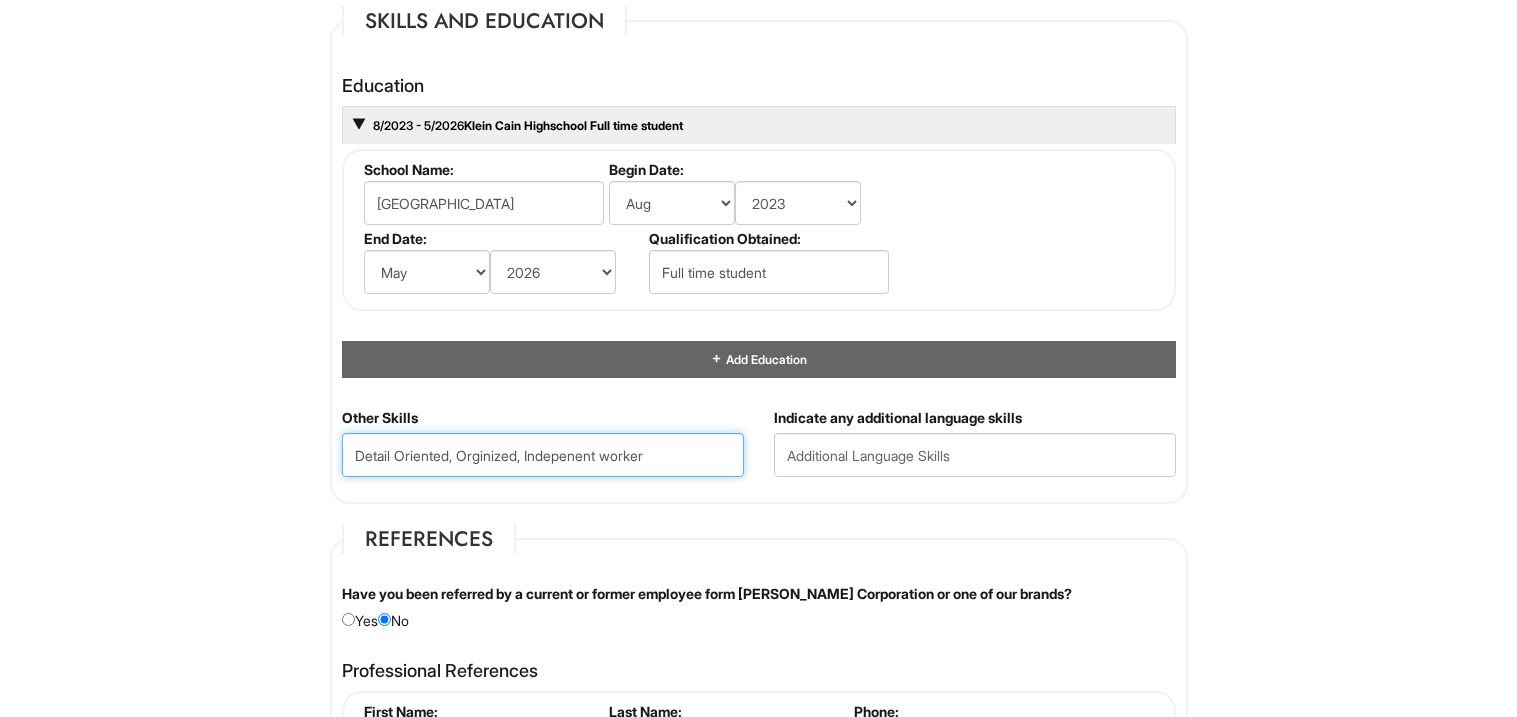 drag, startPoint x: 354, startPoint y: 456, endPoint x: 694, endPoint y: 458, distance: 340.0059 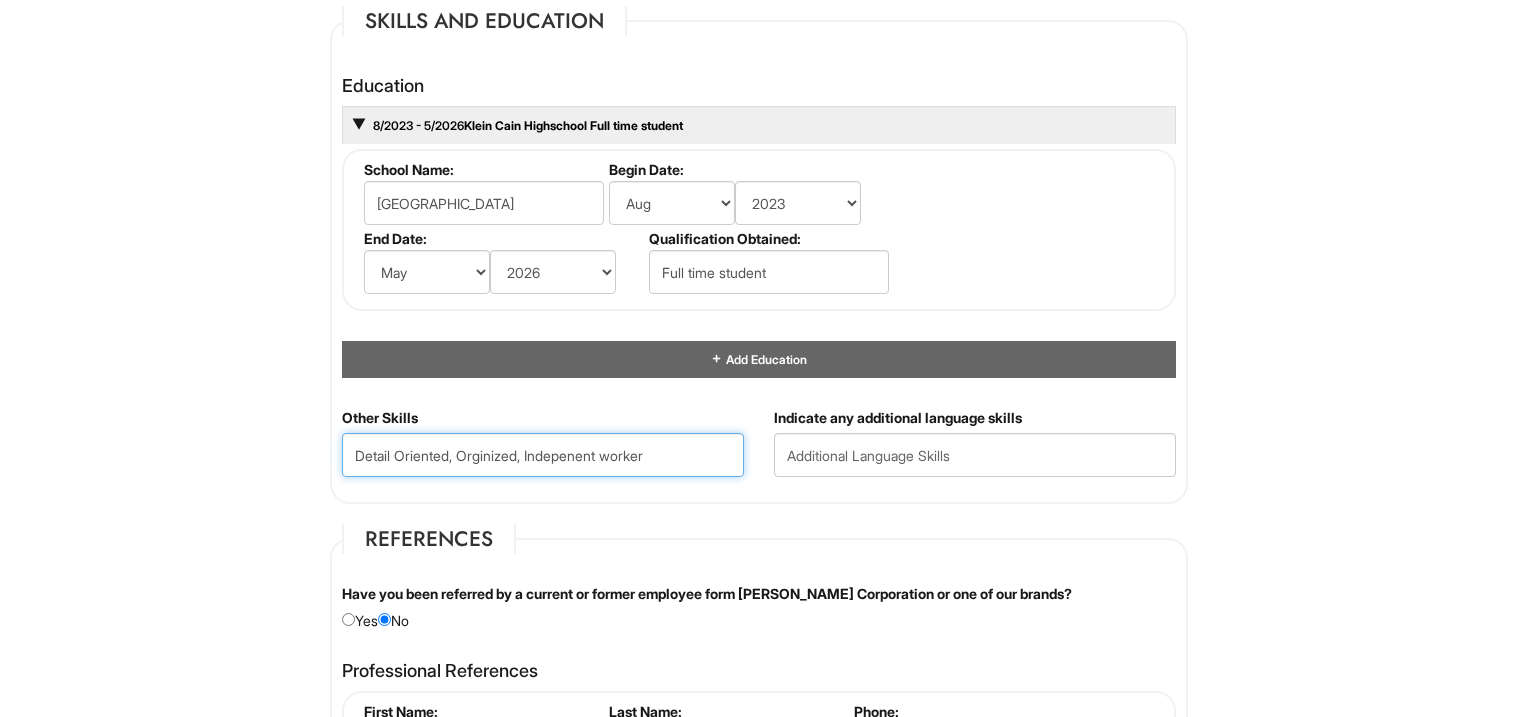 paste on "detail oriented organized independent workers" 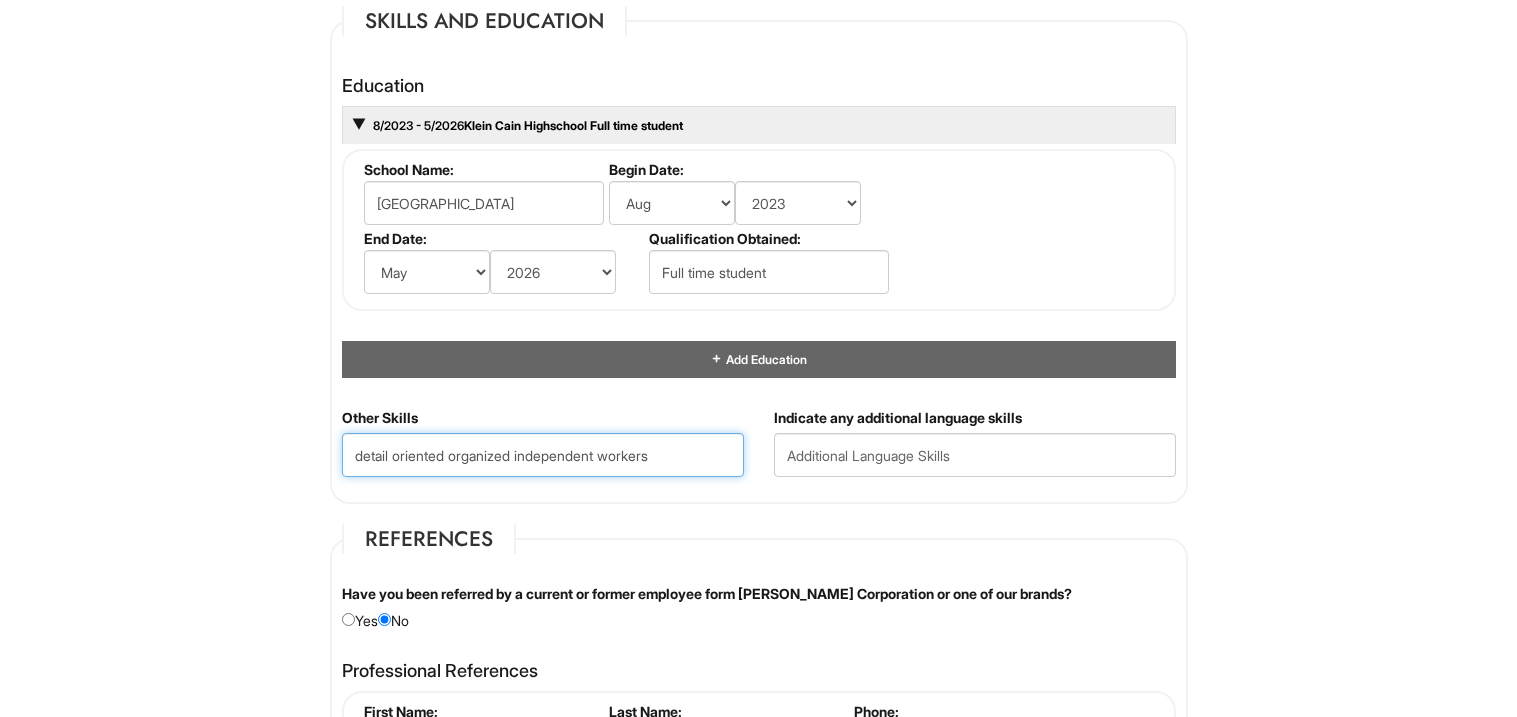 click on "detail oriented organized independent workers" at bounding box center (543, 455) 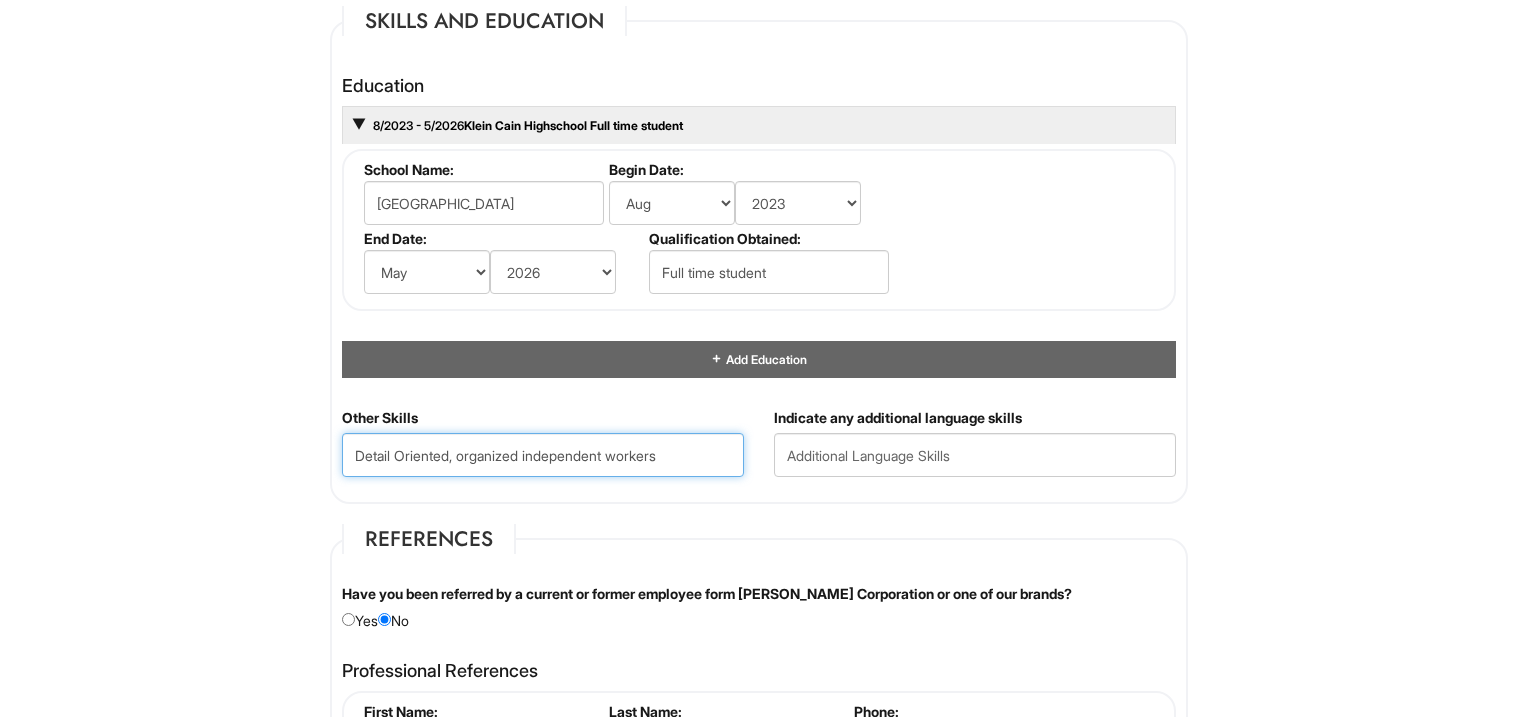 click on "Detail Oriented, organized independent workers" at bounding box center (543, 455) 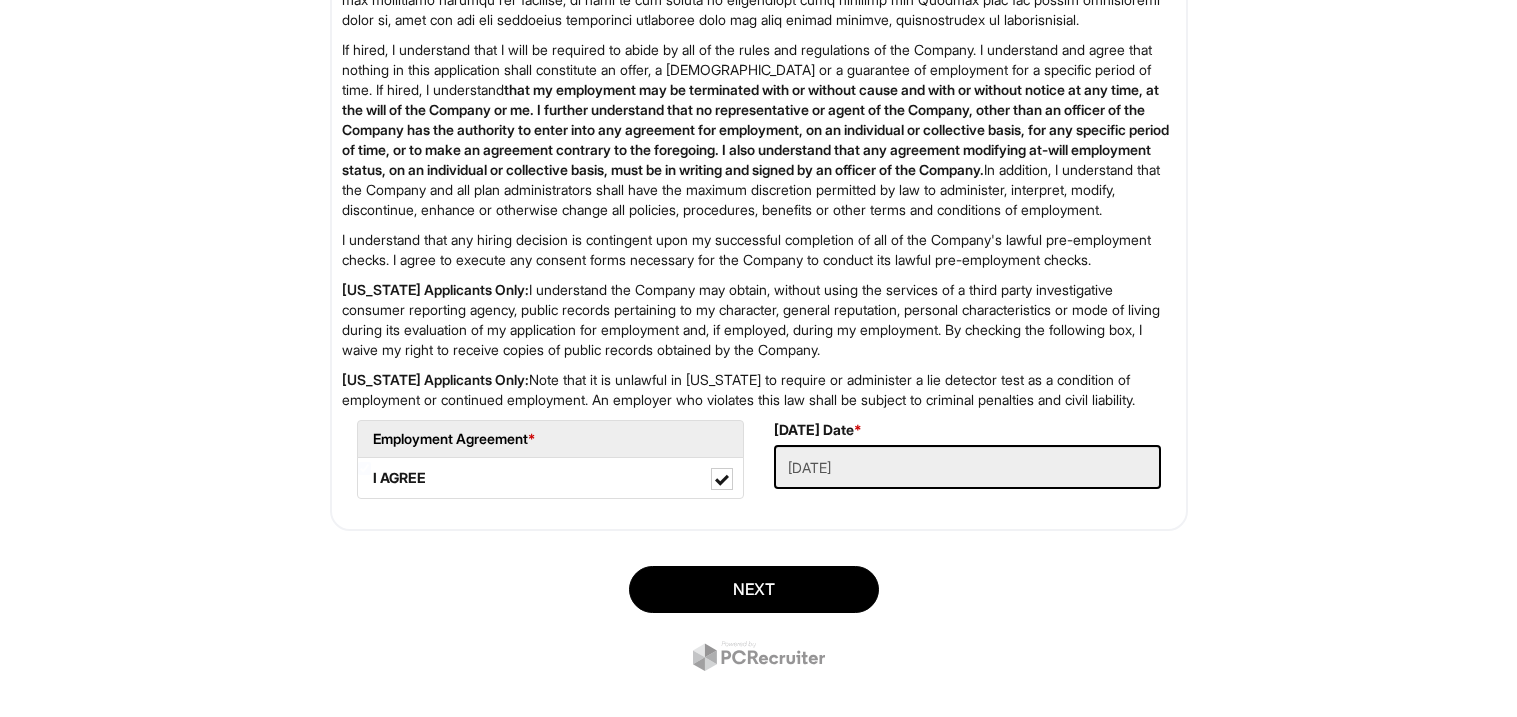 scroll, scrollTop: 3259, scrollLeft: 0, axis: vertical 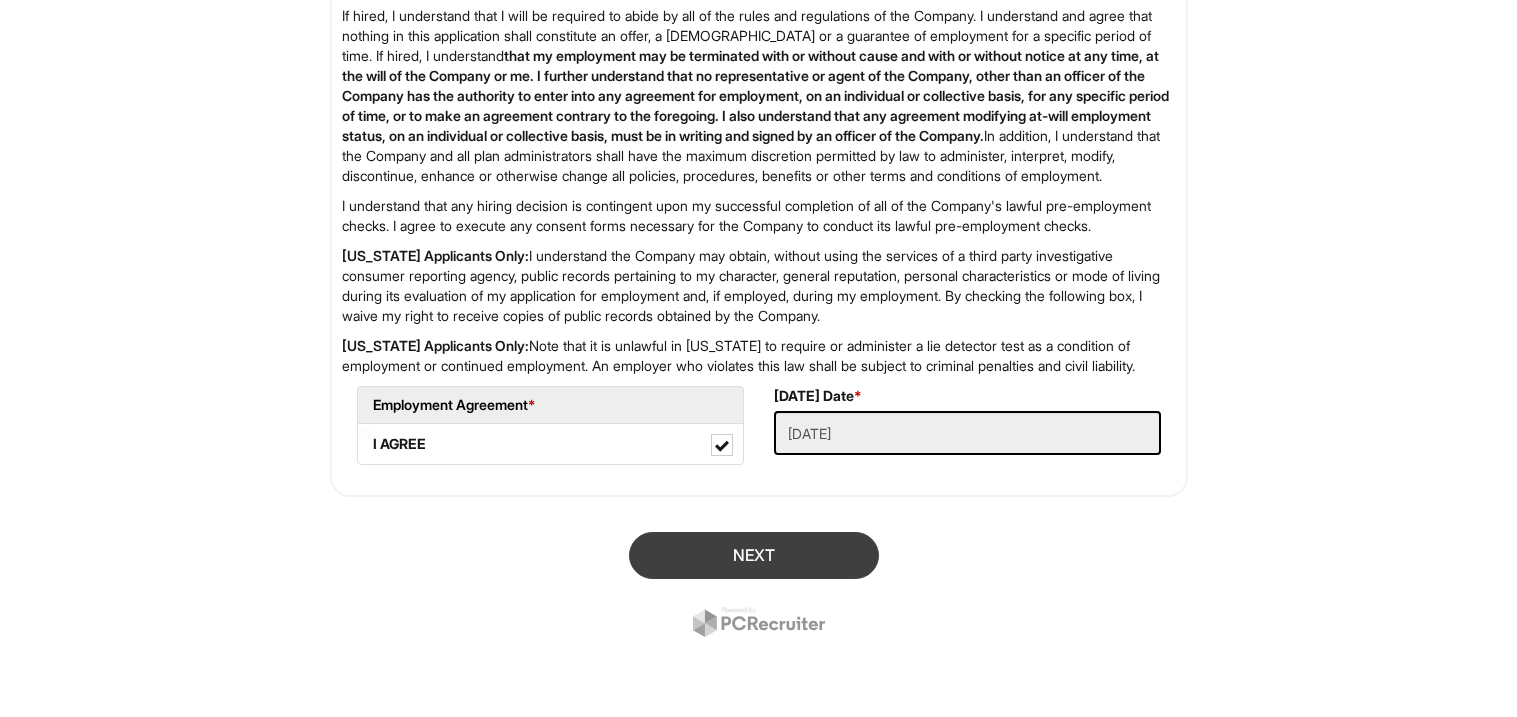 type on "Detail Oriented, Organized, Independent Workers" 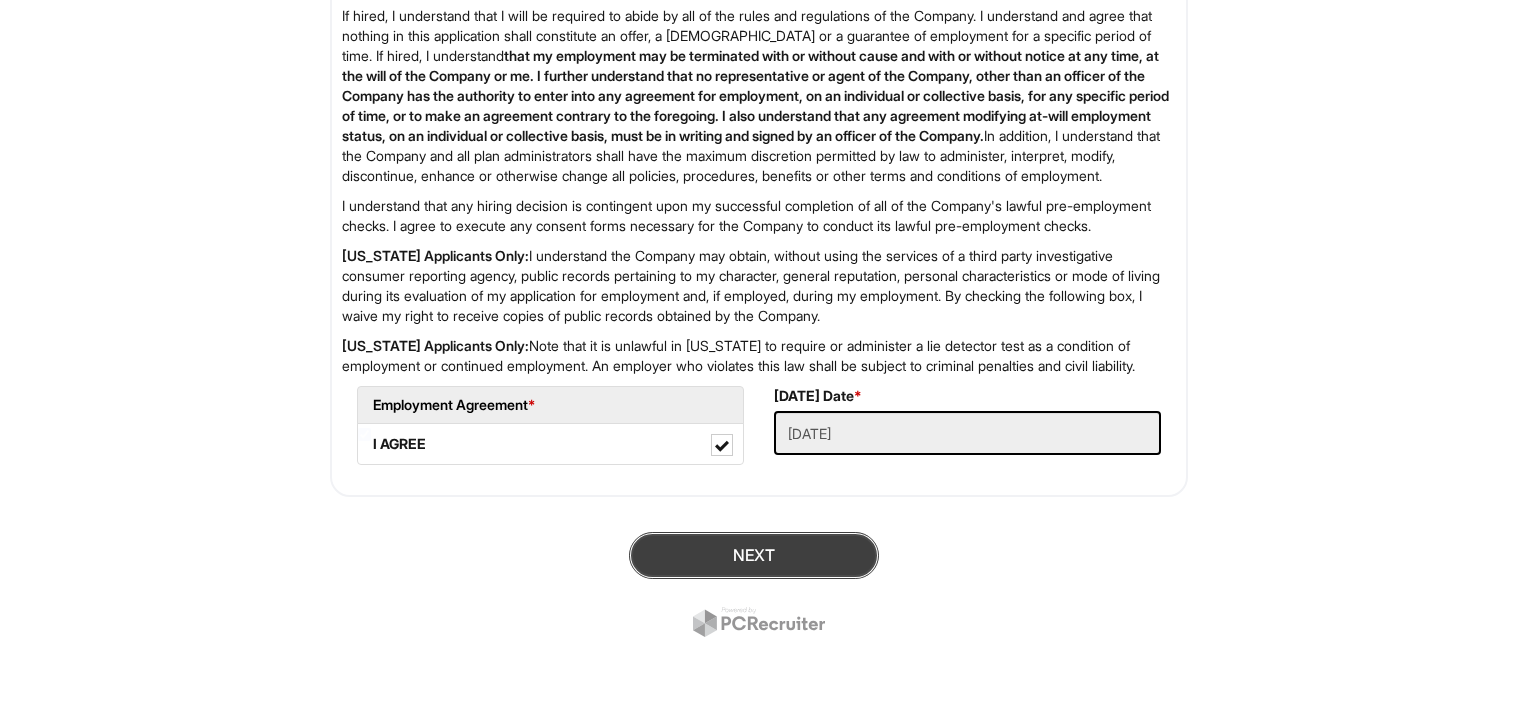 click on "Next" at bounding box center (754, 555) 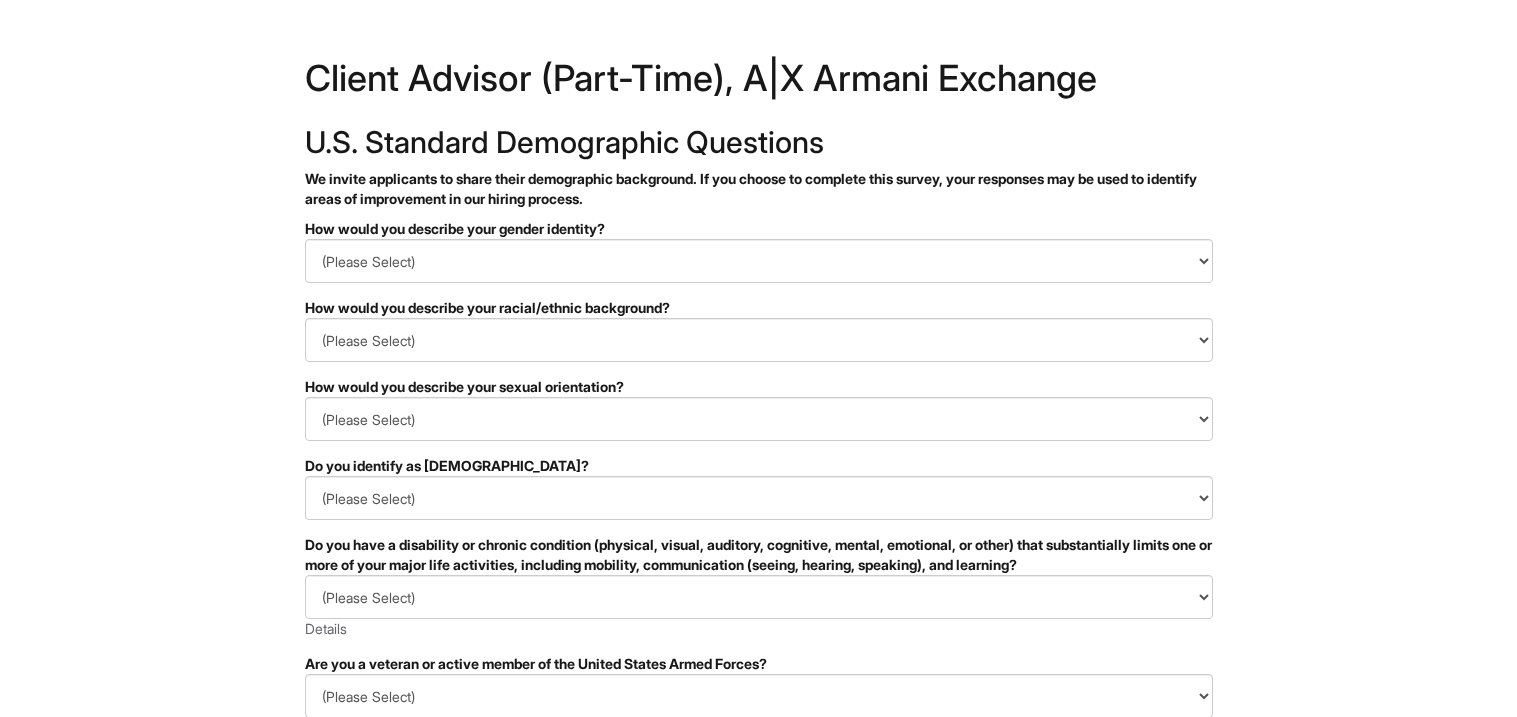 scroll, scrollTop: 0, scrollLeft: 0, axis: both 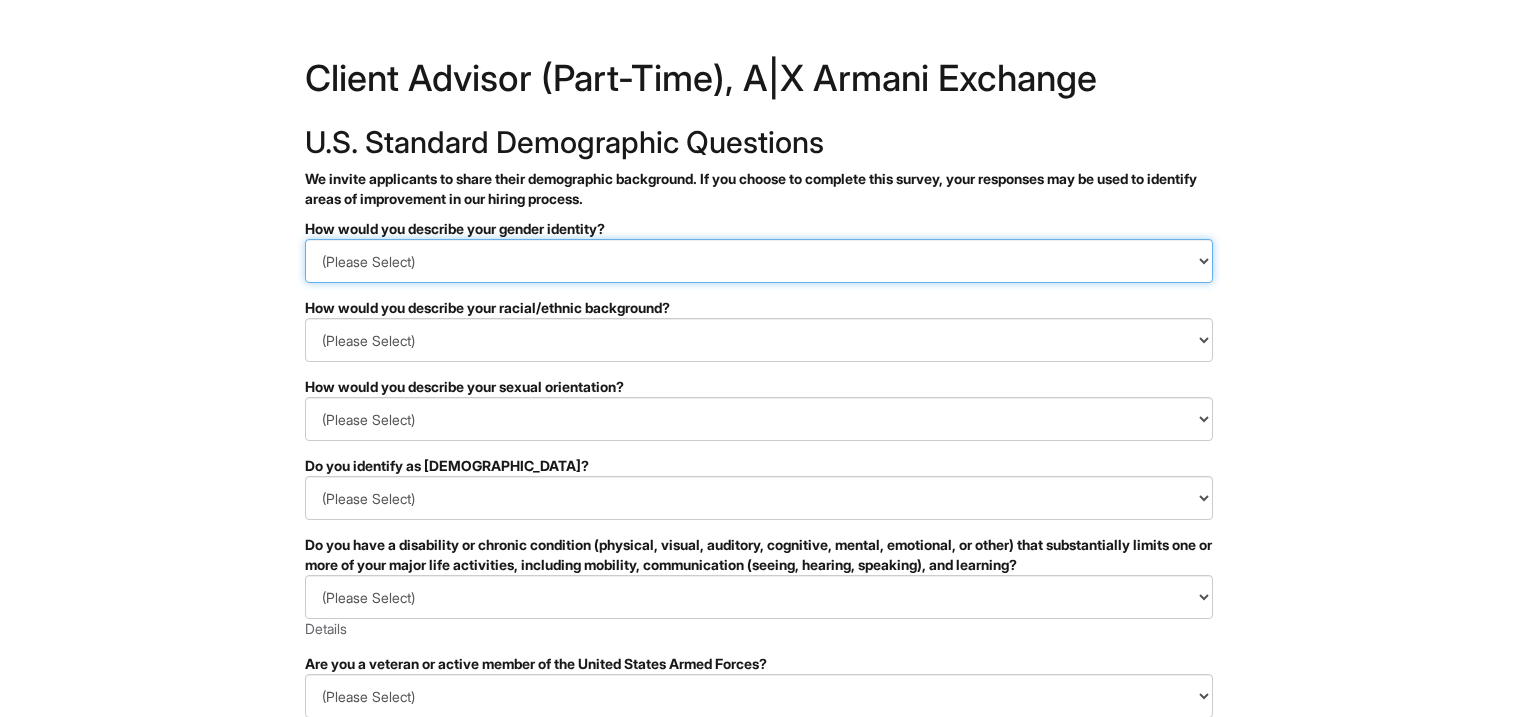 click on "(Please Select) Man Woman [DEMOGRAPHIC_DATA] I prefer to self-describe I don't wish to answer" at bounding box center (759, 261) 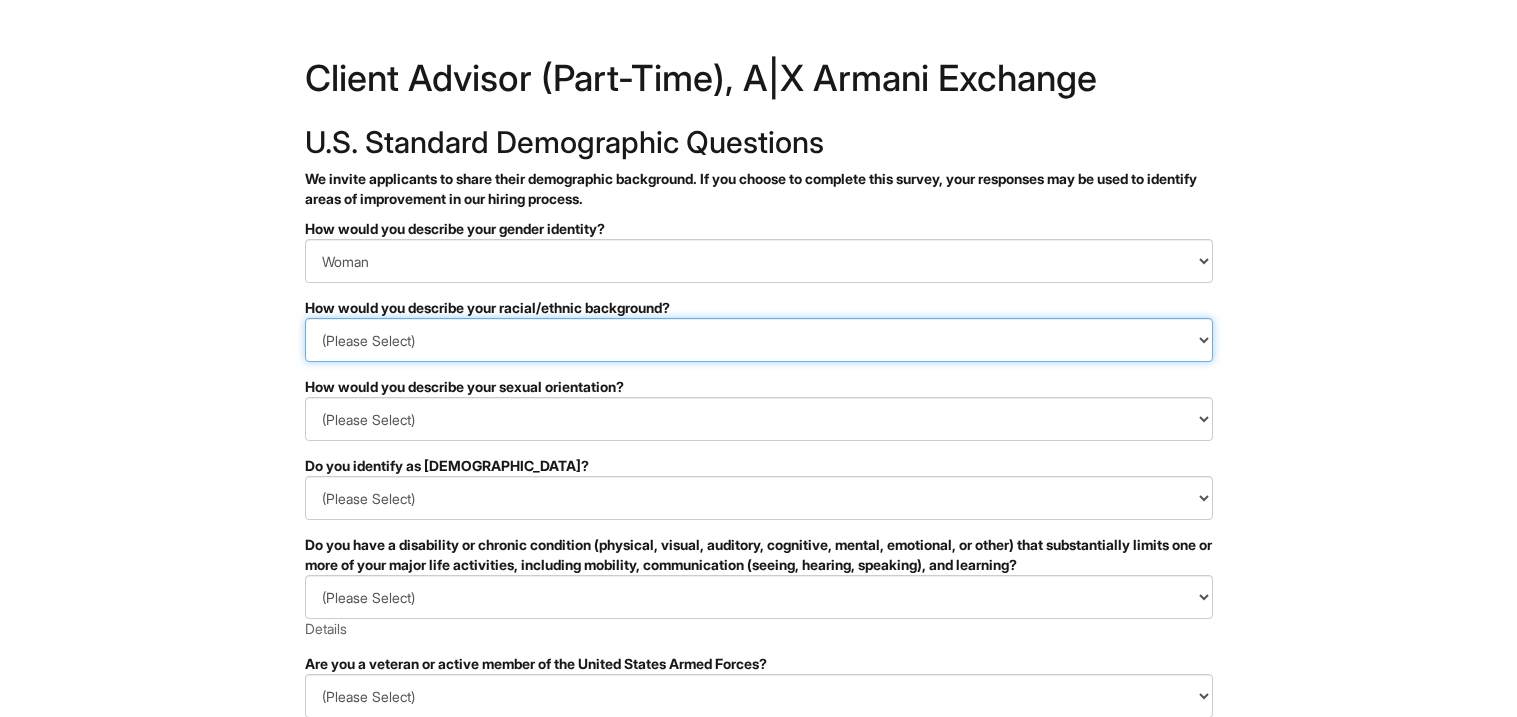 click on "(Please Select) [DEMOGRAPHIC_DATA] or of [DEMOGRAPHIC_DATA] descent    [DEMOGRAPHIC_DATA]    Hispanic, [DEMOGRAPHIC_DATA] or of [DEMOGRAPHIC_DATA] Origin    Indigenous, [DEMOGRAPHIC_DATA] or [US_STATE][DEMOGRAPHIC_DATA]    Middle Eastern or [DEMOGRAPHIC_DATA] or [DEMOGRAPHIC_DATA]    [DEMOGRAPHIC_DATA]    Southeast Asian    White or [DEMOGRAPHIC_DATA]    I prefer to self-describe    I don't wish to answer" at bounding box center [759, 340] 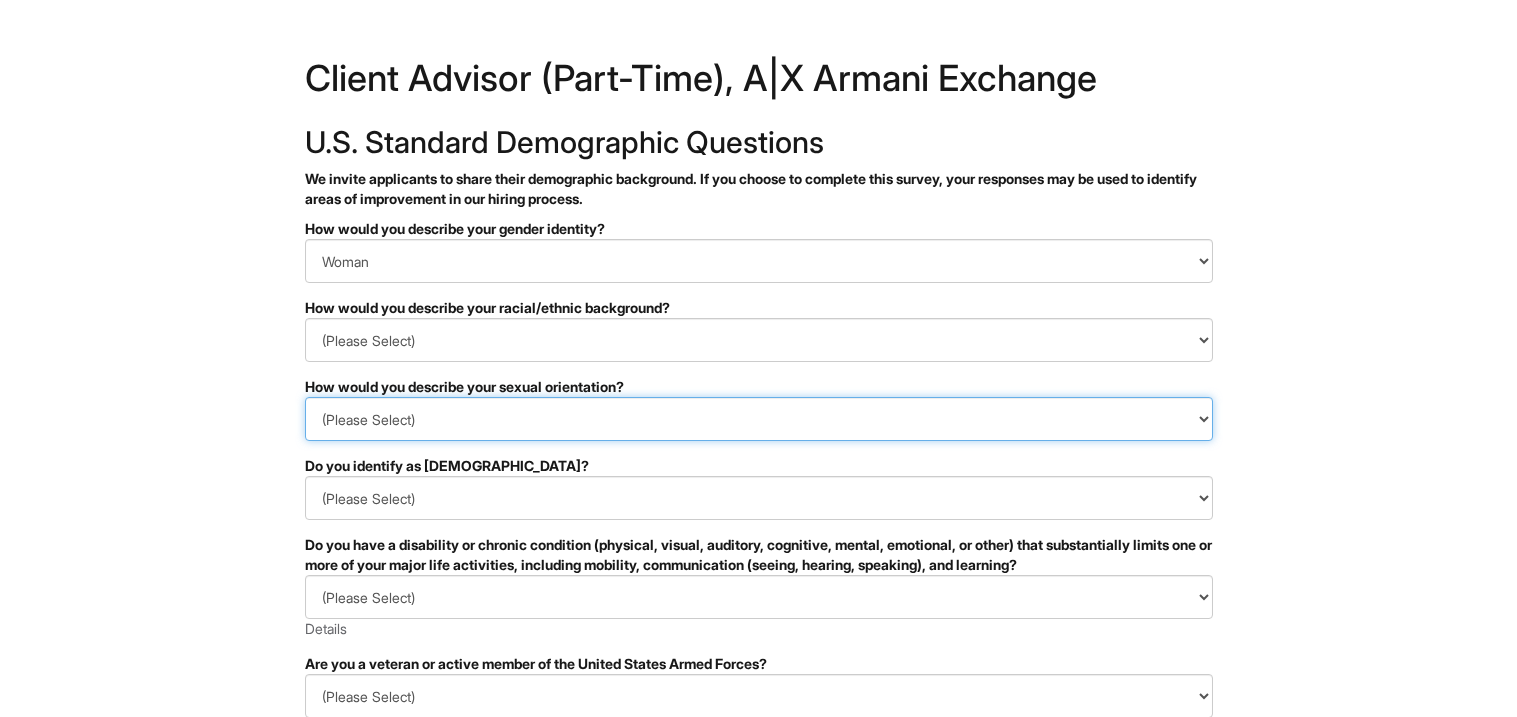 click on "(Please Select) [DEMOGRAPHIC_DATA] [DEMOGRAPHIC_DATA] and/or [DEMOGRAPHIC_DATA] [DEMOGRAPHIC_DATA] [DEMOGRAPHIC_DATA] [DEMOGRAPHIC_DATA] [DEMOGRAPHIC_DATA] I prefer to self-describe I don't wish to answer" at bounding box center [759, 419] 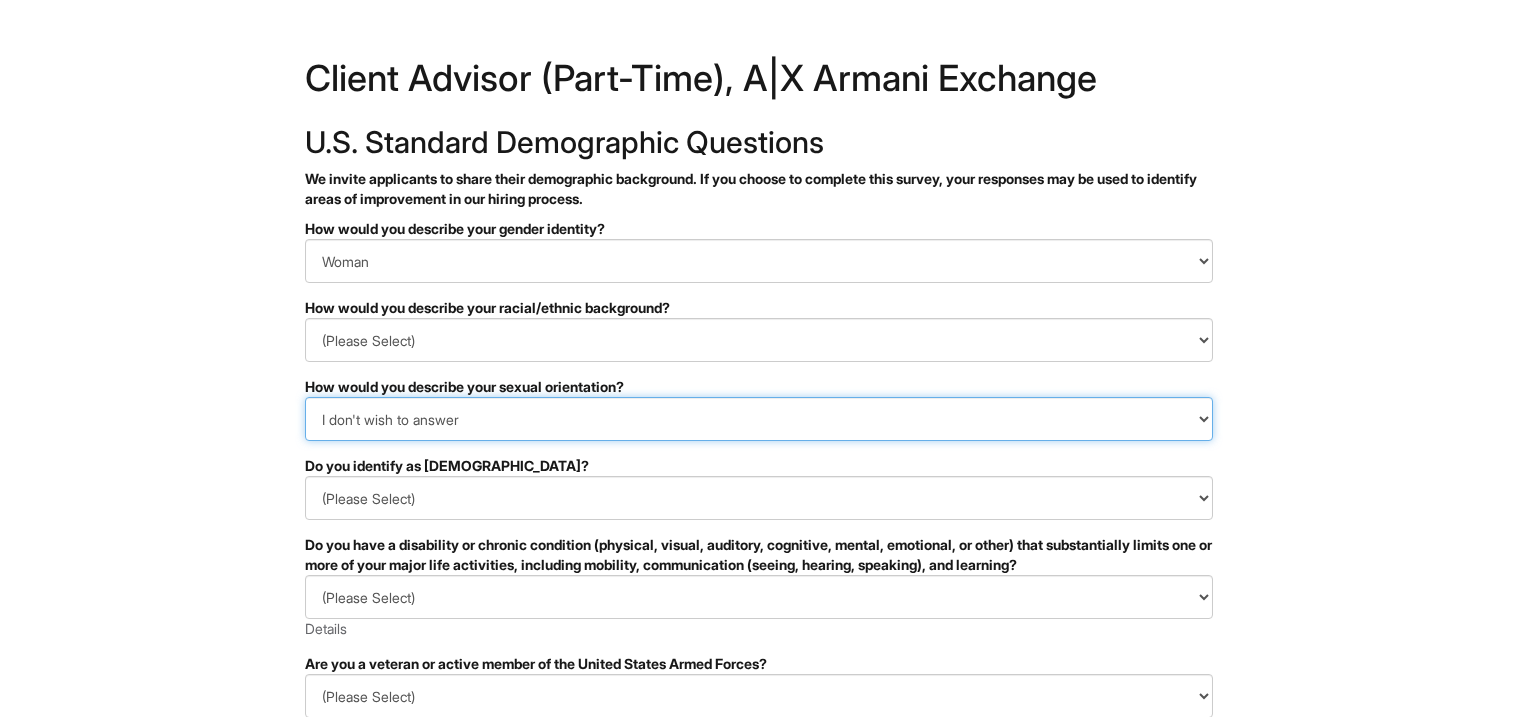 click on "(Please Select) [DEMOGRAPHIC_DATA] [DEMOGRAPHIC_DATA] and/or [DEMOGRAPHIC_DATA] [DEMOGRAPHIC_DATA] [DEMOGRAPHIC_DATA] [DEMOGRAPHIC_DATA] [DEMOGRAPHIC_DATA] I prefer to self-describe I don't wish to answer" at bounding box center (759, 419) 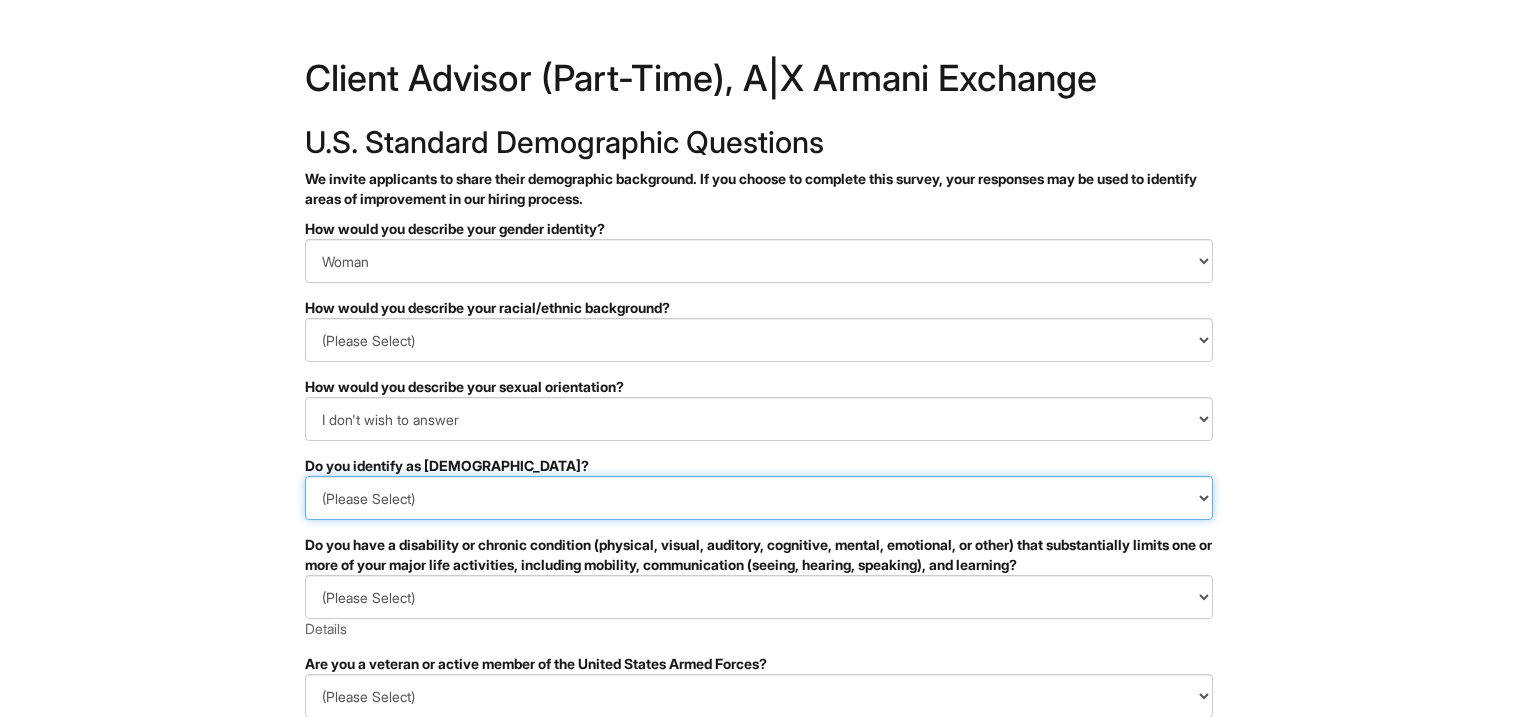 click on "(Please Select) Yes No I prefer to self-describe I don't wish to answer" at bounding box center (759, 498) 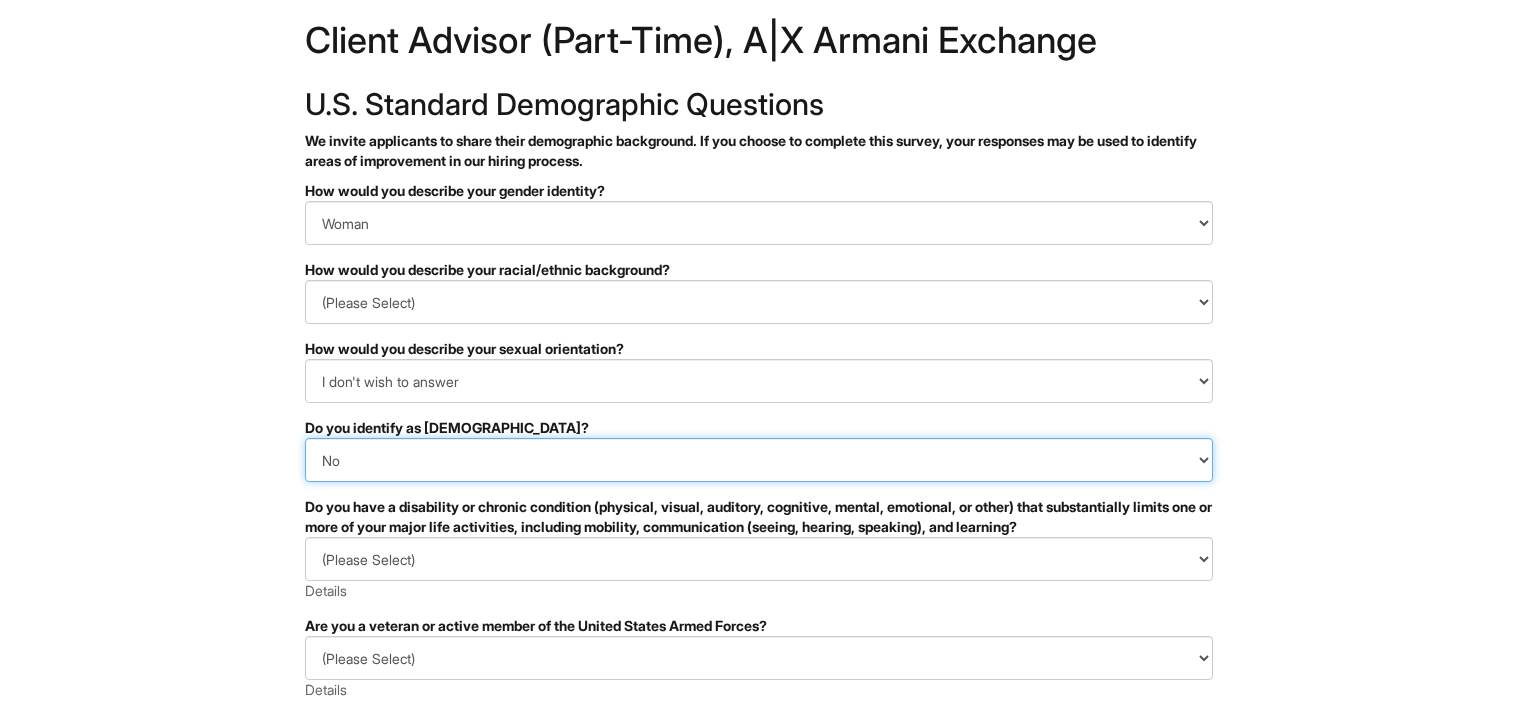 scroll, scrollTop: 37, scrollLeft: 0, axis: vertical 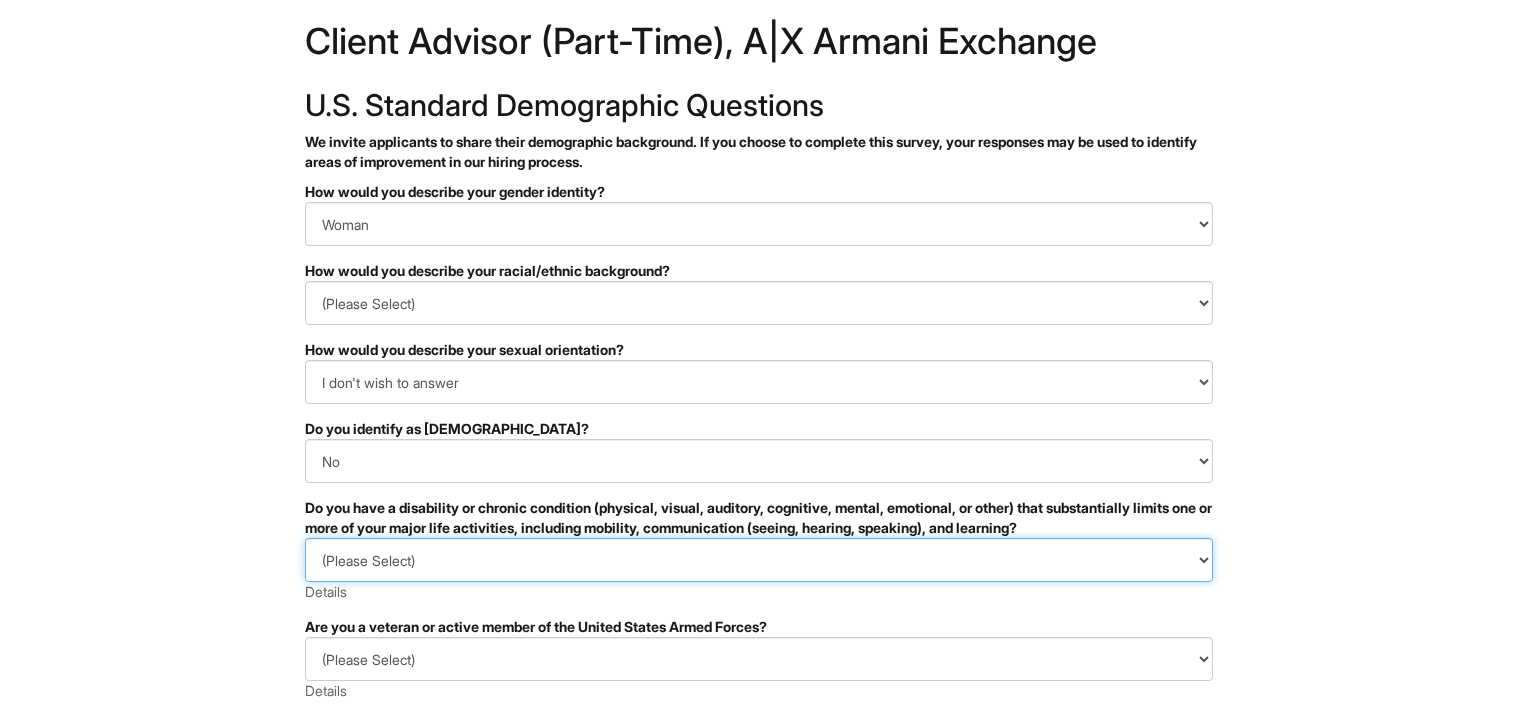 click on "(Please Select) YES, I HAVE A DISABILITY (or previously had a disability) NO, I DON'T HAVE A DISABILITY I DON'T WISH TO ANSWER" at bounding box center [759, 560] 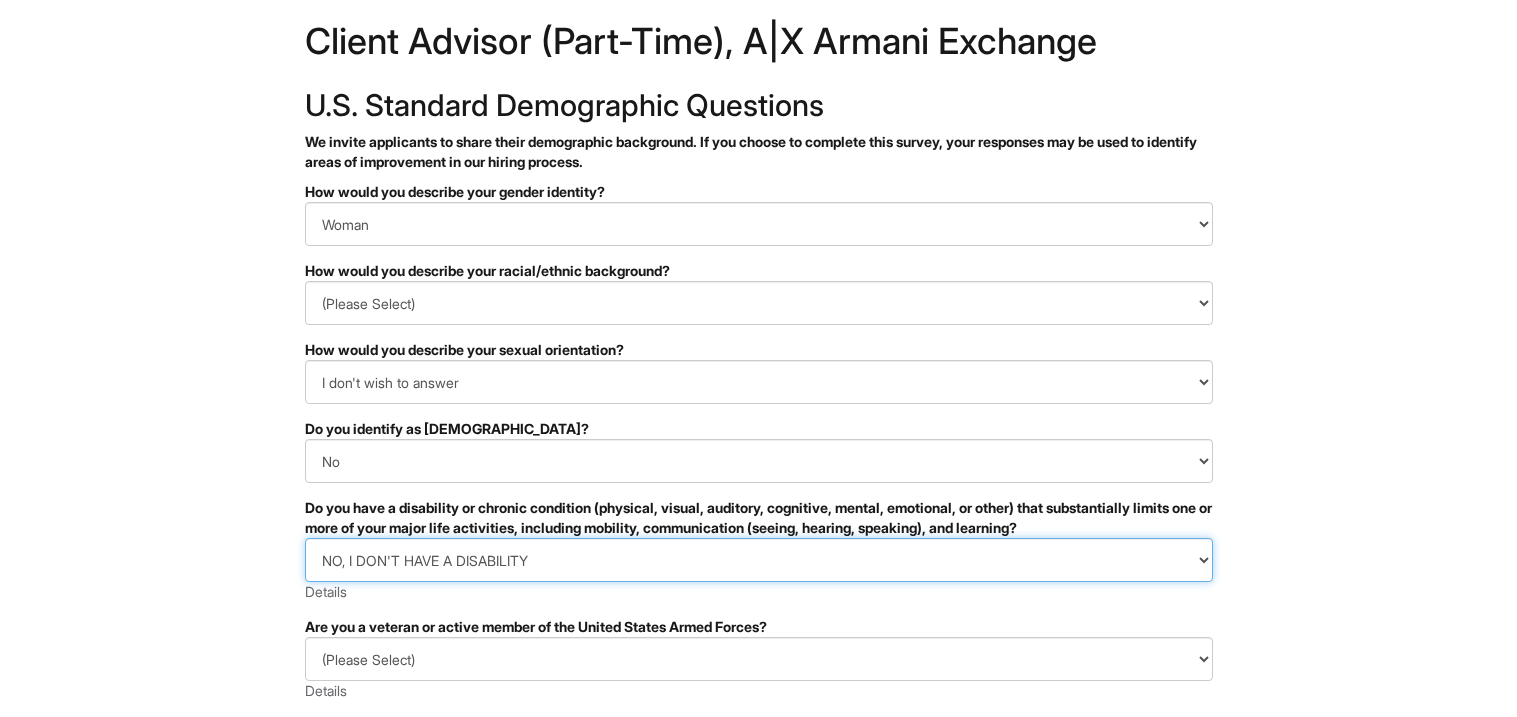 click on "(Please Select) YES, I HAVE A DISABILITY (or previously had a disability) NO, I DON'T HAVE A DISABILITY I DON'T WISH TO ANSWER" at bounding box center (759, 560) 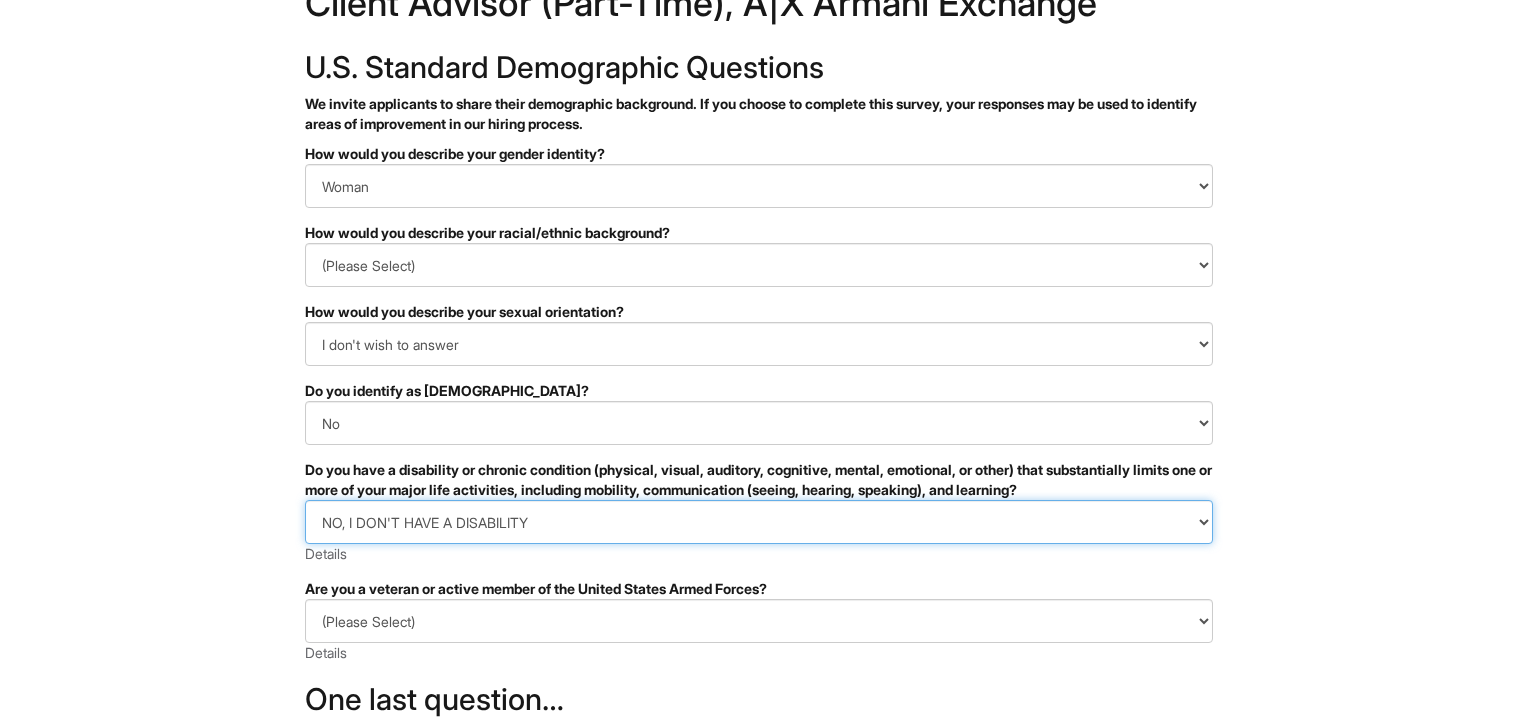 scroll, scrollTop: 79, scrollLeft: 0, axis: vertical 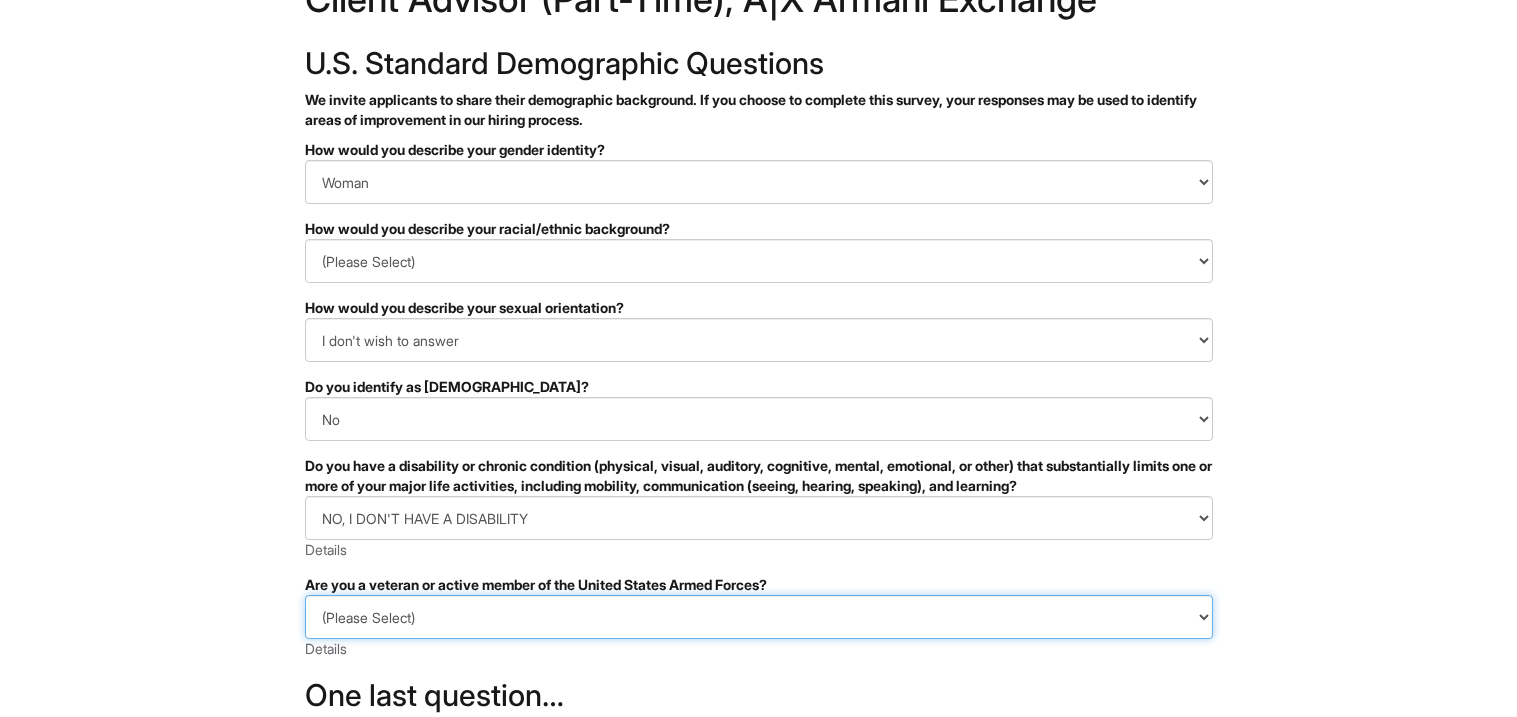 click on "(Please Select) I IDENTIFY AS ONE OR MORE OF THE CLASSIFICATIONS OF PROTECTED VETERANS LISTED I AM NOT A PROTECTED VETERAN I PREFER NOT TO ANSWER" at bounding box center [759, 617] 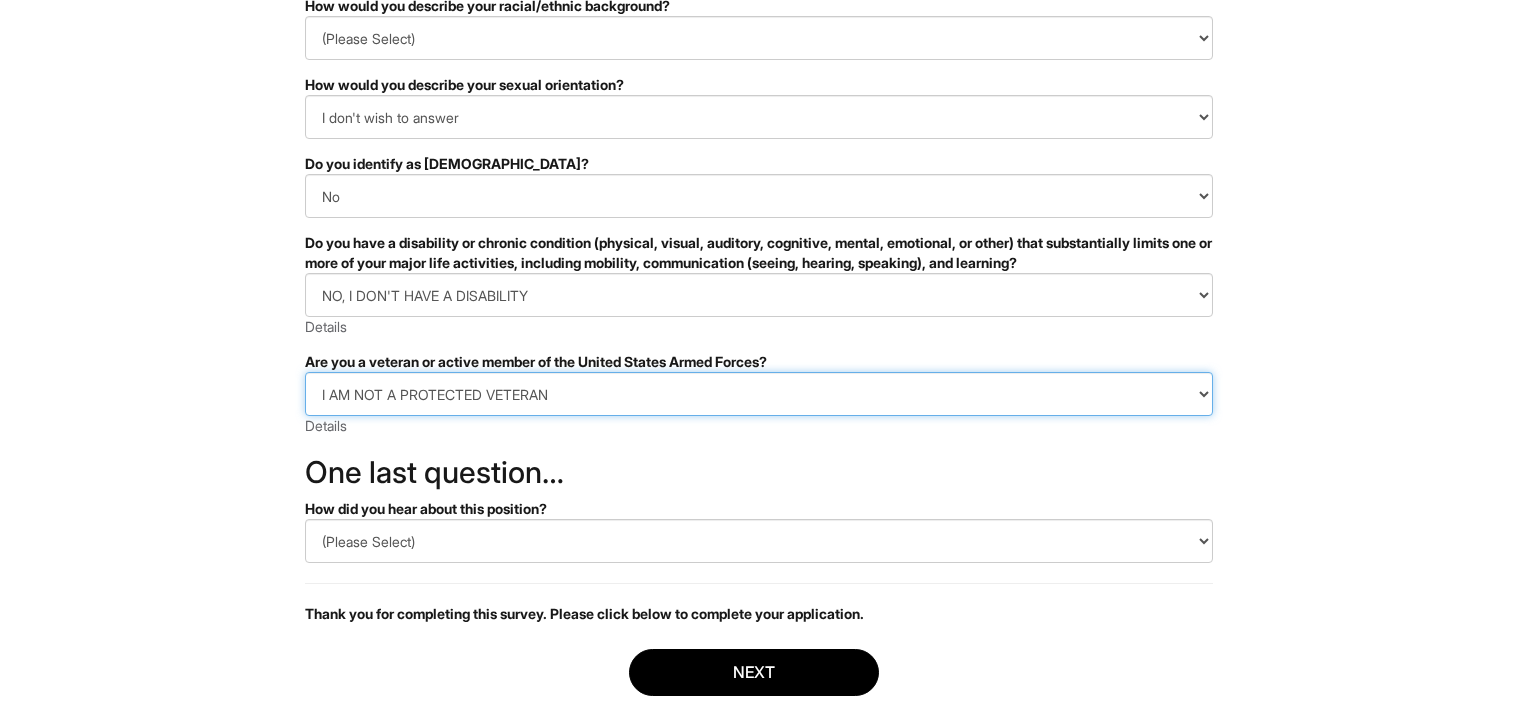 scroll, scrollTop: 300, scrollLeft: 0, axis: vertical 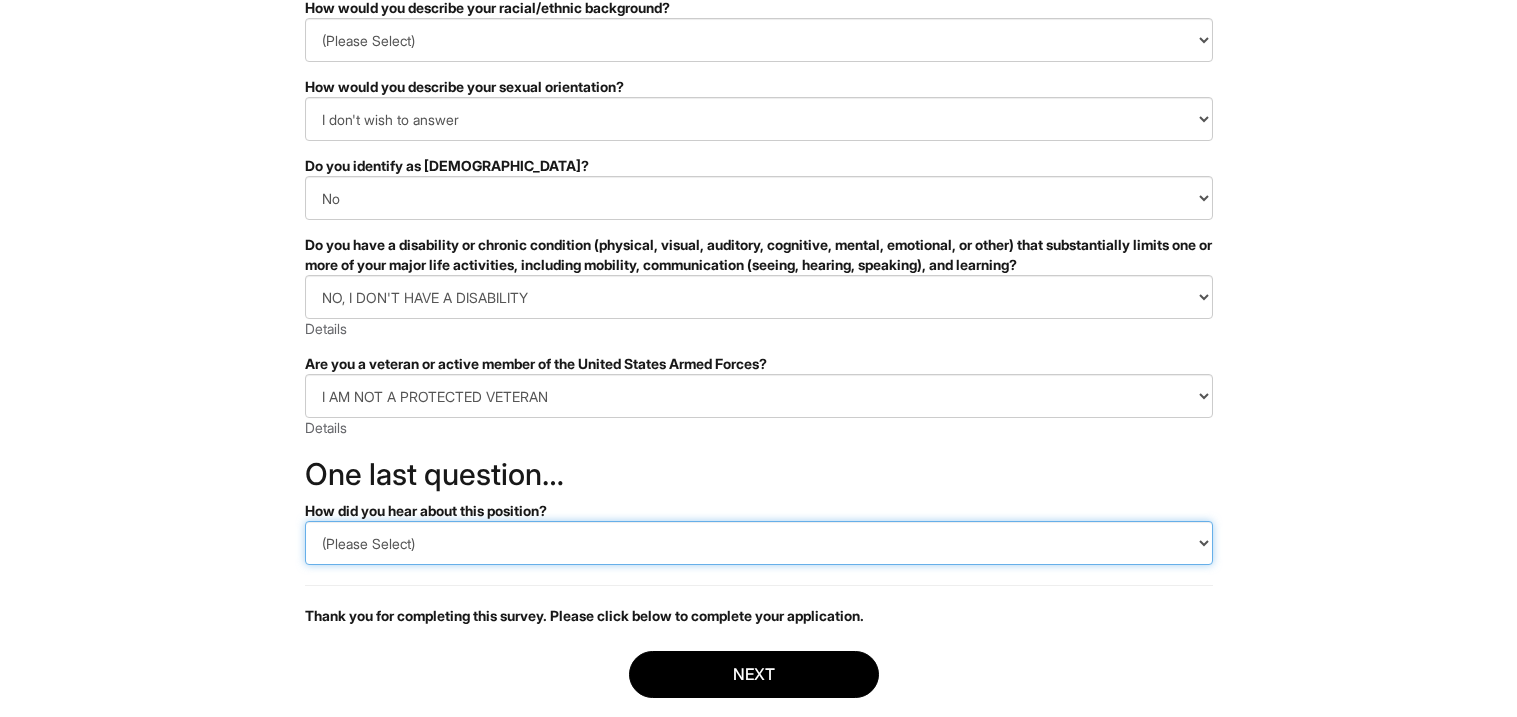 click on "(Please Select) CareerBuilder Indeed LinkedIn Monster Referral Other" at bounding box center (759, 543) 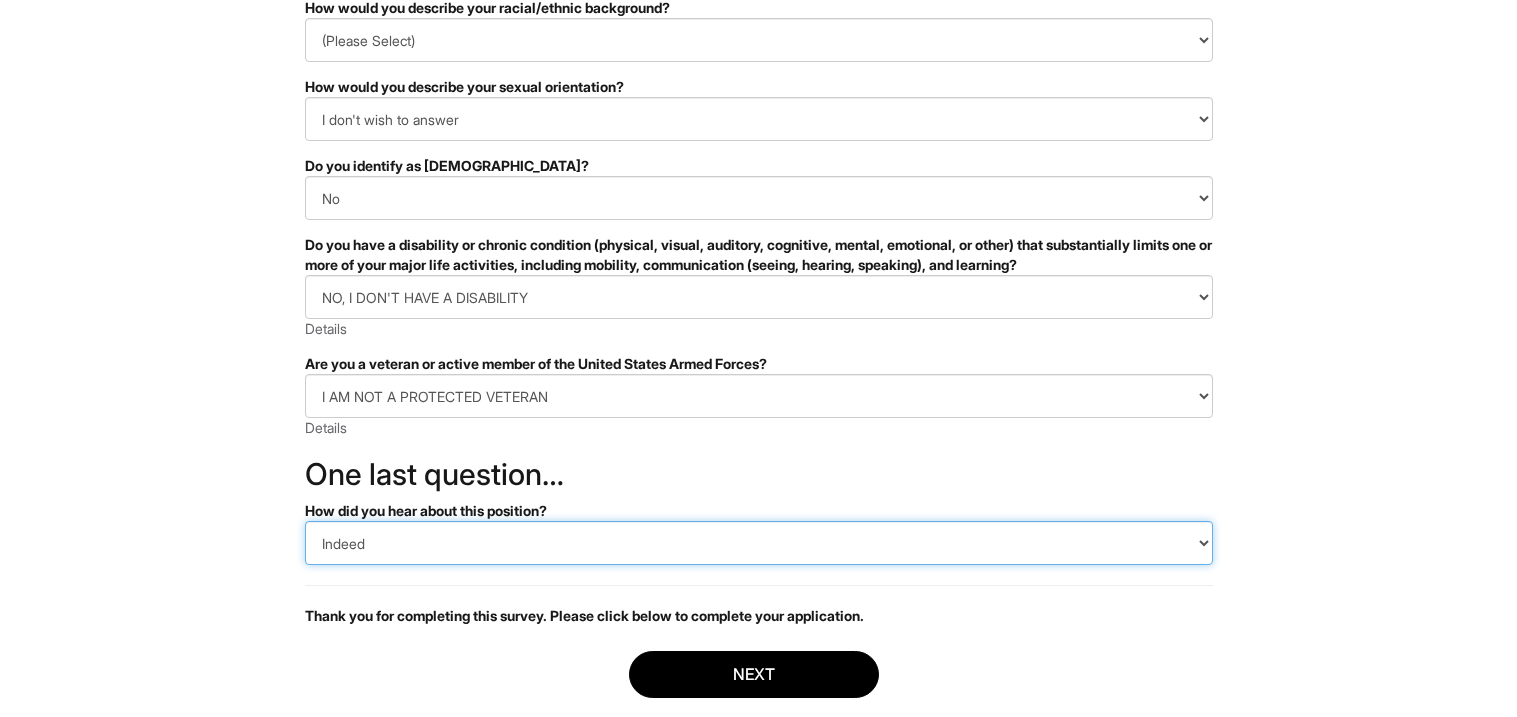 click on "(Please Select) CareerBuilder Indeed LinkedIn Monster Referral Other" at bounding box center (759, 543) 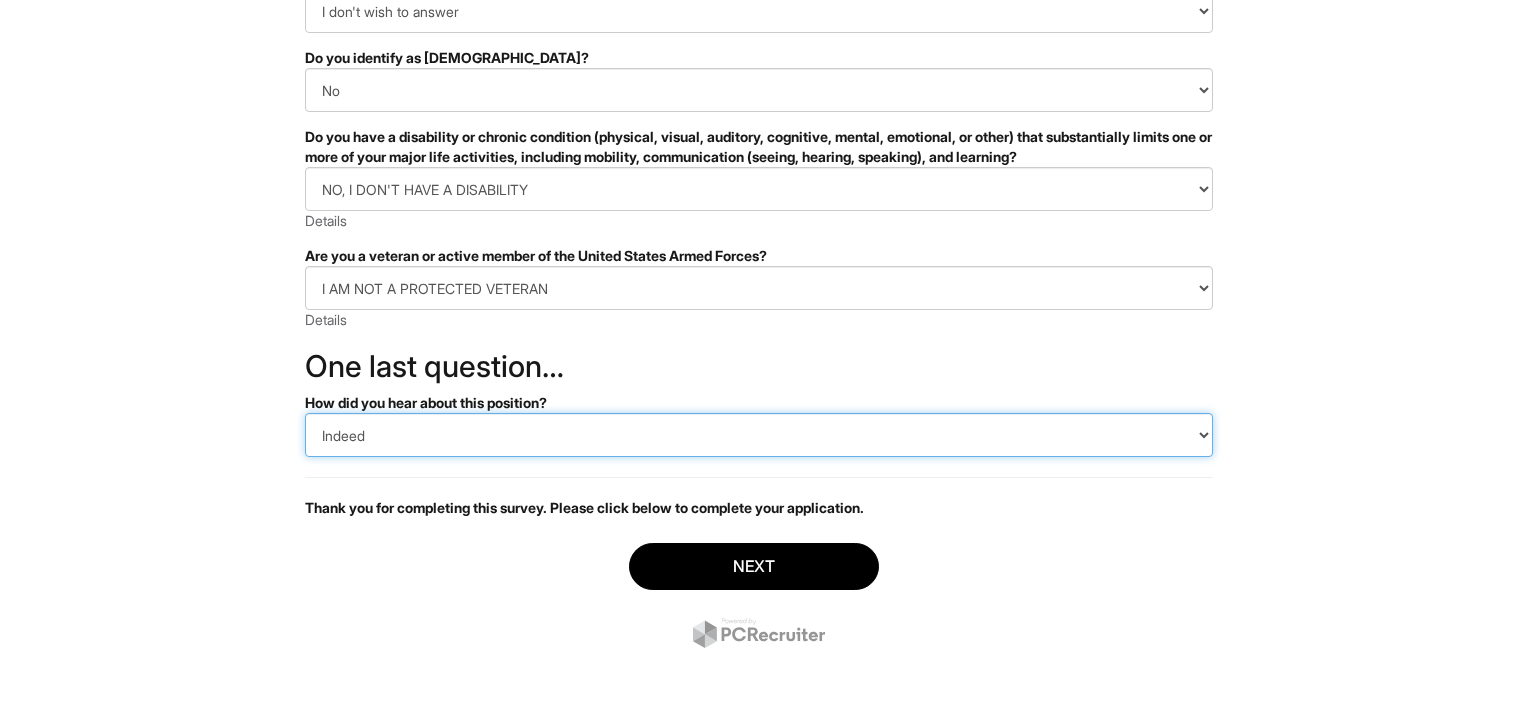 scroll, scrollTop: 405, scrollLeft: 0, axis: vertical 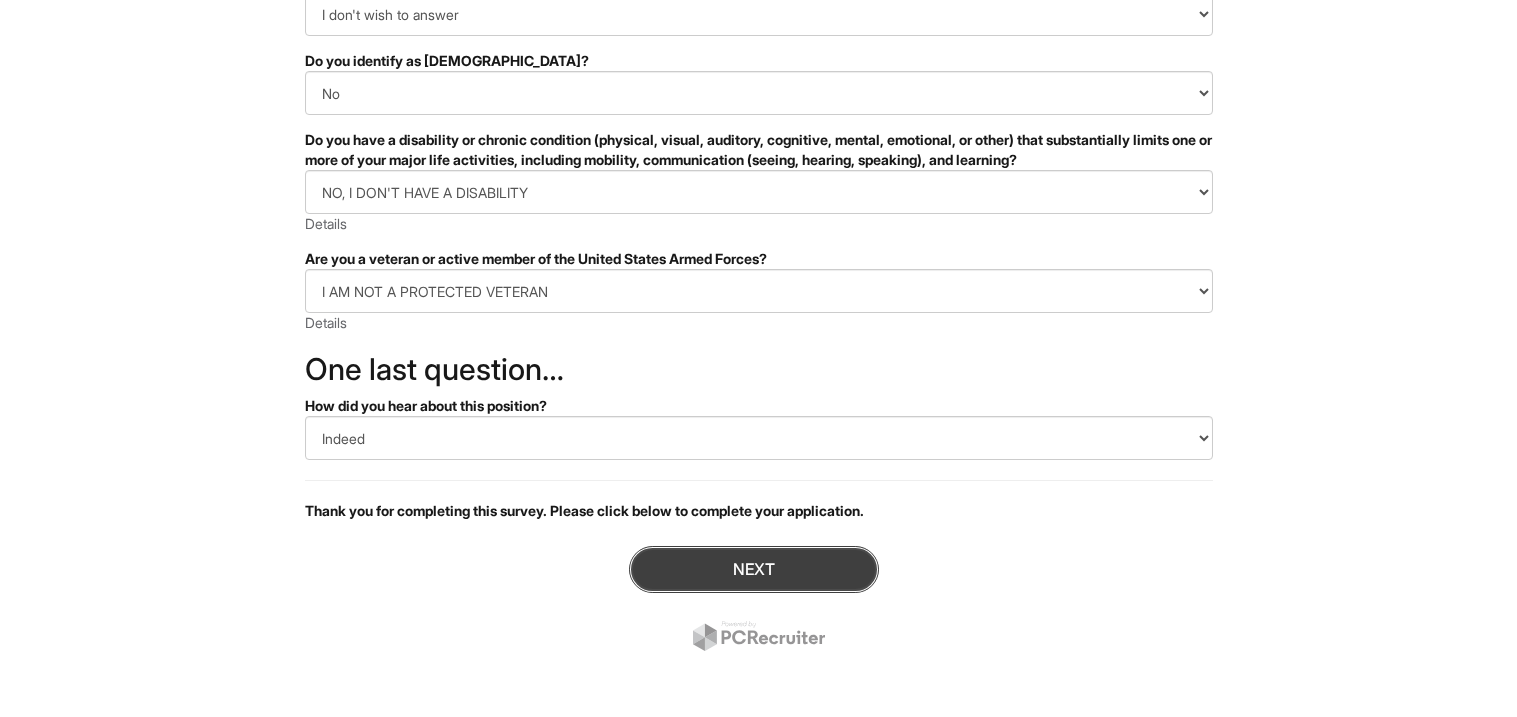 click on "Next" at bounding box center [754, 569] 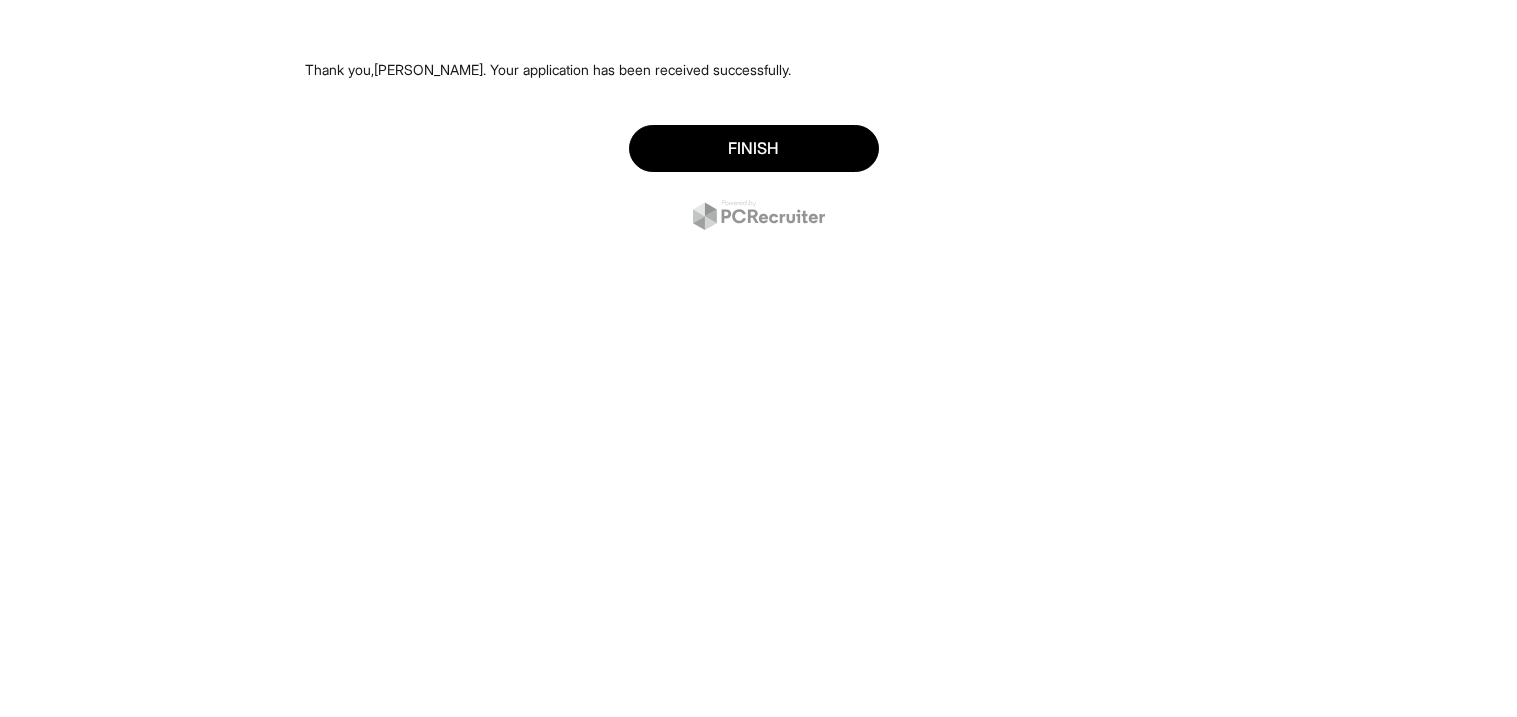 scroll, scrollTop: 0, scrollLeft: 0, axis: both 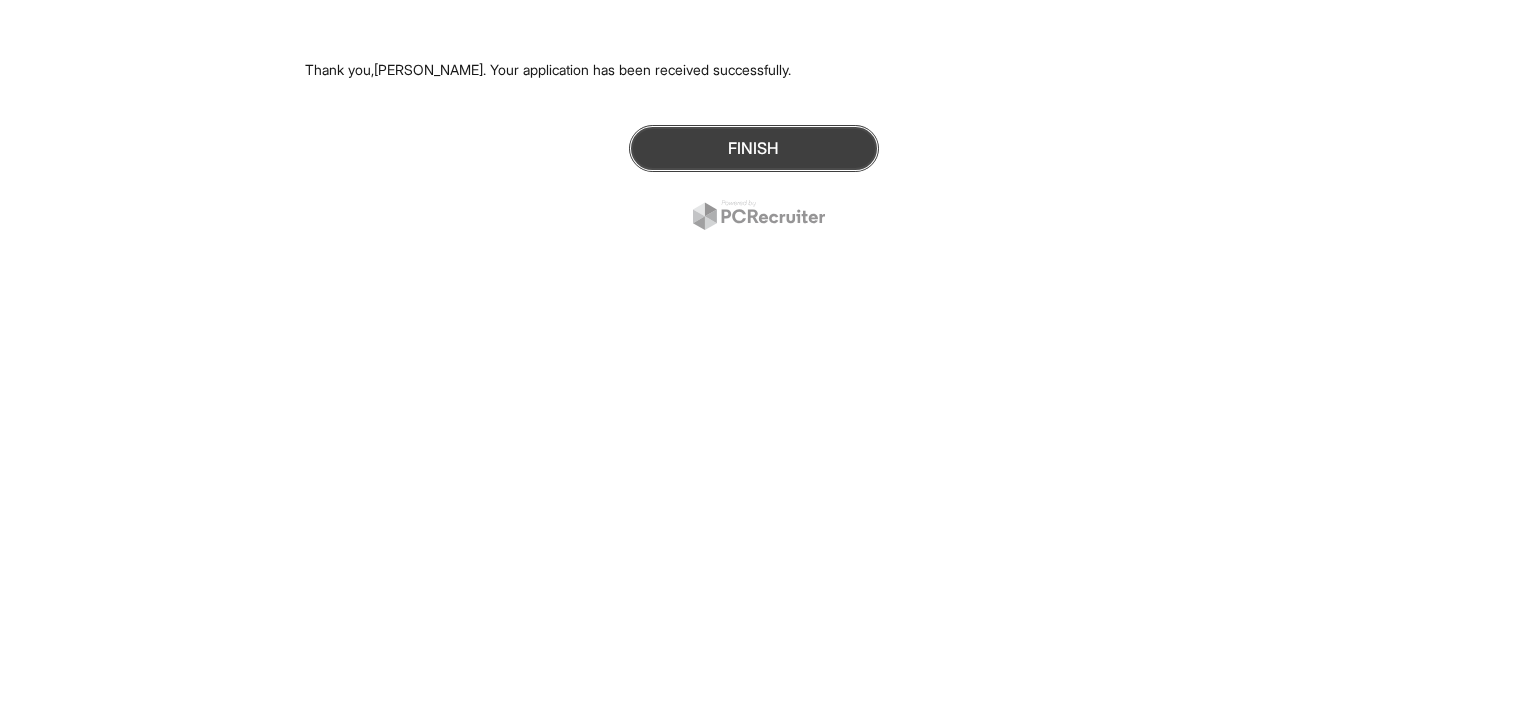 click on "Finish" at bounding box center (754, 148) 